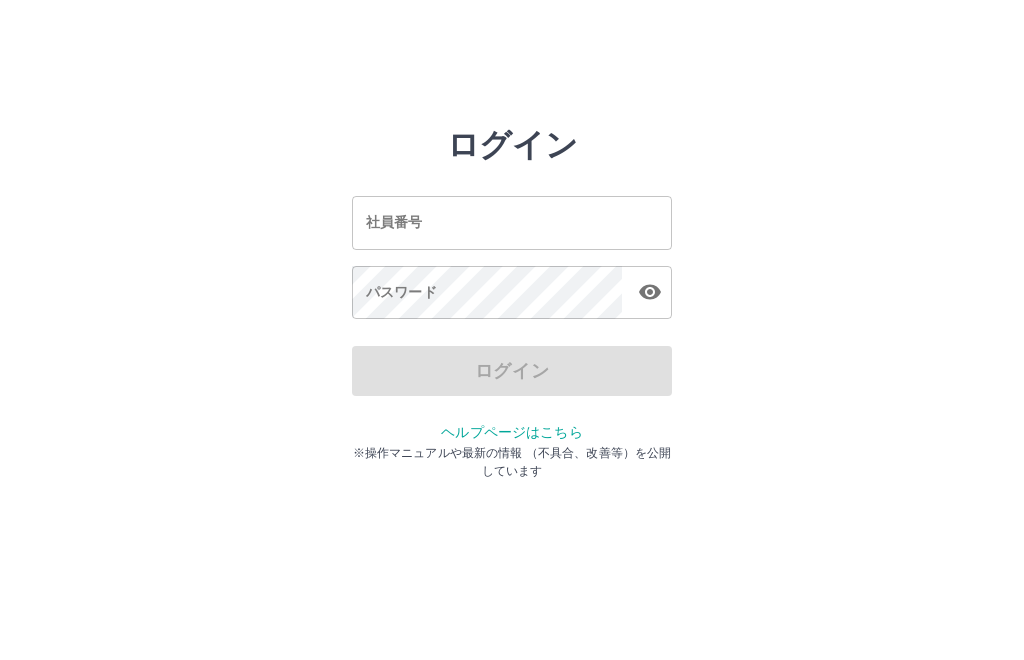 scroll, scrollTop: 0, scrollLeft: 0, axis: both 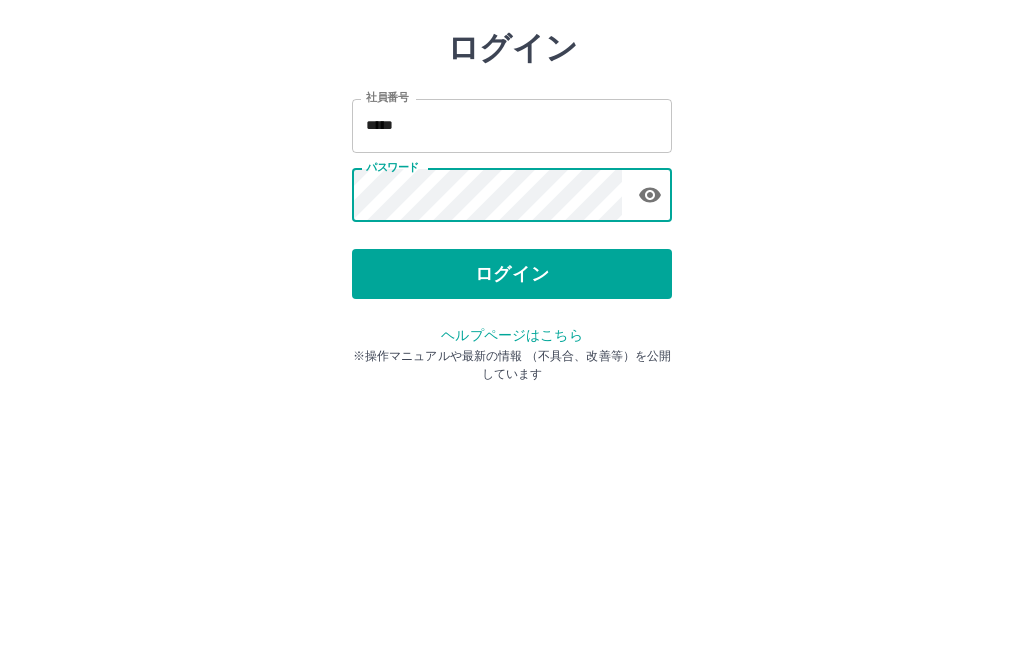 click on "ログイン" at bounding box center (512, 371) 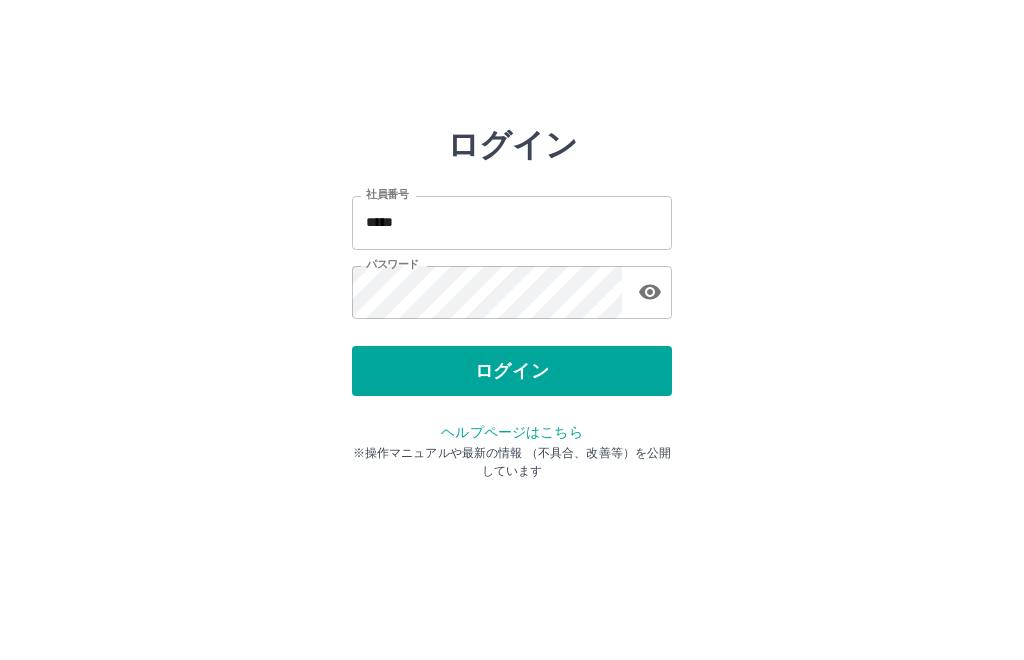 click on "ログイン" at bounding box center [512, 371] 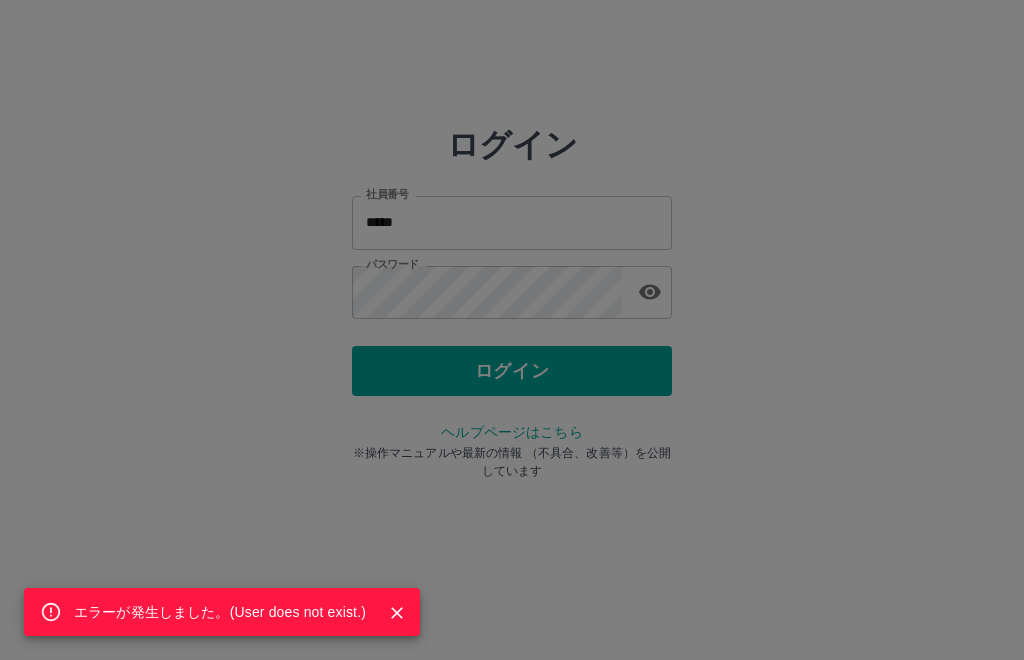 click on "エラーが発生しました。( User does not exist. )" at bounding box center (512, 330) 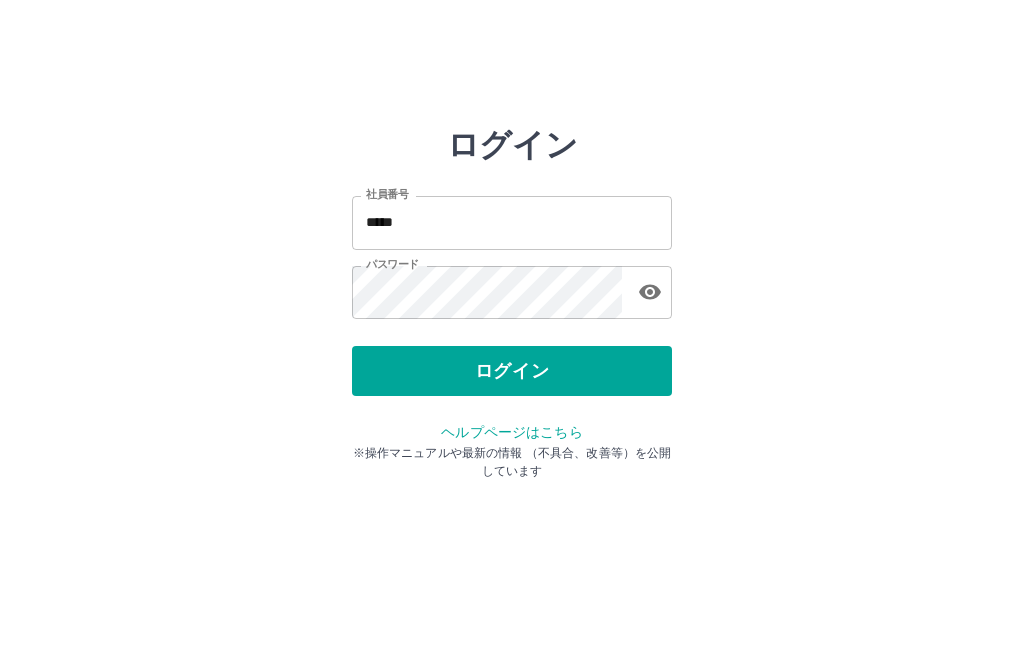click on "ログイン" at bounding box center (512, 371) 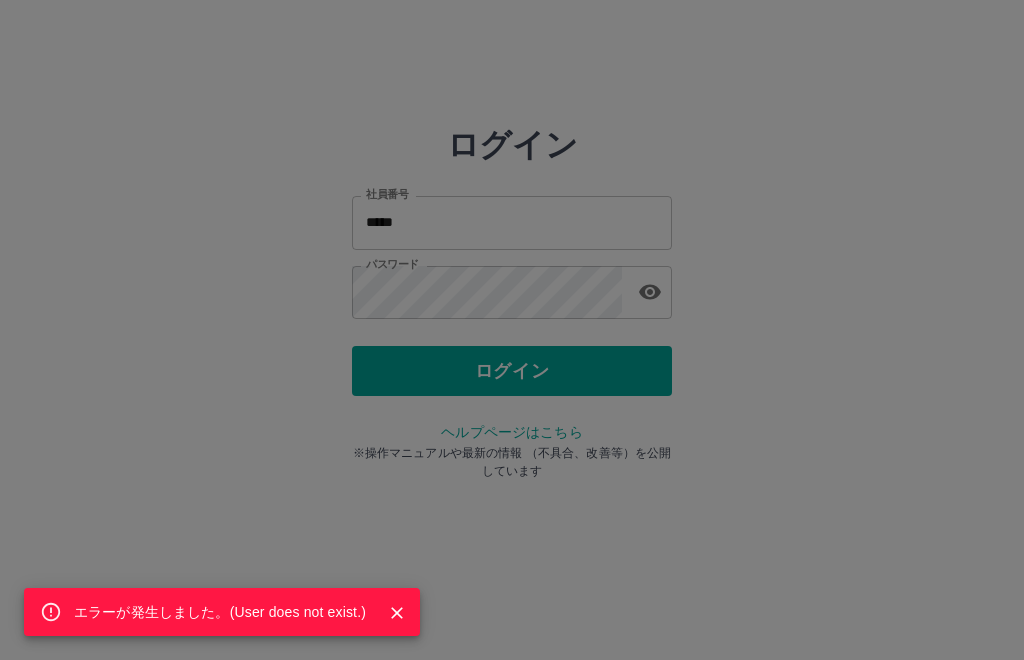click on "エラーが発生しました。( User does not exist. )" at bounding box center [512, 330] 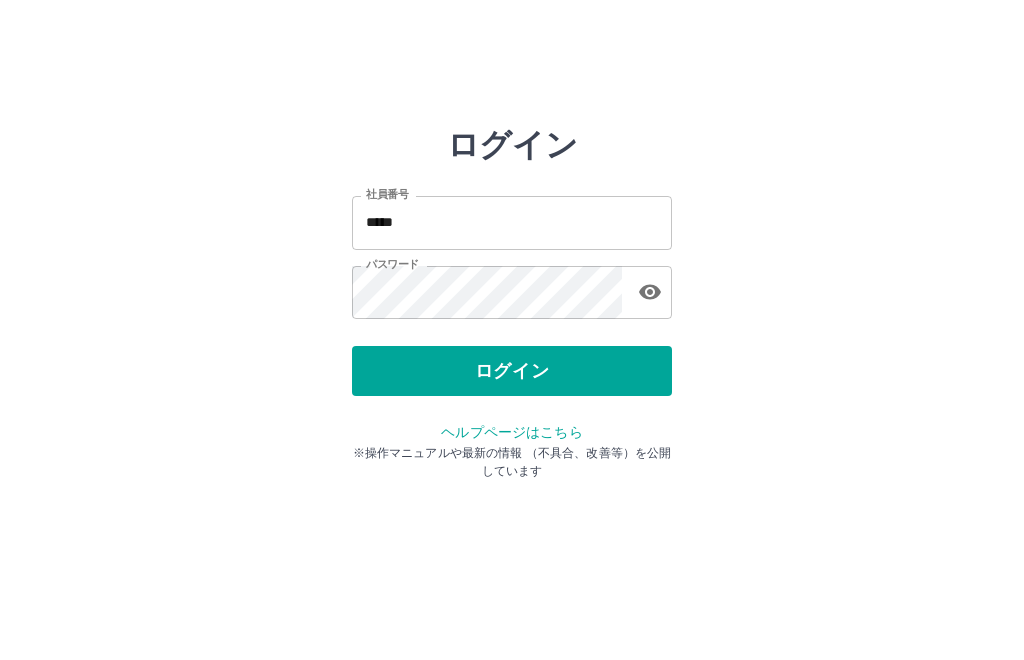 click on "*****" at bounding box center (512, 222) 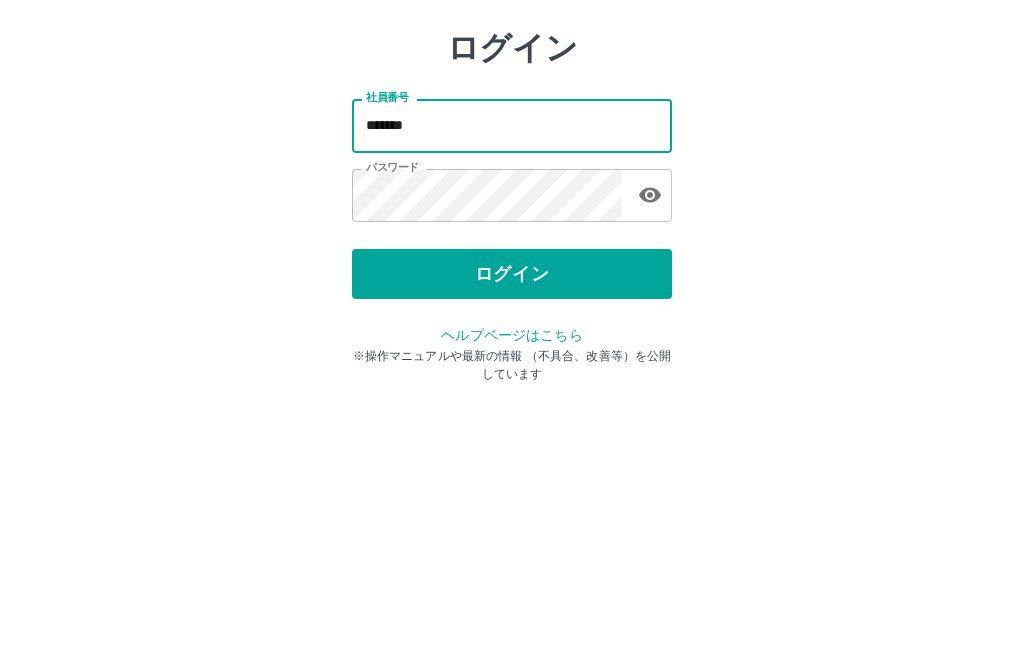 type on "*******" 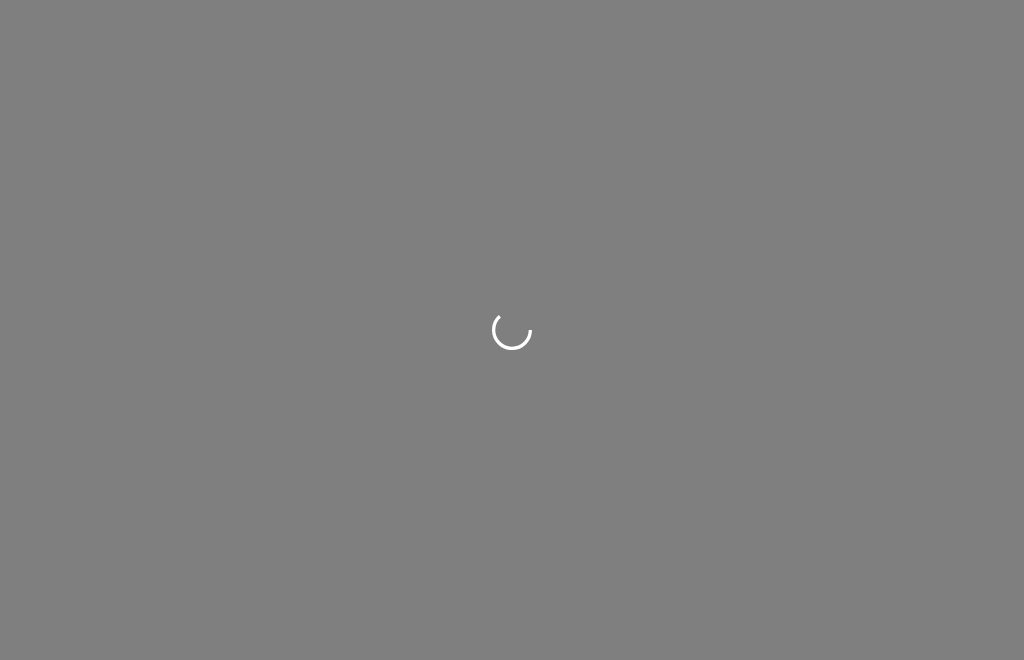 scroll, scrollTop: 0, scrollLeft: 0, axis: both 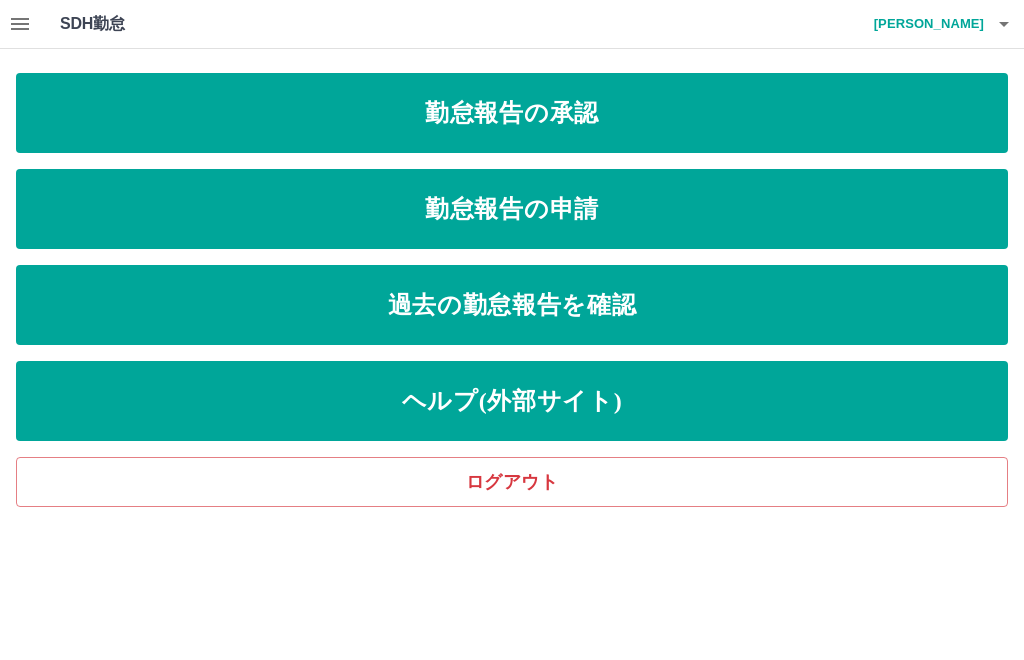 click on "勤怠報告の申請" at bounding box center (512, 209) 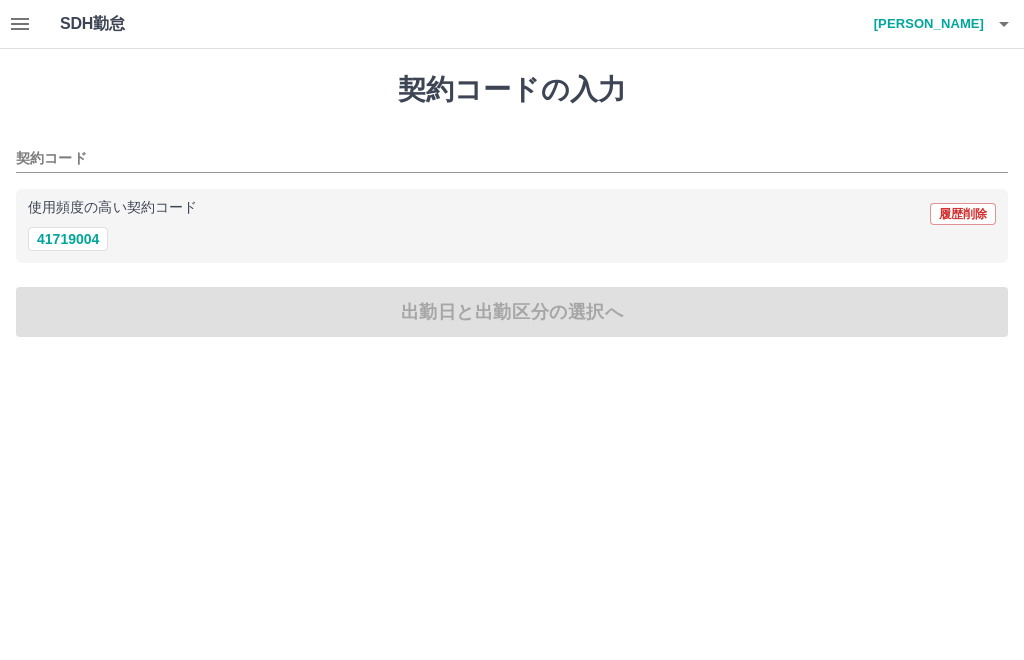 click on "41719004" at bounding box center (68, 239) 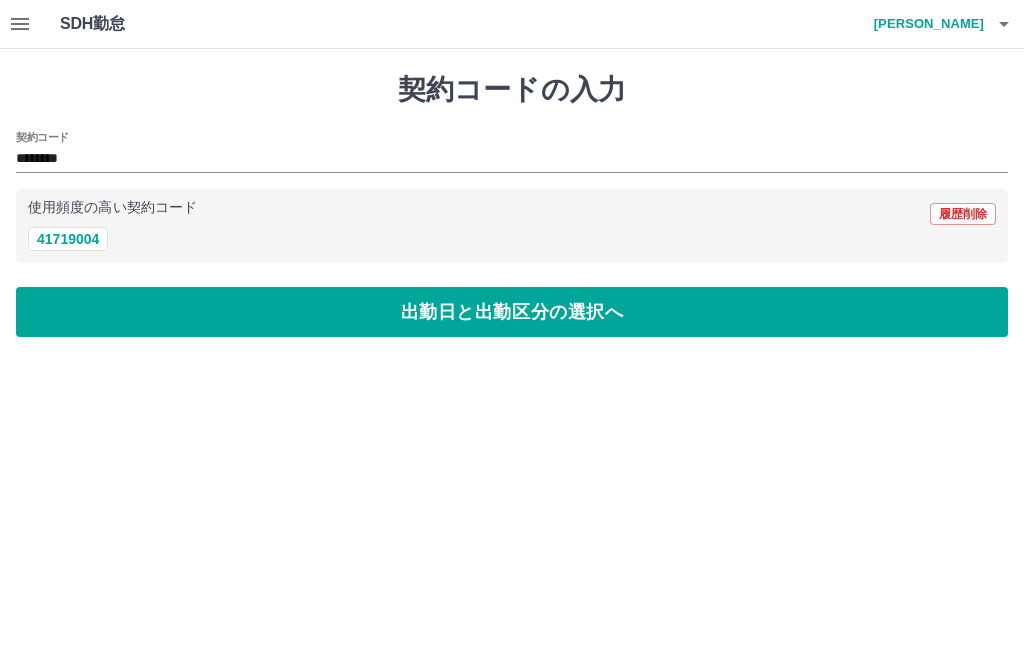 click on "出勤日と出勤区分の選択へ" at bounding box center (512, 312) 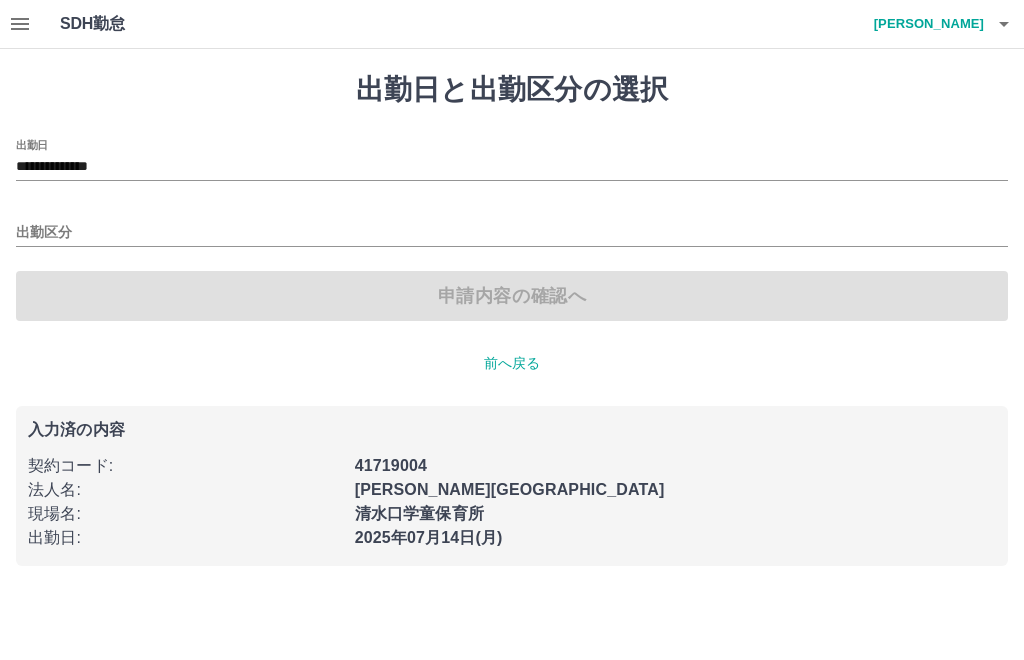 click on "**********" at bounding box center [512, 167] 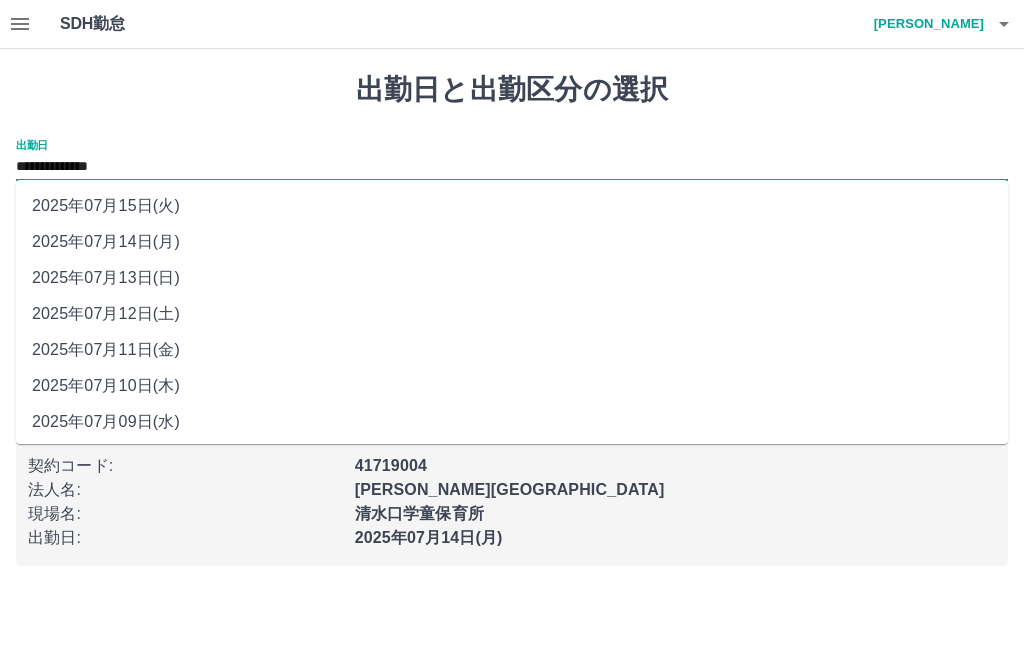 click on "2025年07月11日(金)" at bounding box center (512, 350) 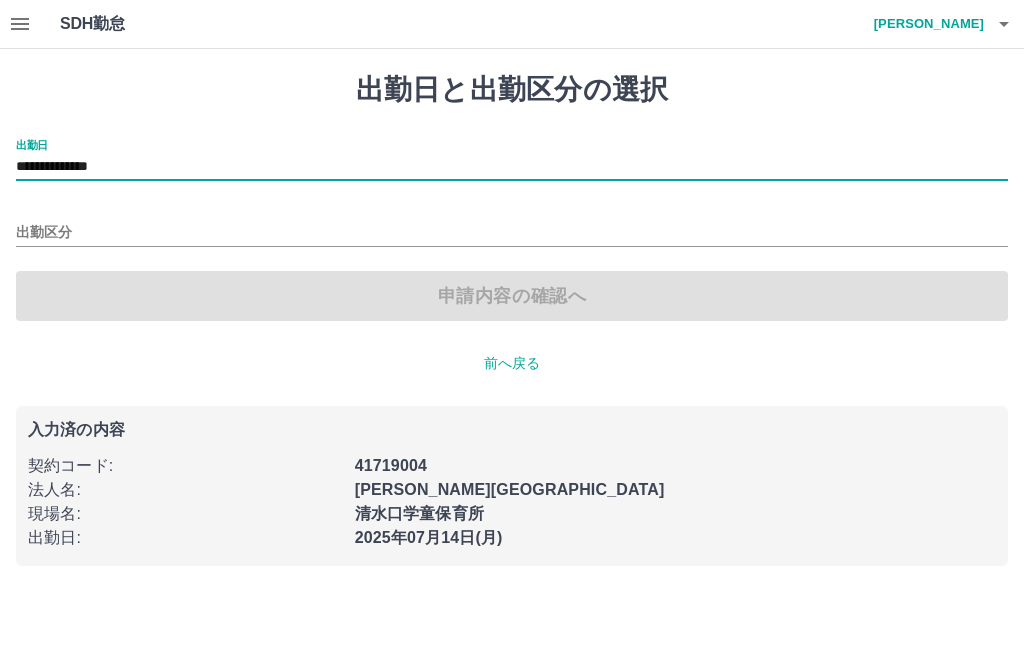 click on "出勤区分" at bounding box center [512, 233] 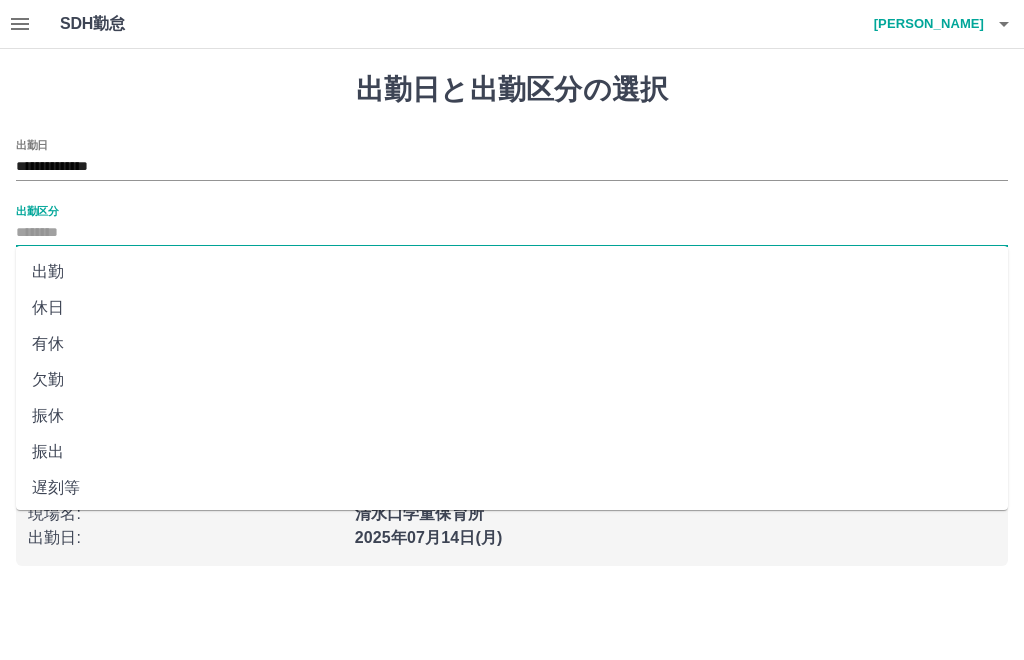 click on "出勤" at bounding box center [512, 272] 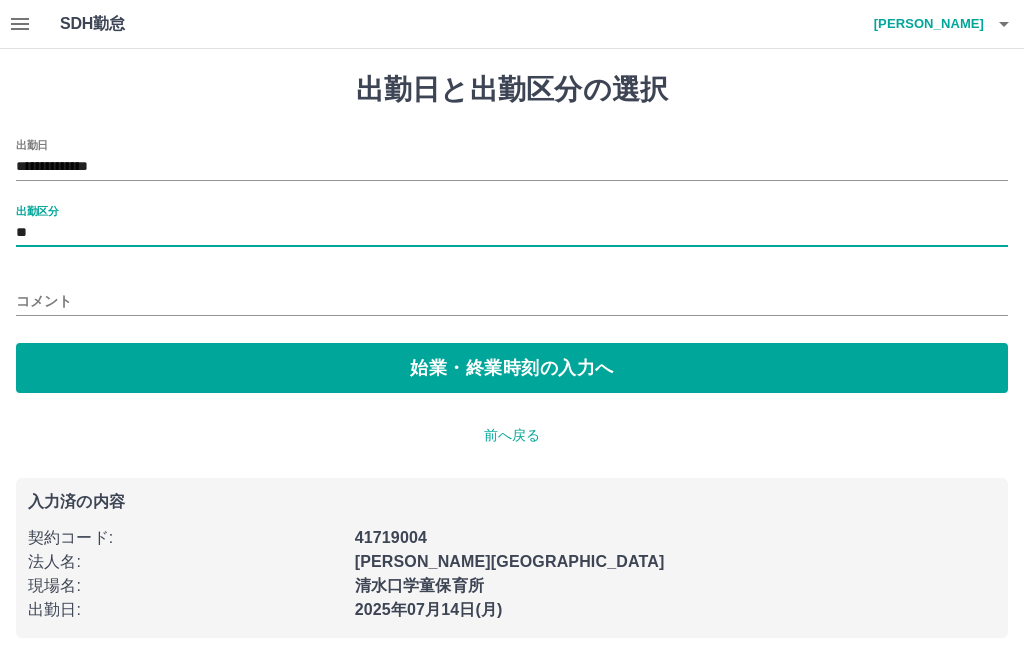 click on "始業・終業時刻の入力へ" at bounding box center (512, 368) 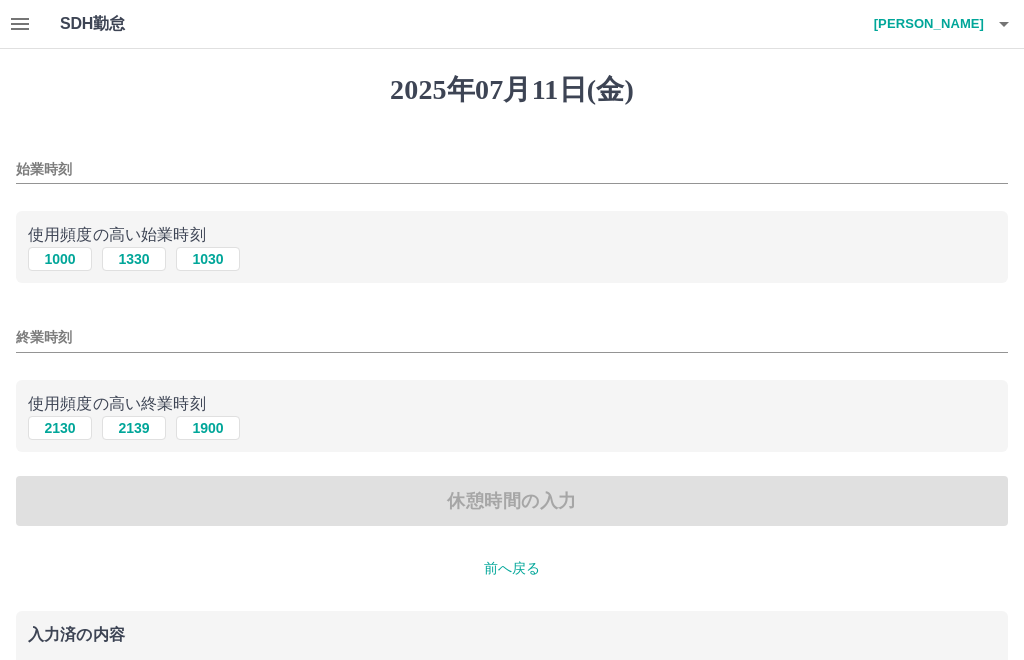 click on "1000" at bounding box center [60, 259] 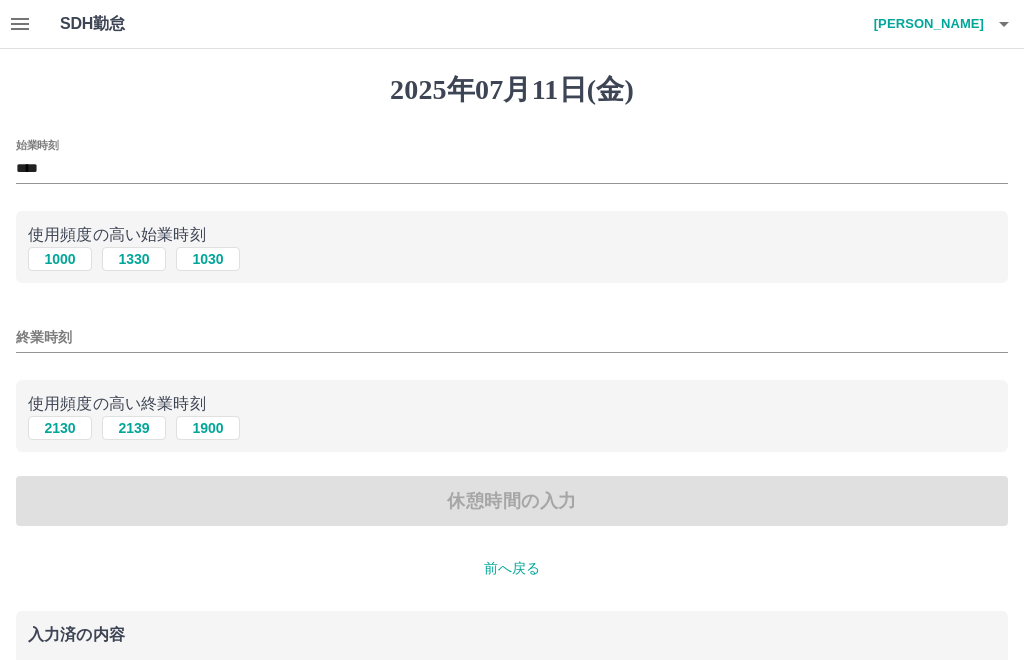 click on "終業時刻" at bounding box center (512, 337) 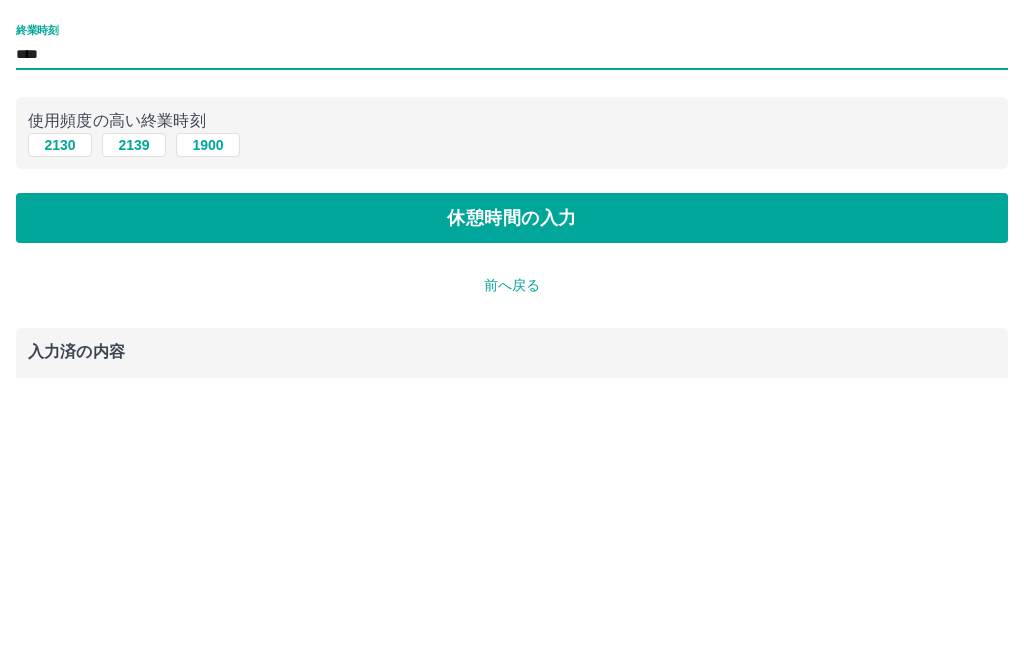 type on "****" 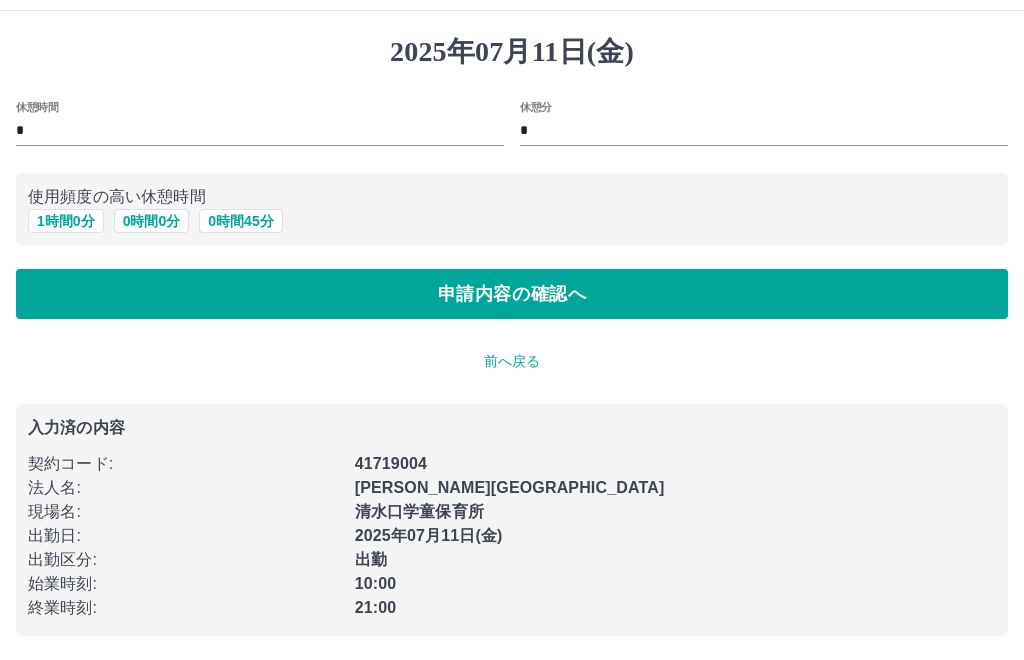scroll, scrollTop: 0, scrollLeft: 0, axis: both 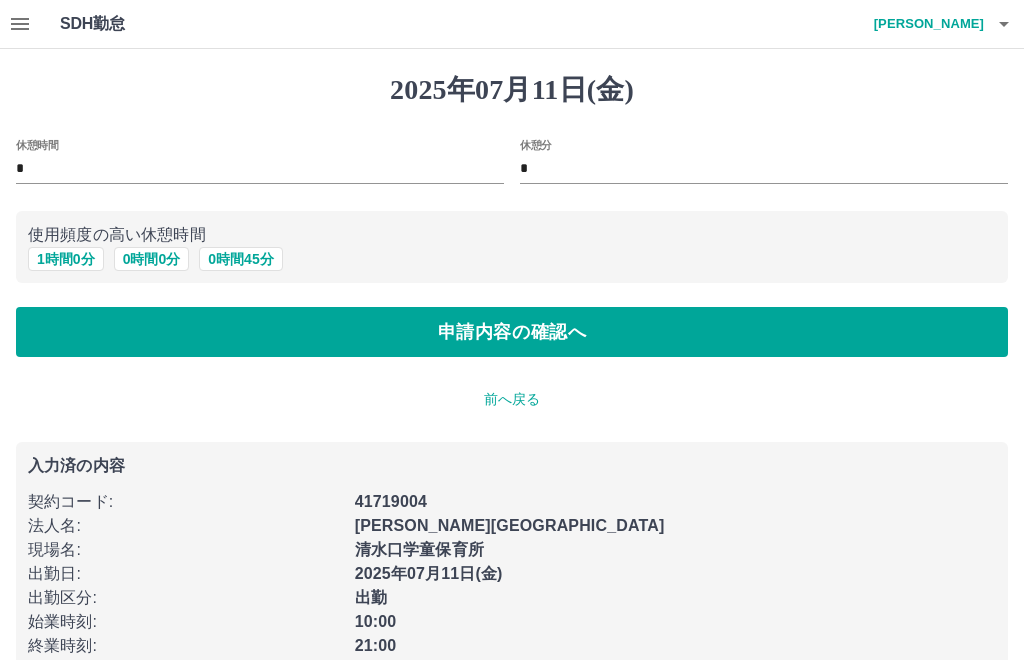 click on "1 時間 0 分" at bounding box center [66, 259] 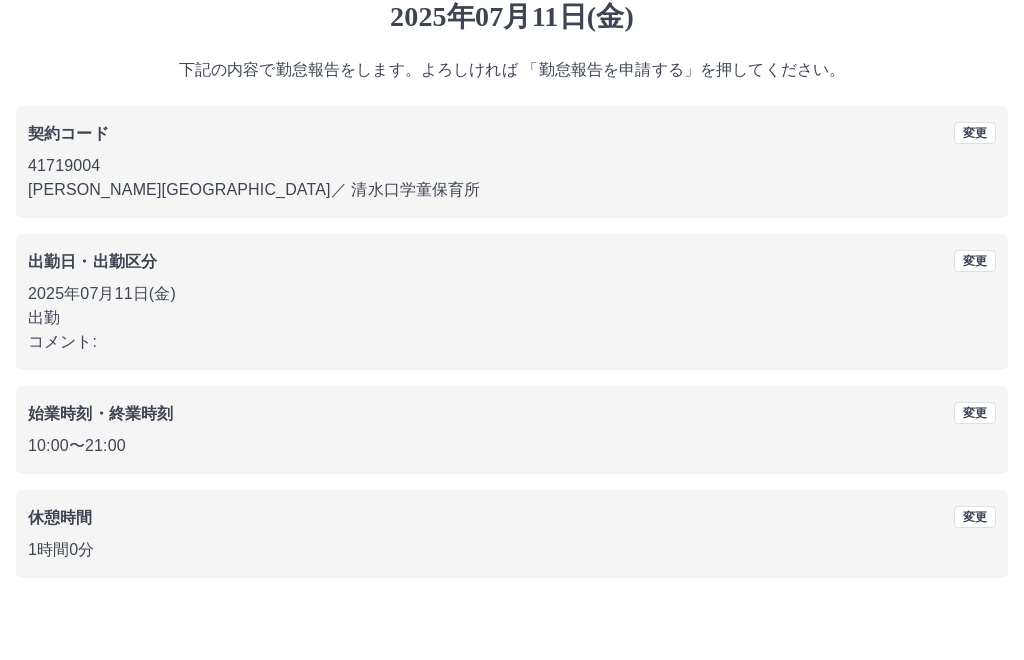 scroll, scrollTop: 21, scrollLeft: 0, axis: vertical 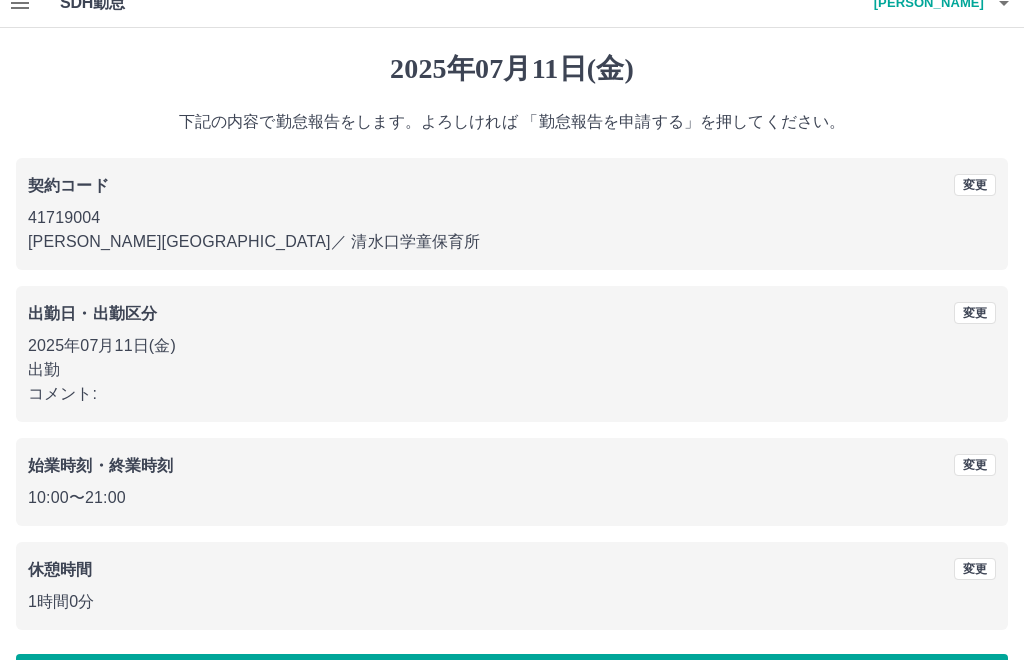 click on "勤怠報告を申請する" at bounding box center (512, 679) 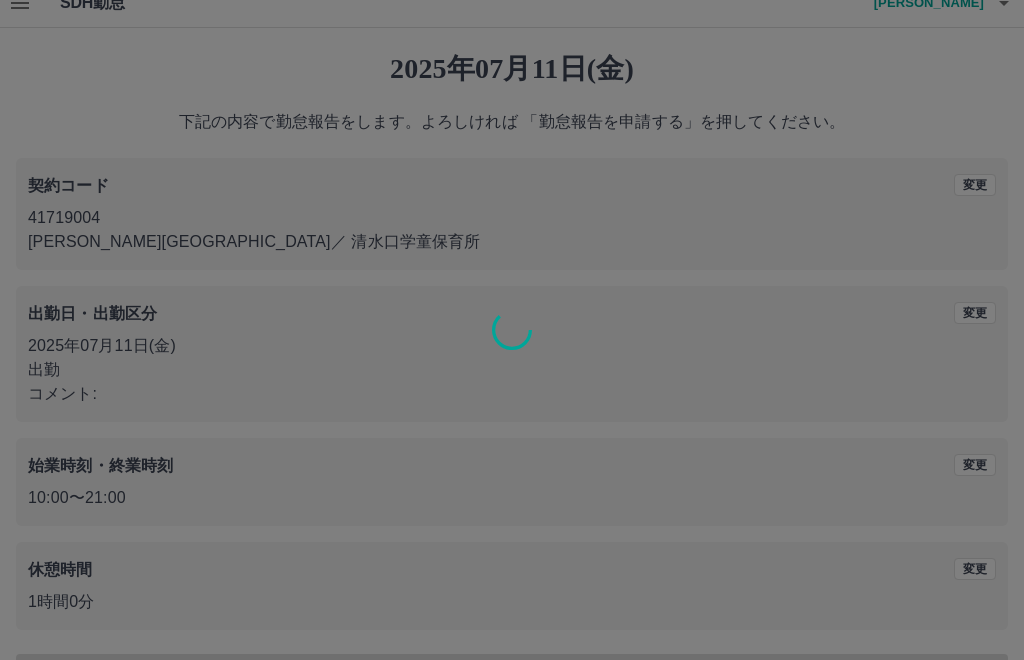 scroll, scrollTop: 0, scrollLeft: 0, axis: both 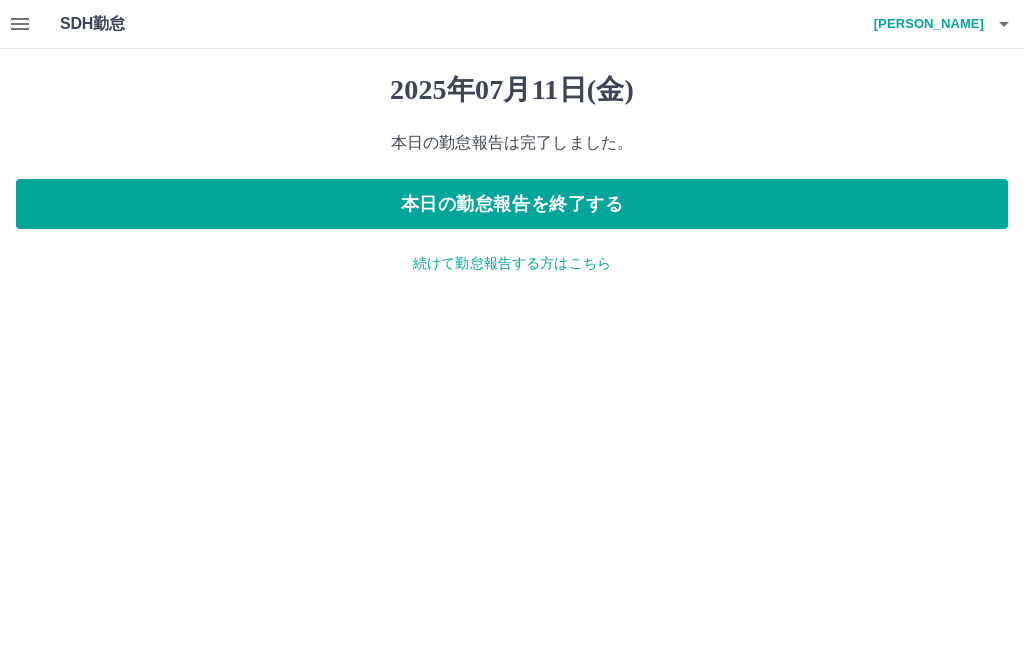 click 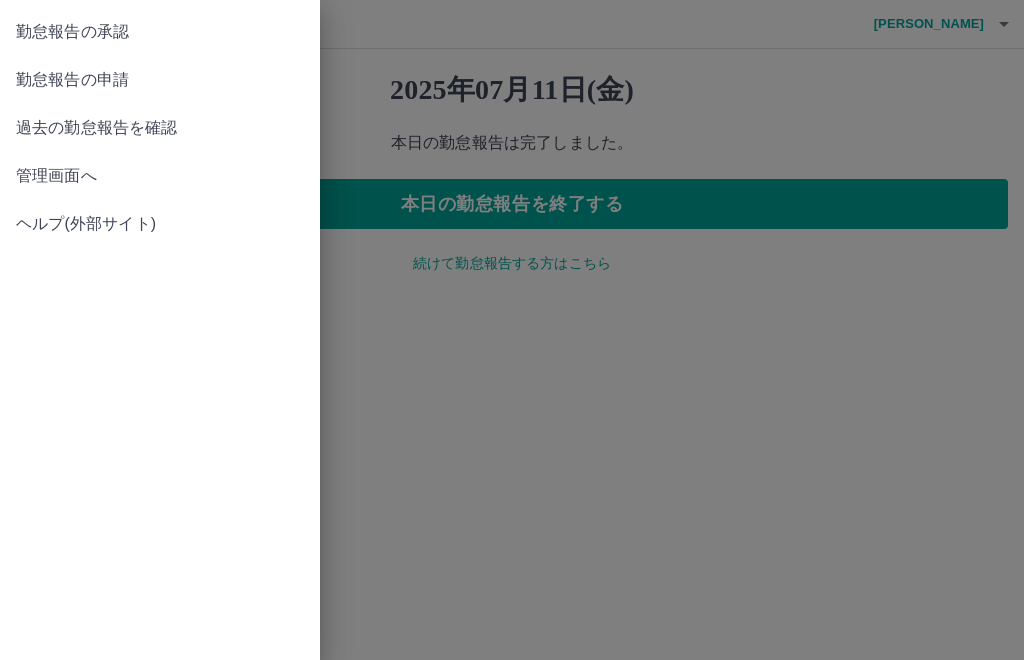 click on "勤怠報告の承認" at bounding box center (160, 32) 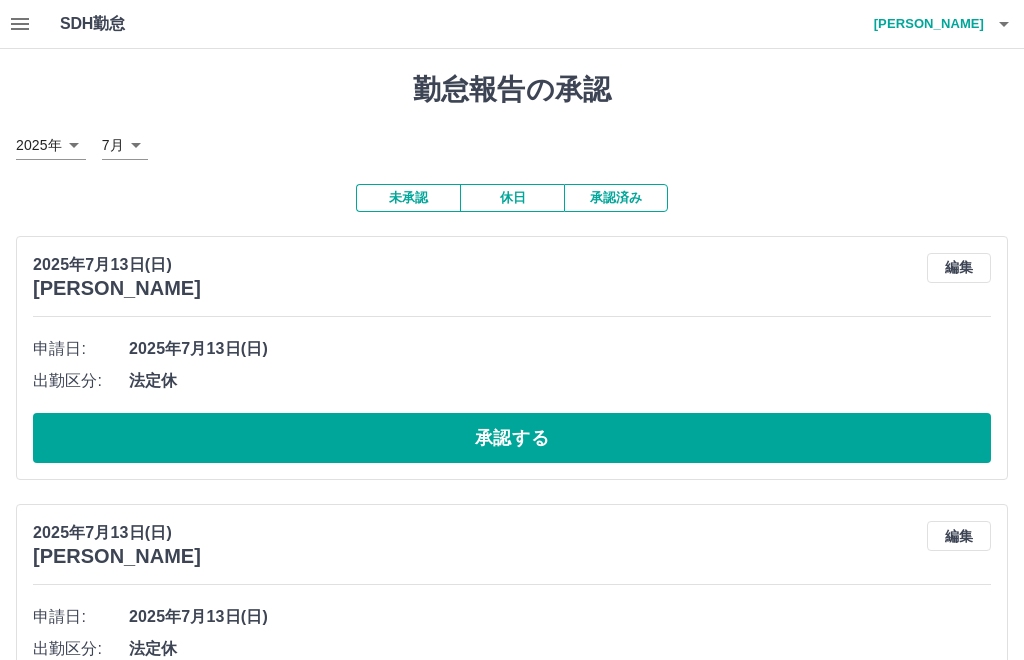 click on "承認する" at bounding box center (512, 438) 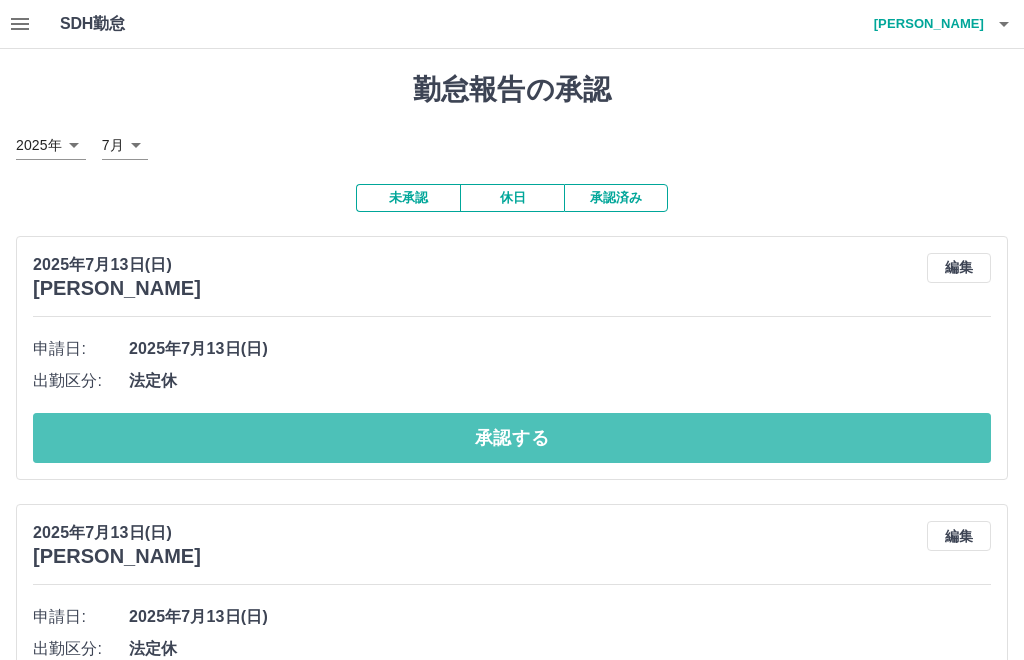 click on "承認する" at bounding box center [512, 438] 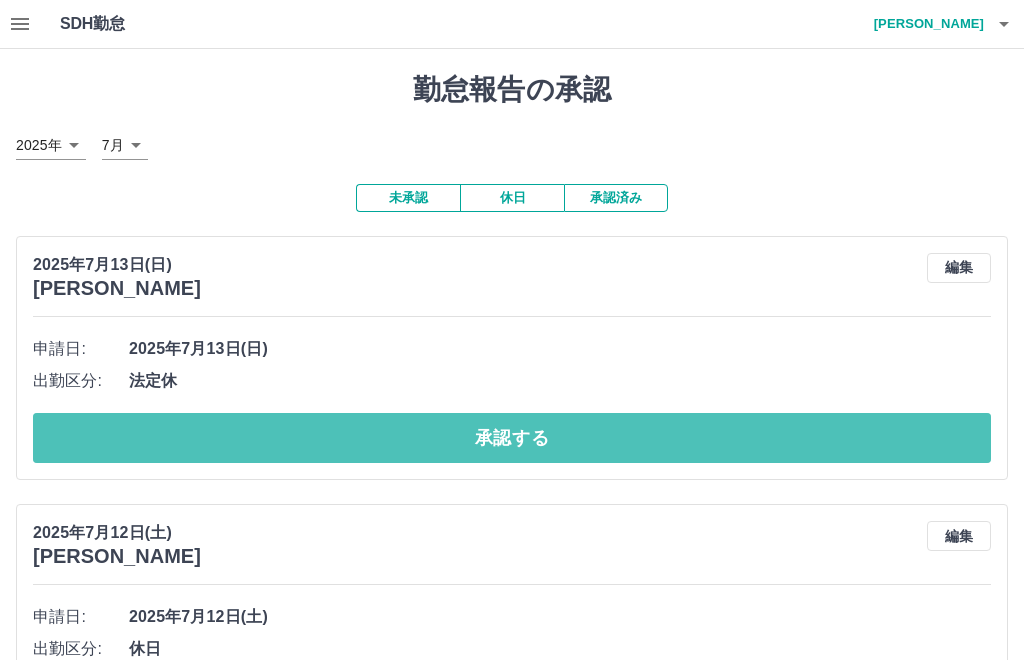 click on "承認する" at bounding box center [512, 438] 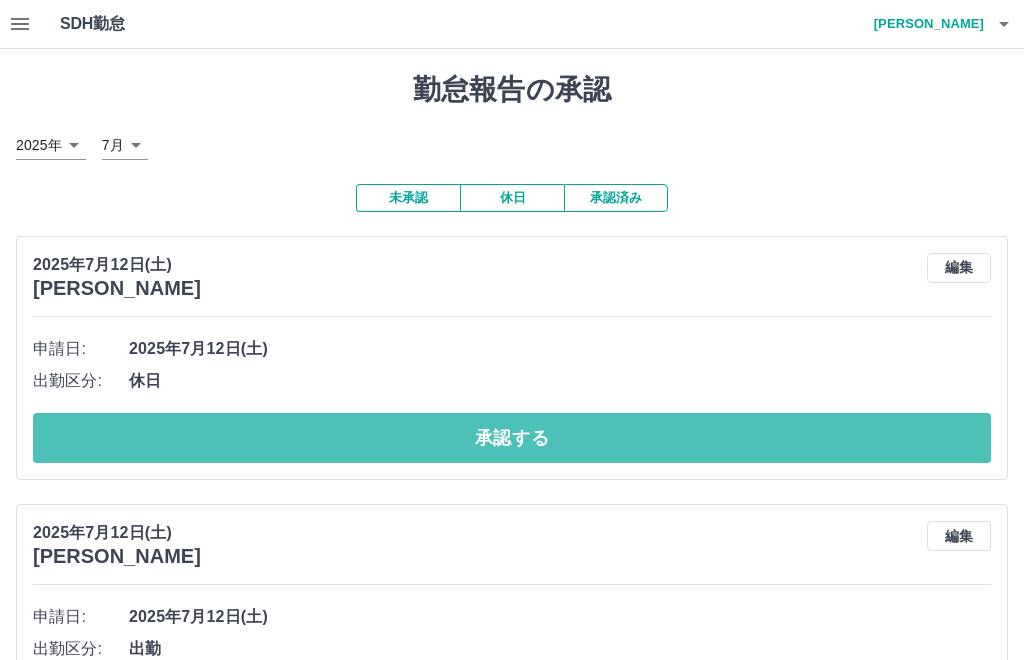 click on "承認する" at bounding box center [512, 438] 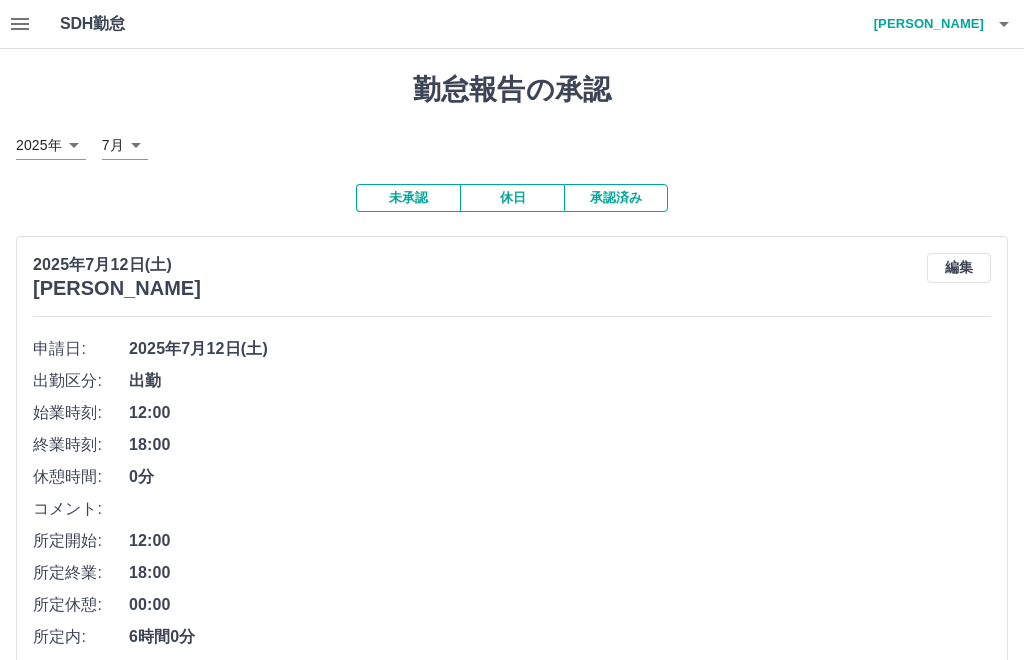 click on "承認する" at bounding box center (512, 726) 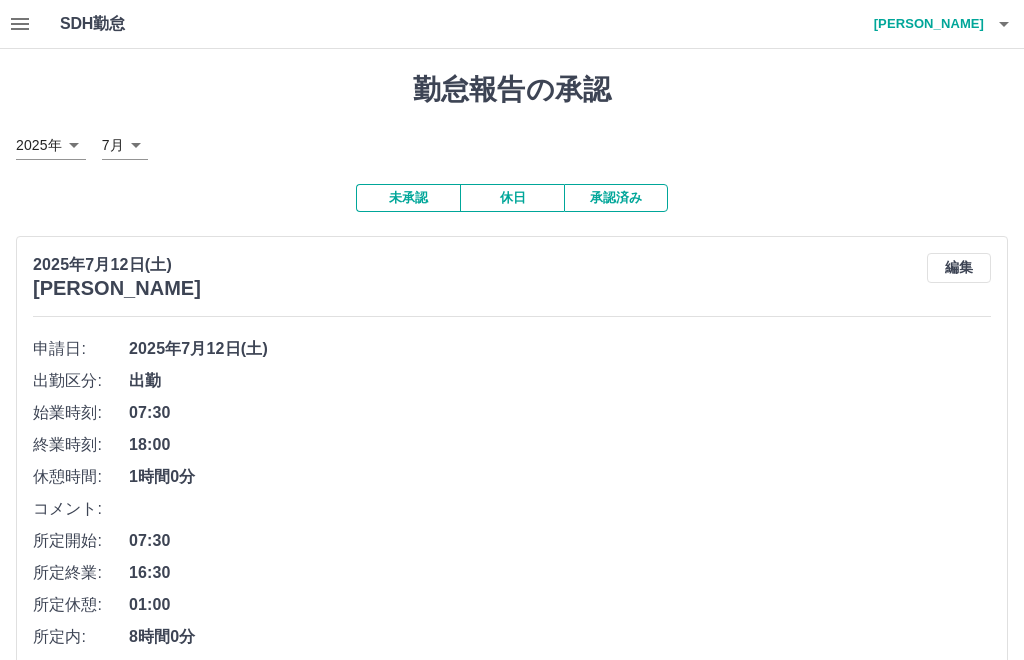 click on "承認する" at bounding box center [512, 726] 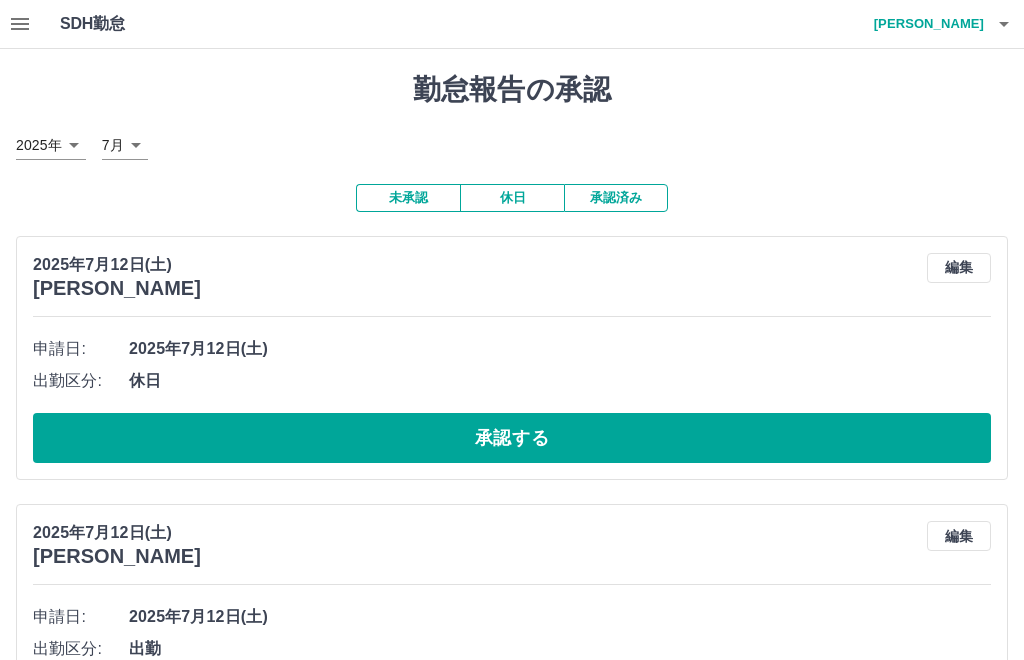click on "承認する" at bounding box center (512, 438) 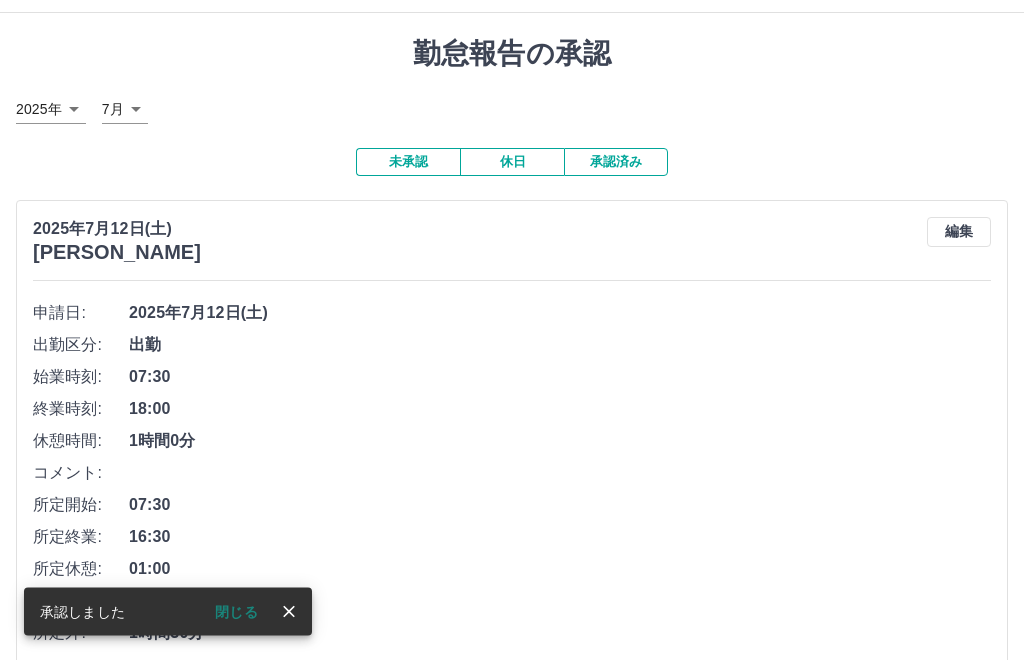 scroll, scrollTop: 35, scrollLeft: 0, axis: vertical 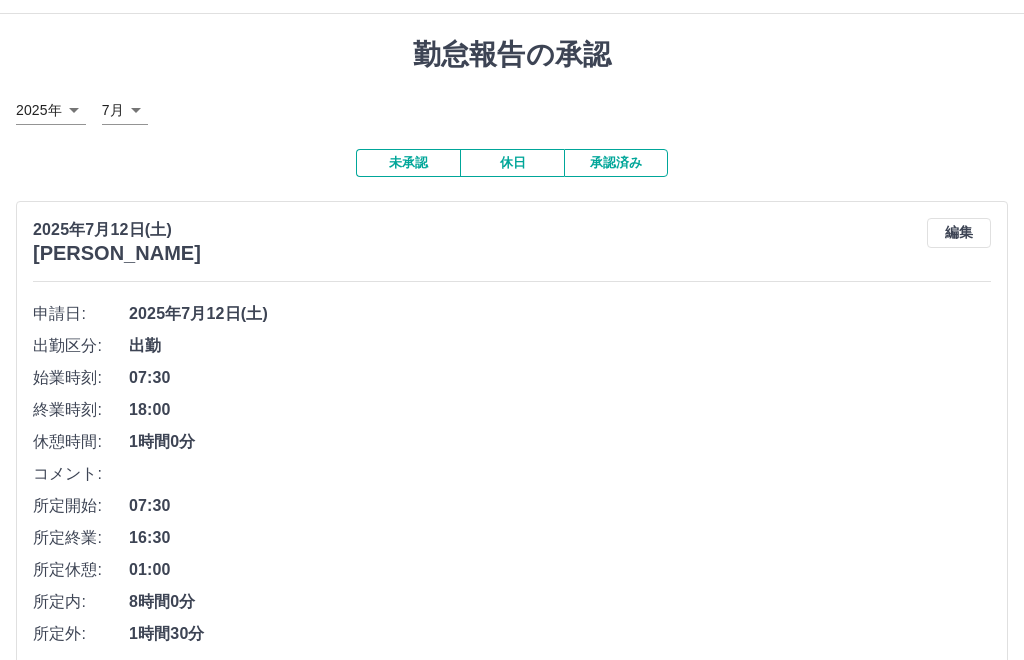click on "承認する" at bounding box center (512, 691) 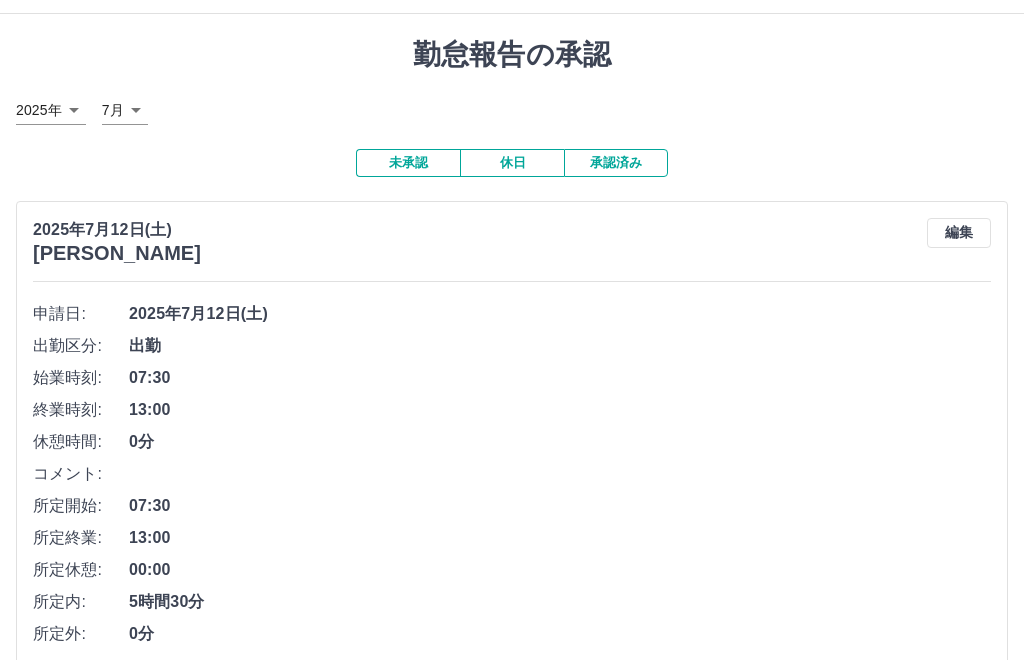click on "承認する" at bounding box center (512, 691) 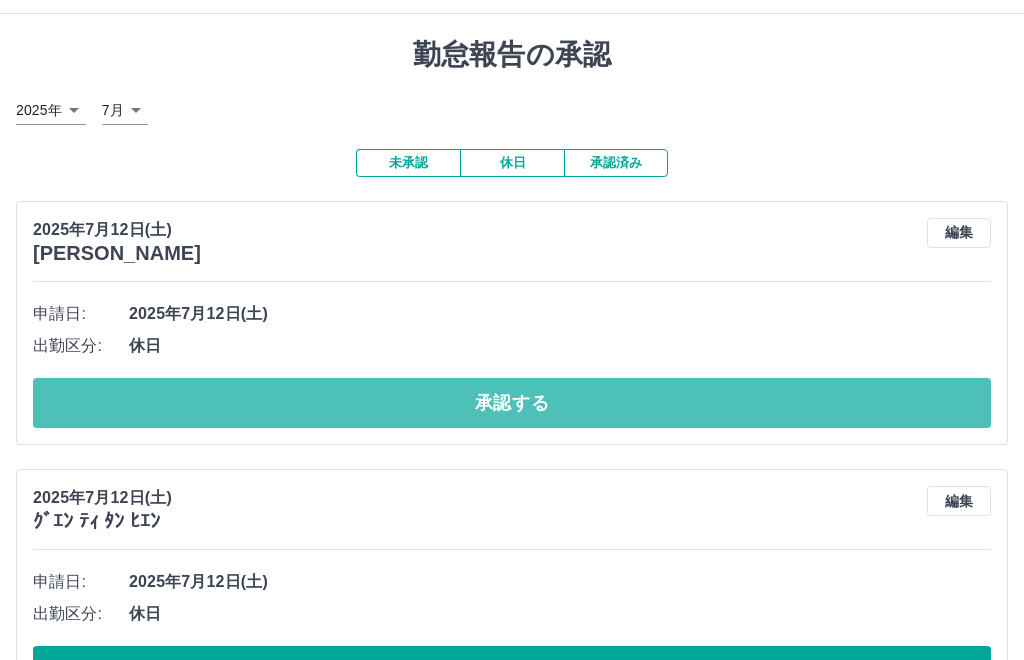click on "承認する" at bounding box center [512, 403] 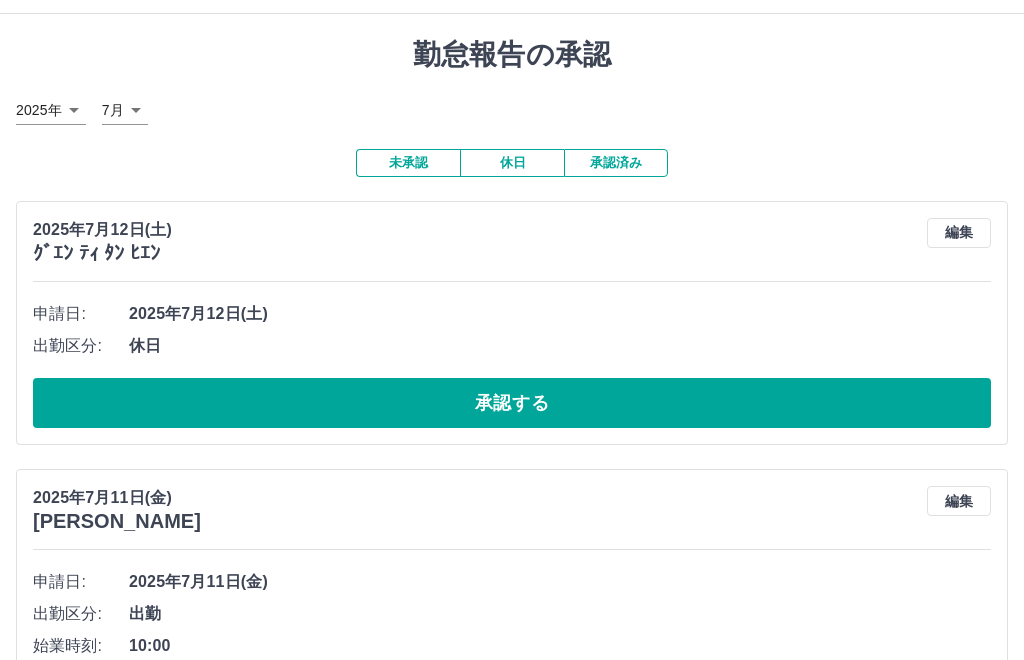 click on "承認する" at bounding box center [512, 403] 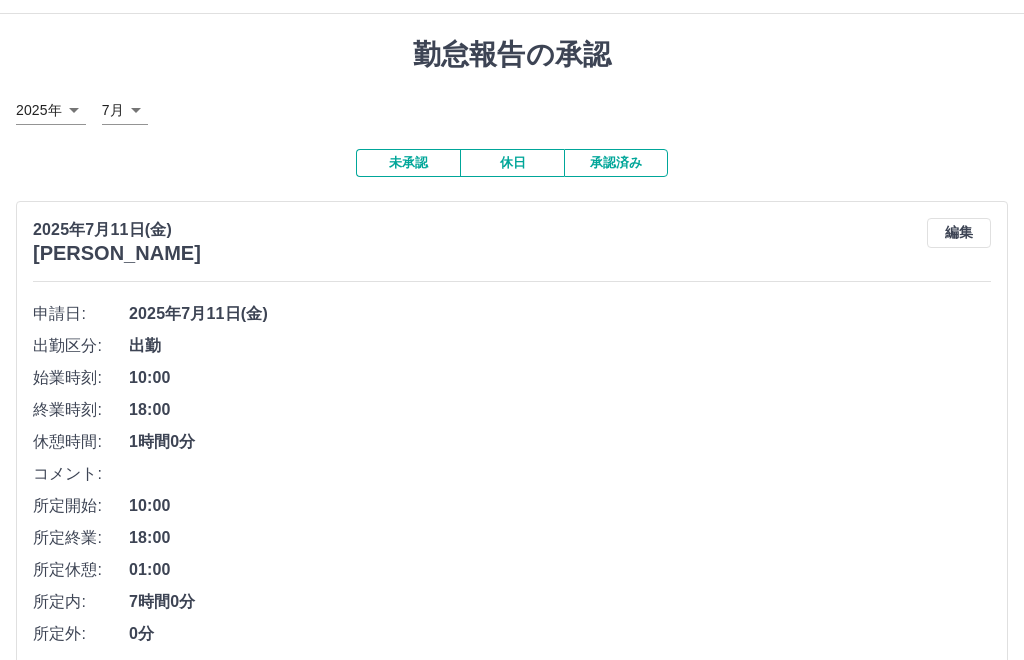 click on "承認する" at bounding box center [512, 691] 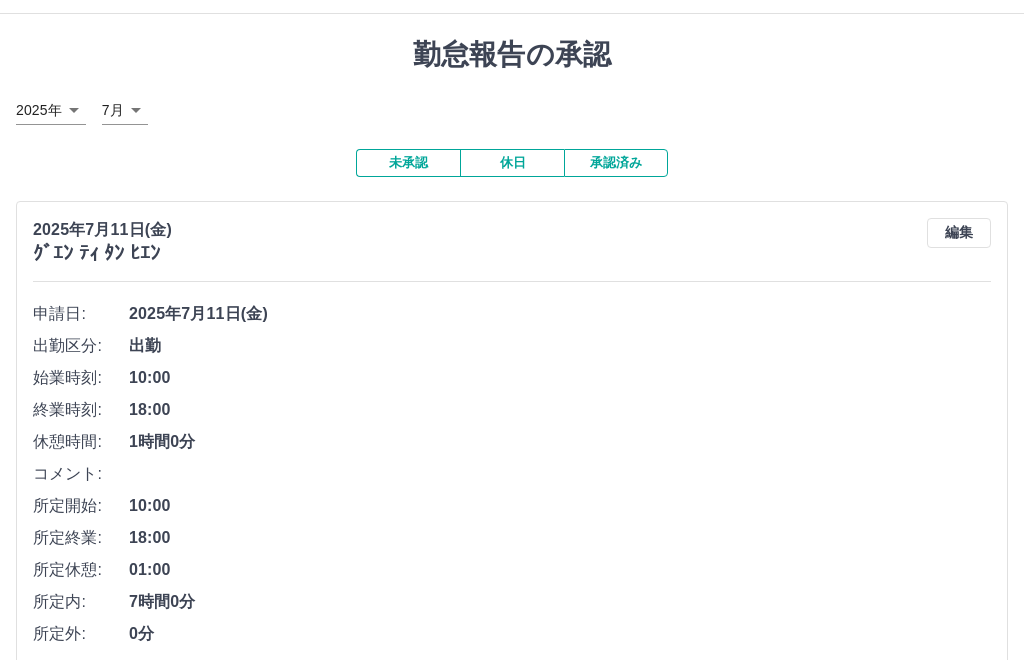click on "承認する" at bounding box center [512, 691] 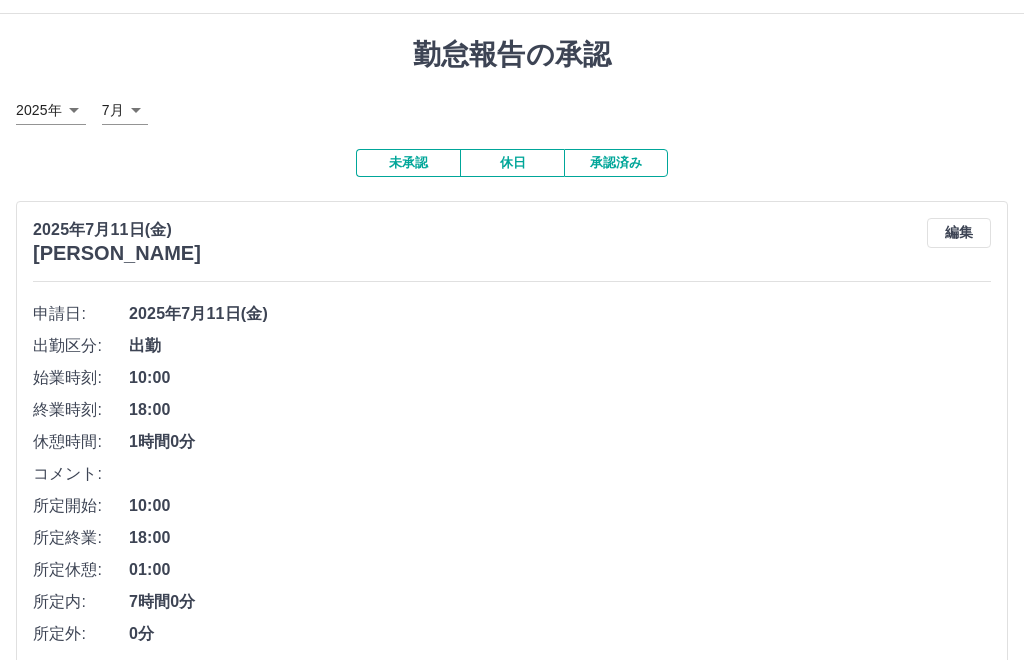 click on "承認する" at bounding box center [512, 691] 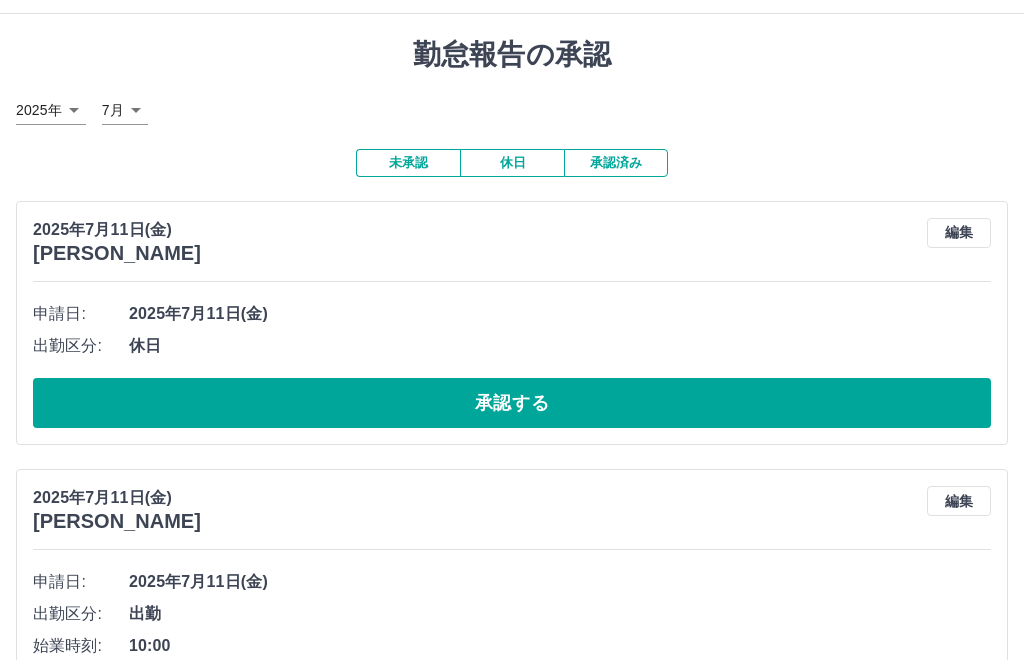 click on "承認する" at bounding box center (512, 403) 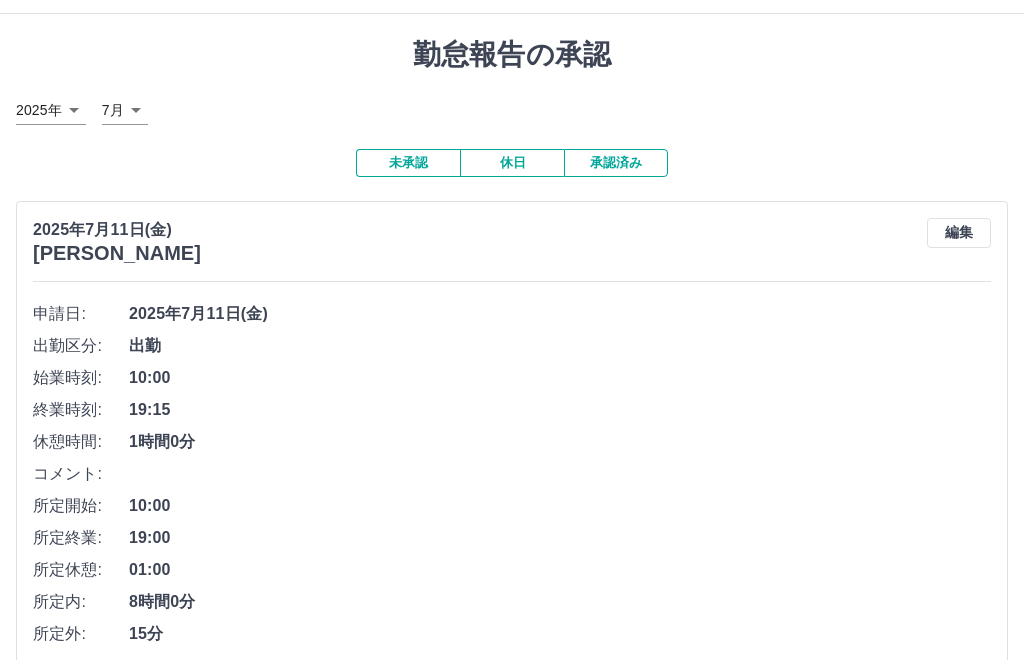 click on "承認する" at bounding box center (512, 691) 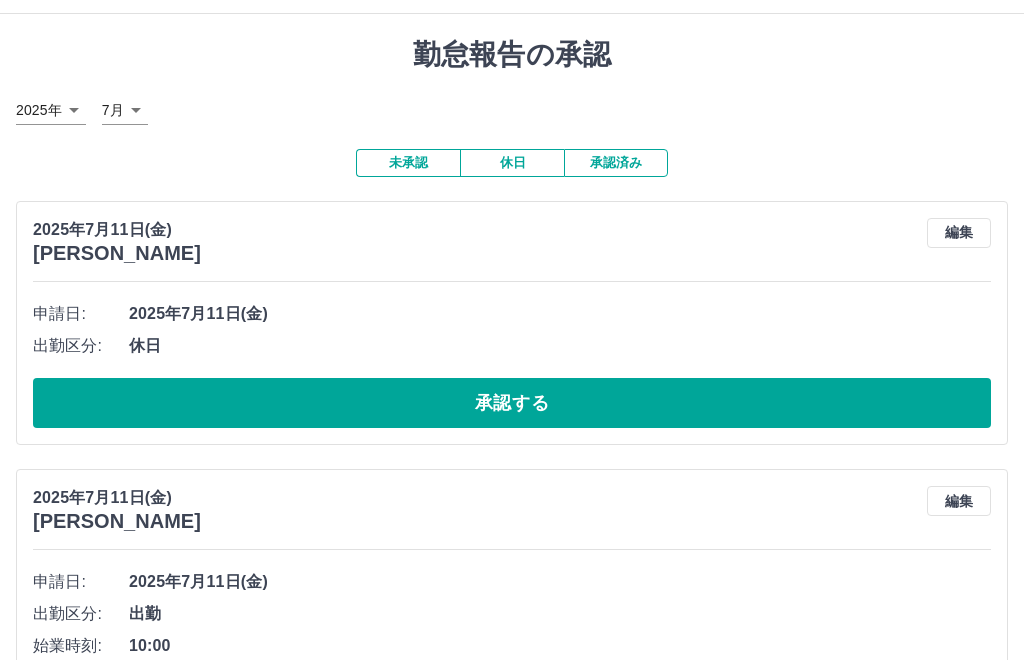 click on "承認する" at bounding box center (512, 403) 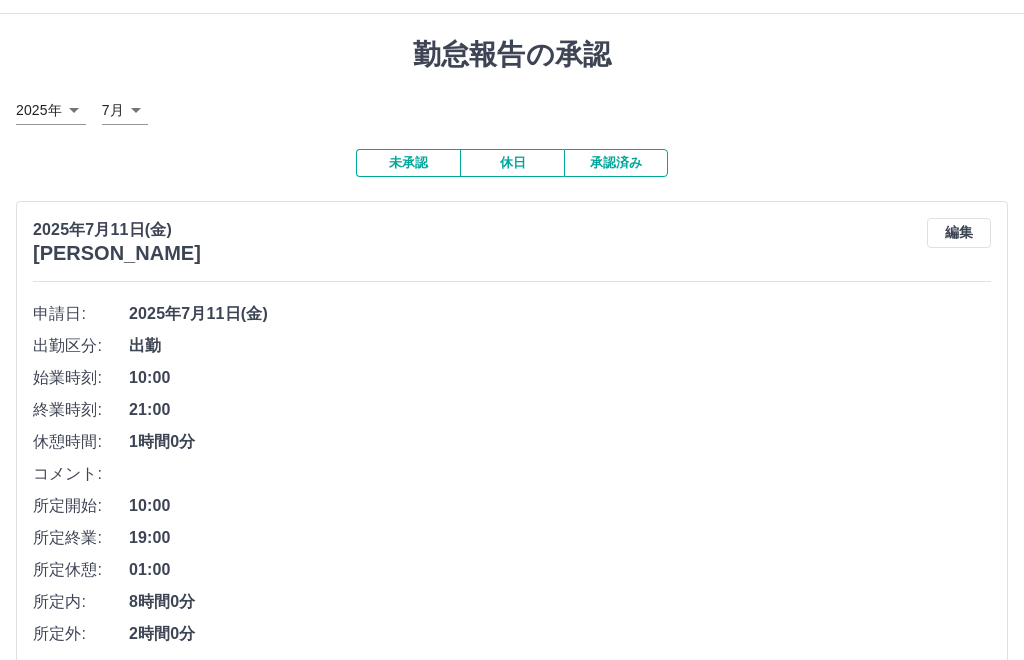 click on "承認する" at bounding box center (512, 691) 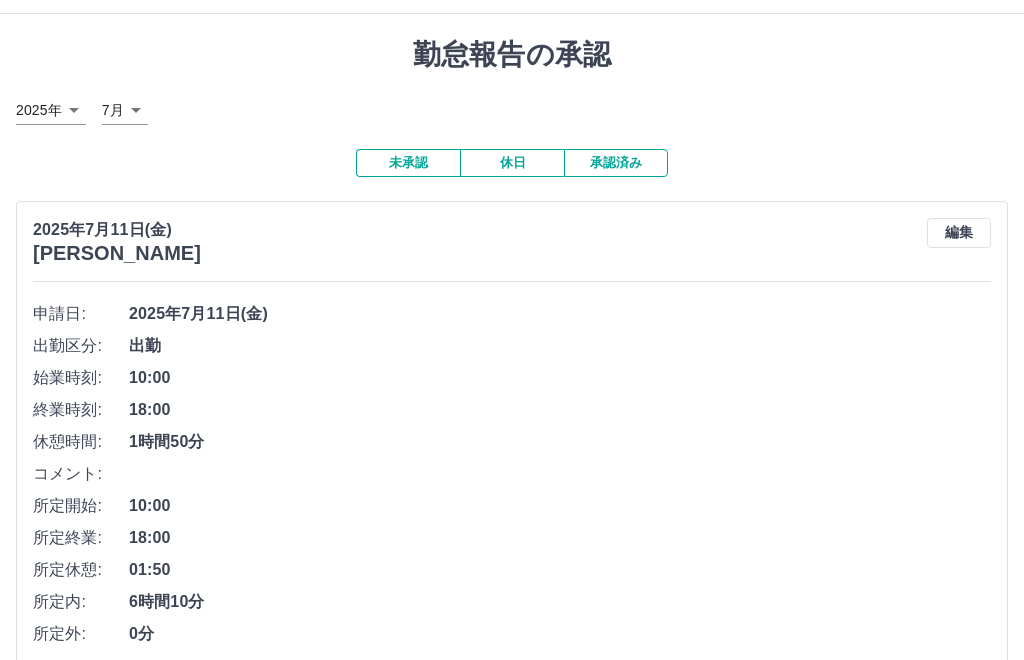 click on "承認する" at bounding box center [512, 691] 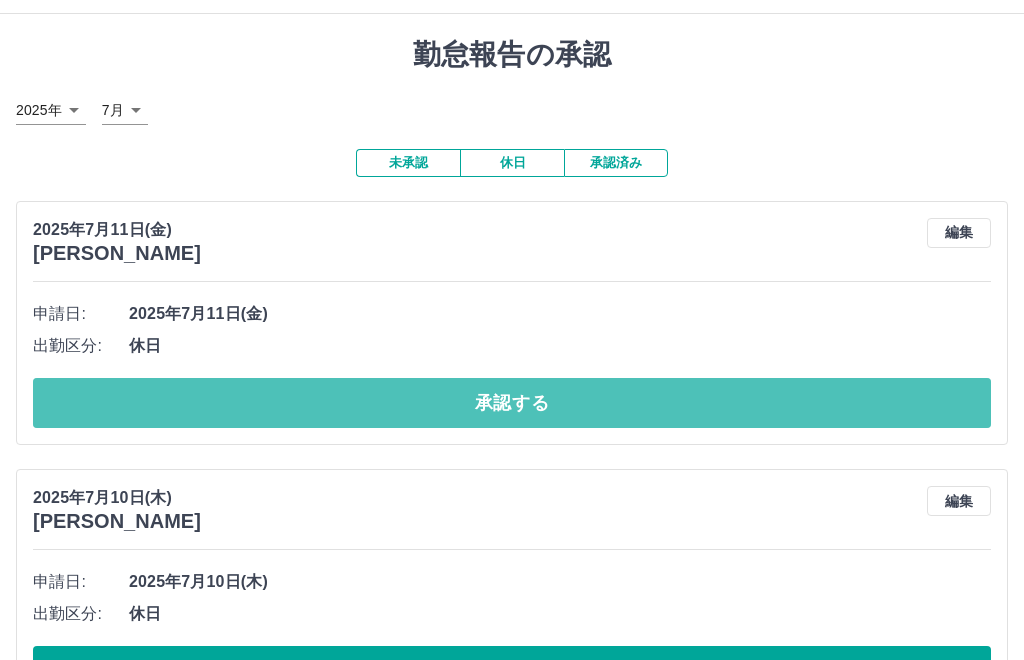 click on "承認する" at bounding box center (512, 403) 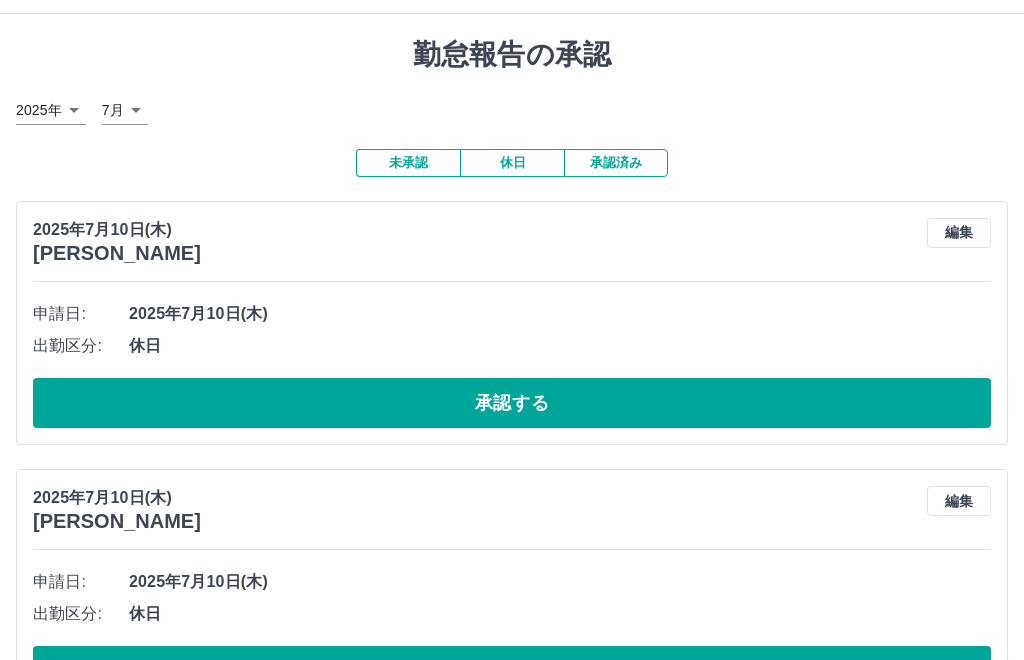 click on "承認する" at bounding box center (512, 403) 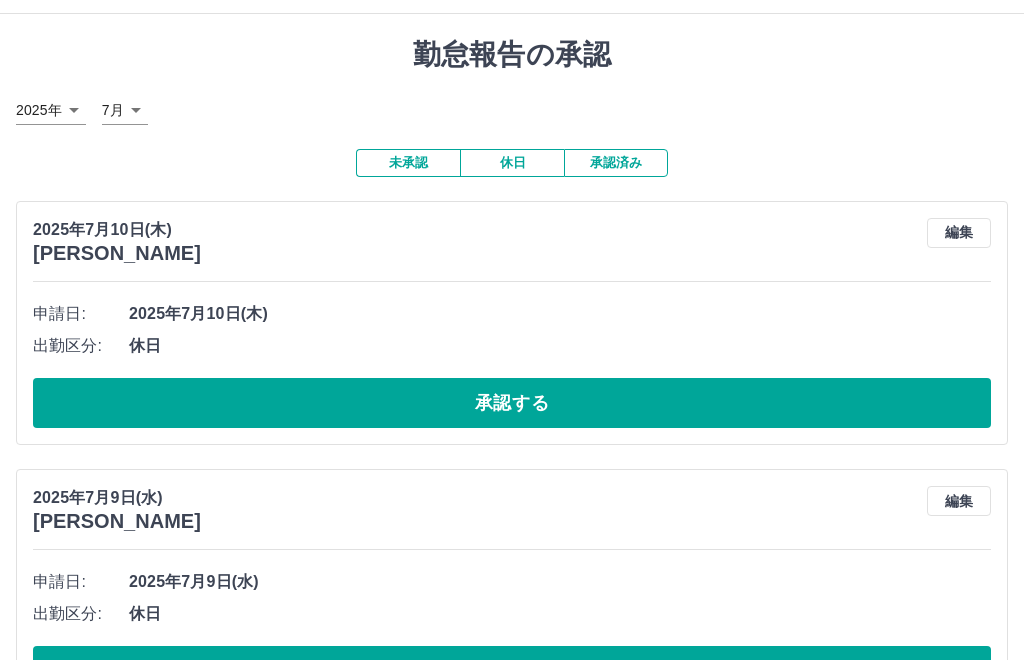 click on "承認する" at bounding box center [512, 403] 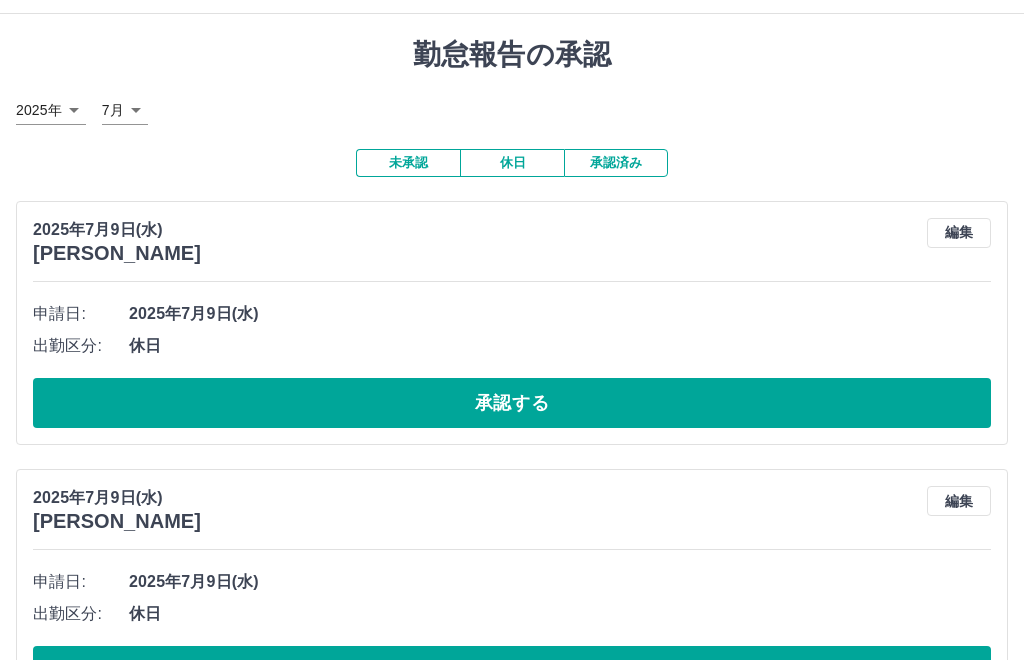 click on "承認する" at bounding box center (512, 403) 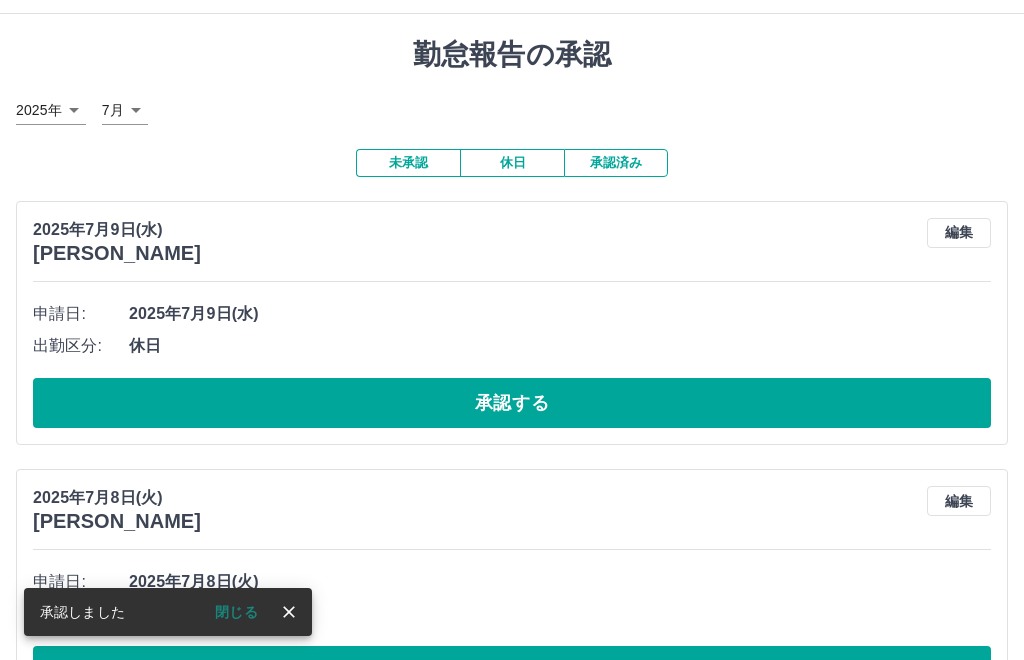 click on "承認する" at bounding box center [512, 403] 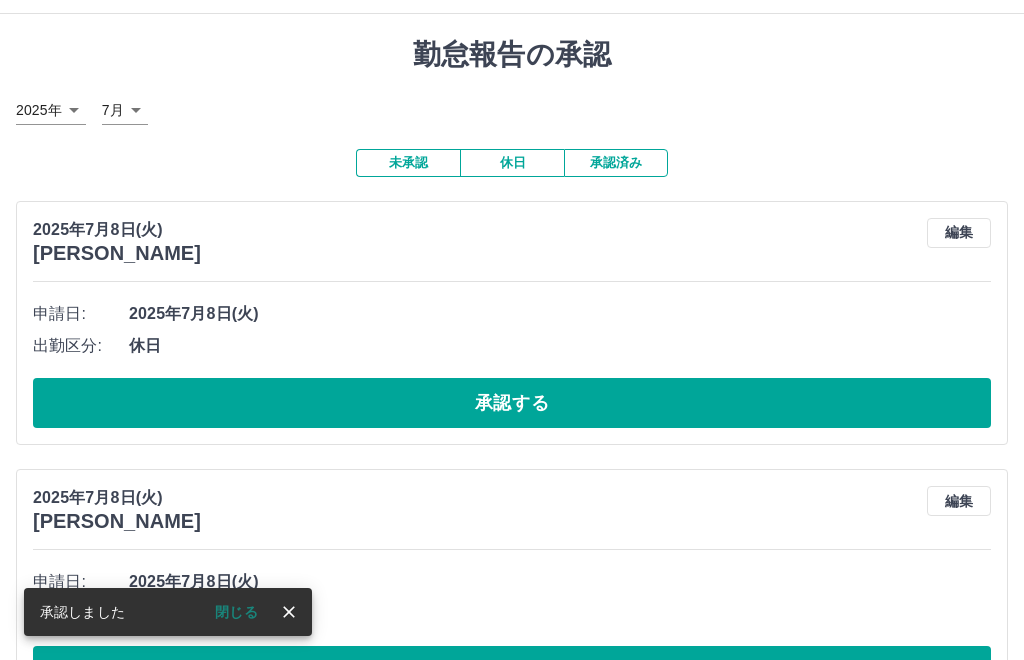click on "承認する" at bounding box center (512, 403) 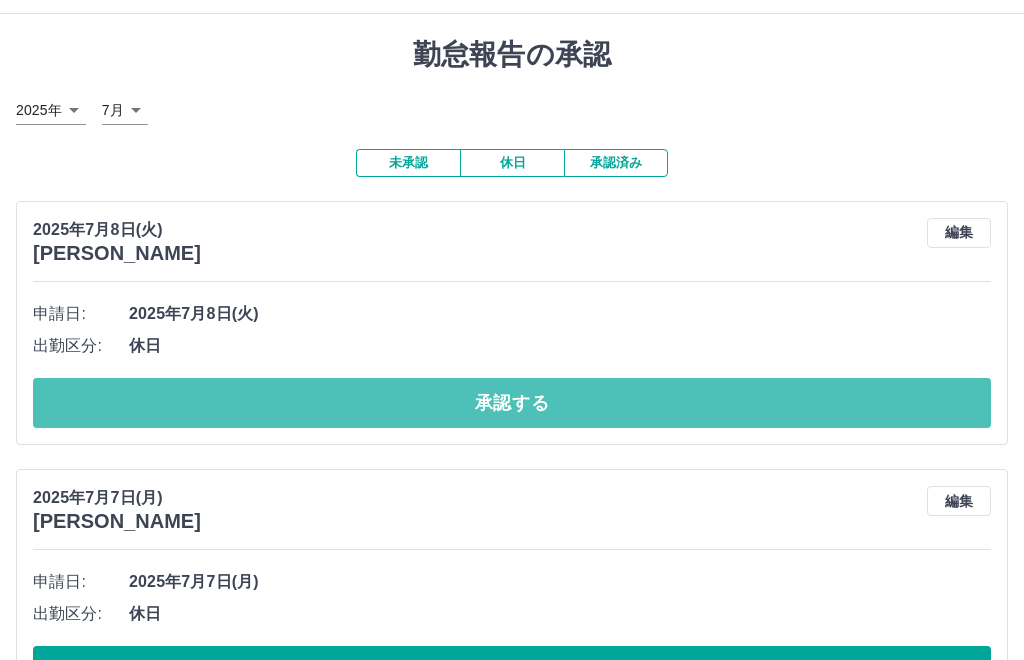 click on "承認する" at bounding box center [512, 403] 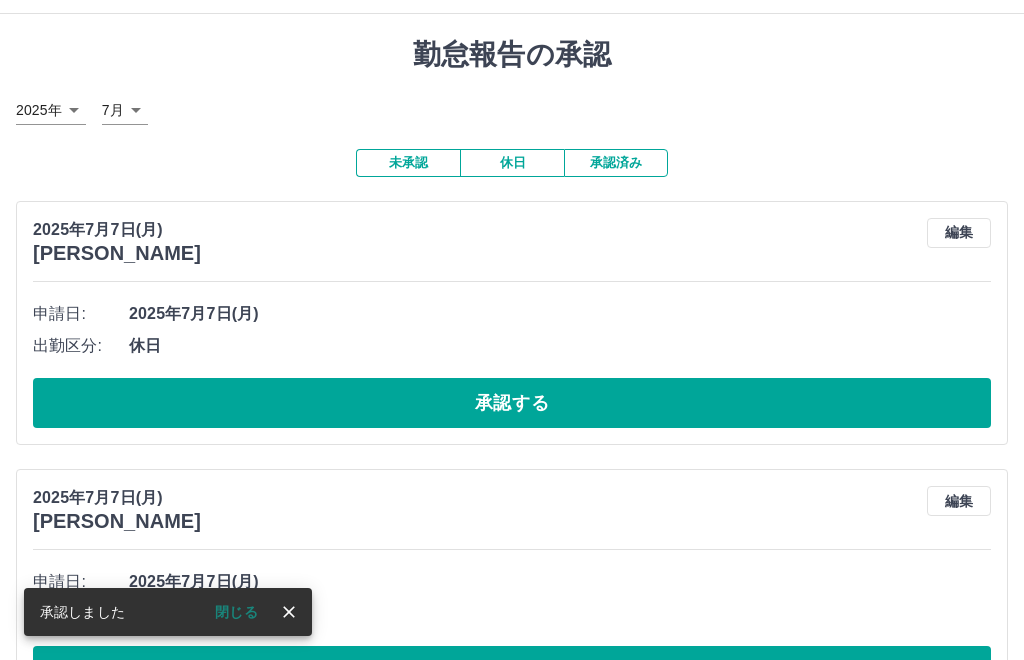 click on "承認する" at bounding box center [512, 403] 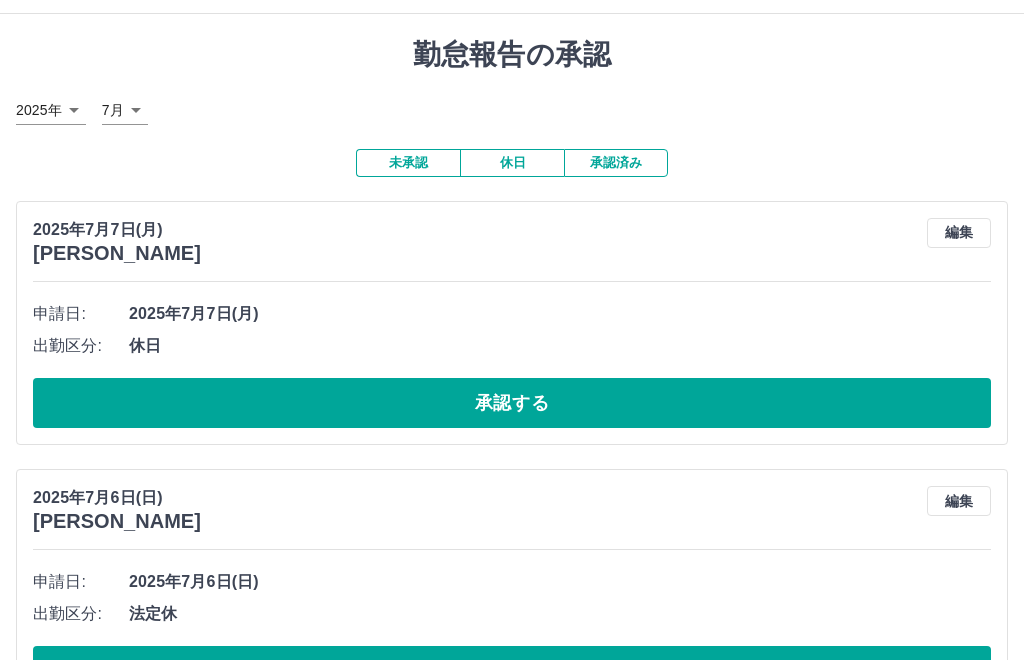 click on "承認する" at bounding box center (512, 403) 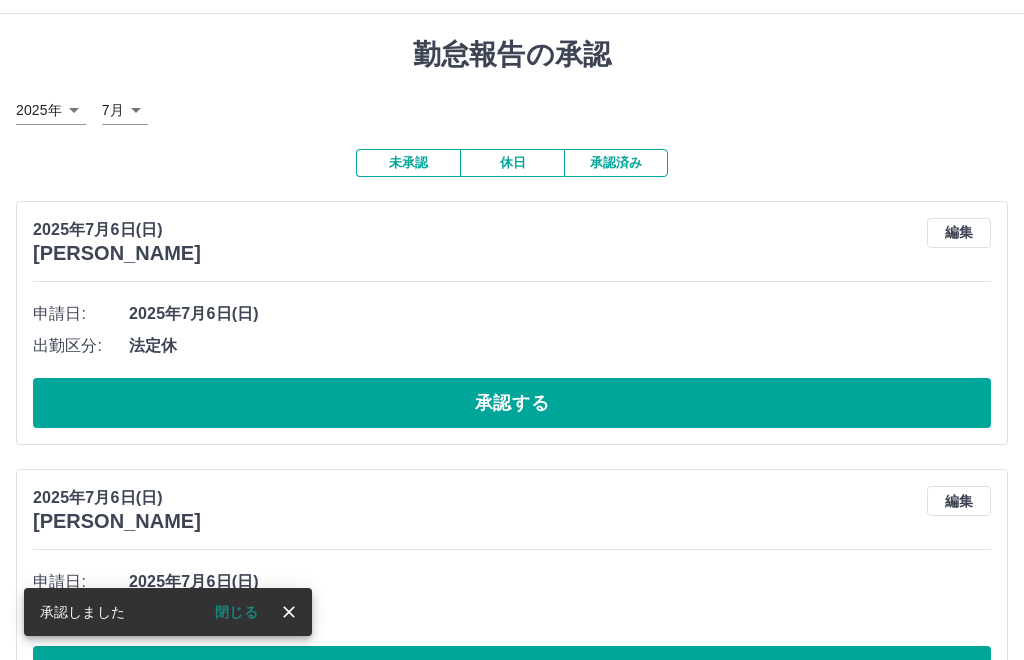 click on "承認する" at bounding box center [512, 403] 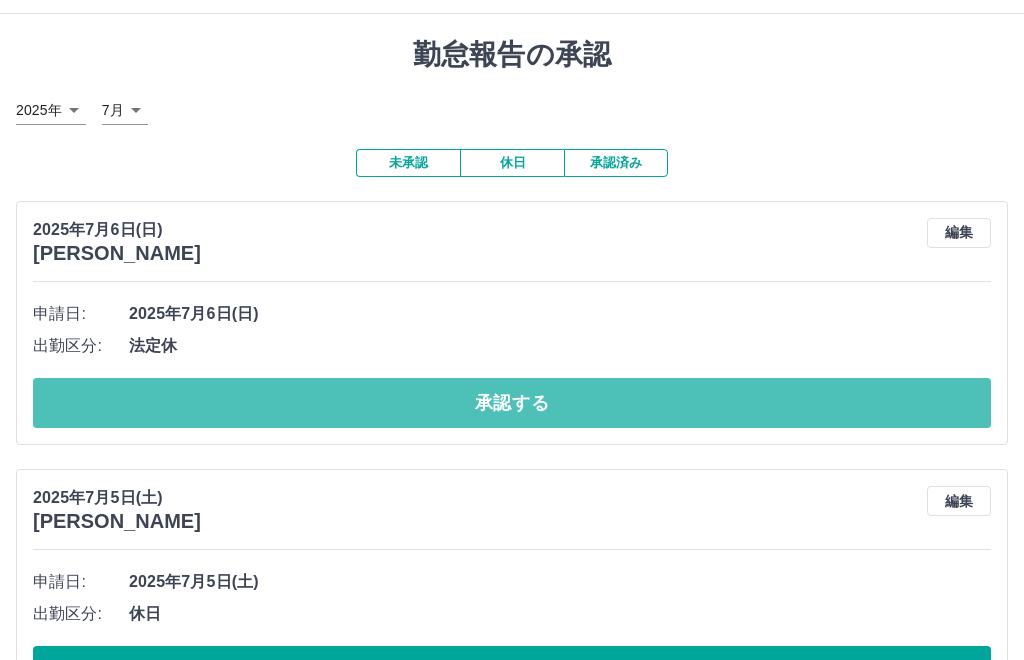 click on "承認する" at bounding box center [512, 403] 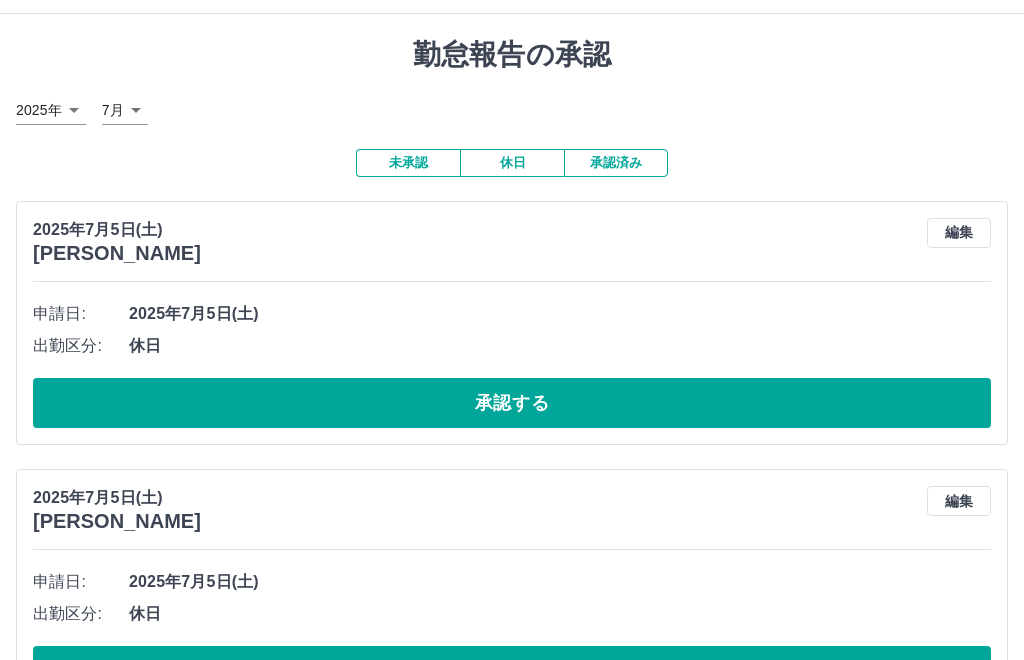 click on "承認する" at bounding box center [512, 403] 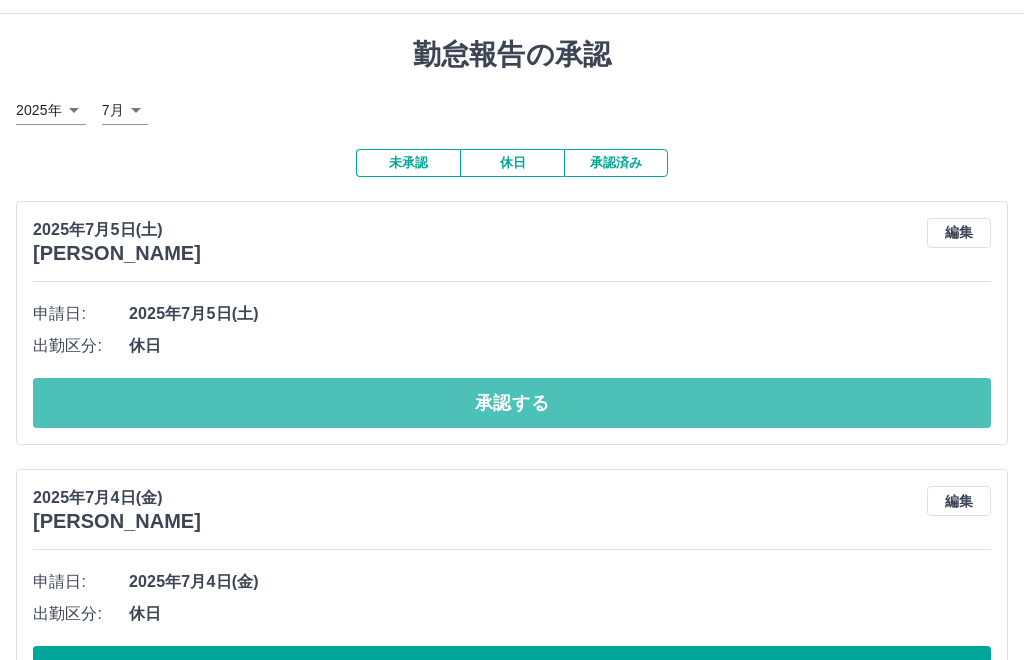 click on "承認する" at bounding box center (512, 403) 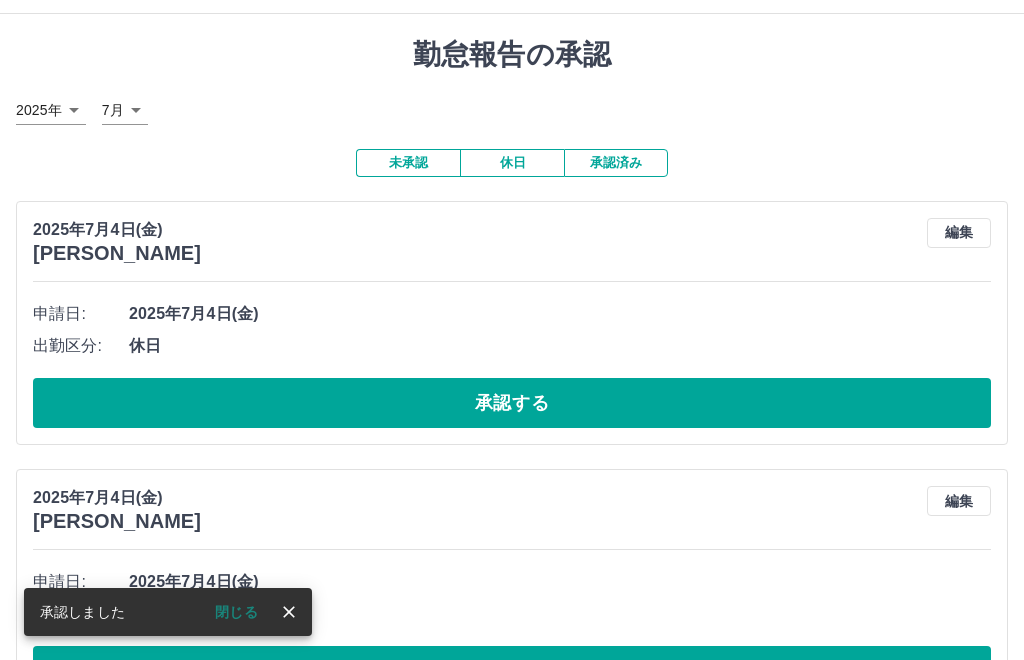 click on "承認する" at bounding box center (512, 403) 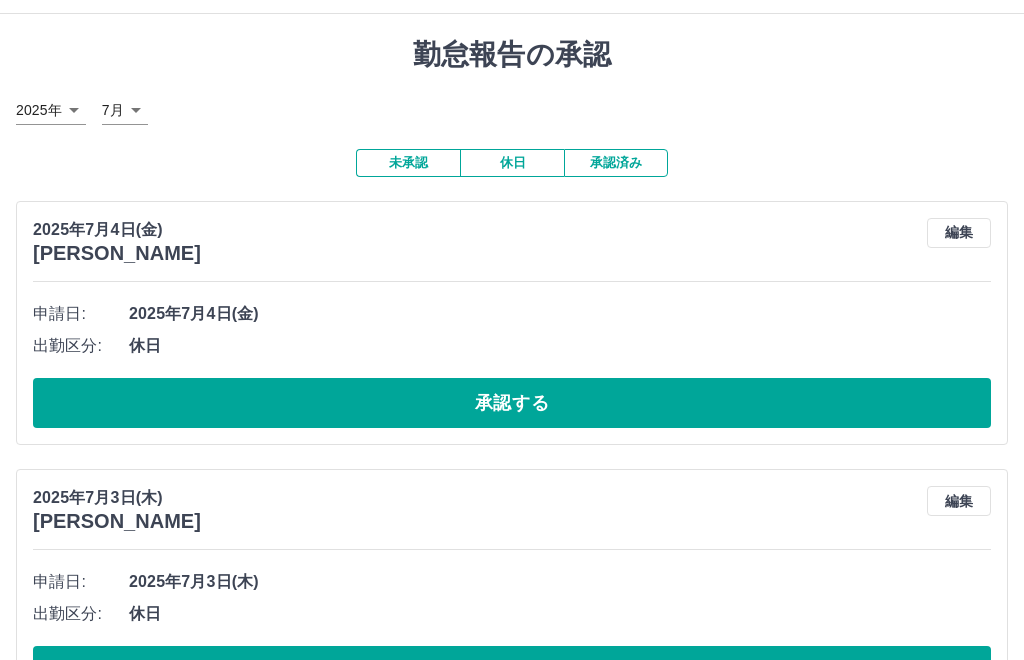 click on "承認する" at bounding box center [512, 403] 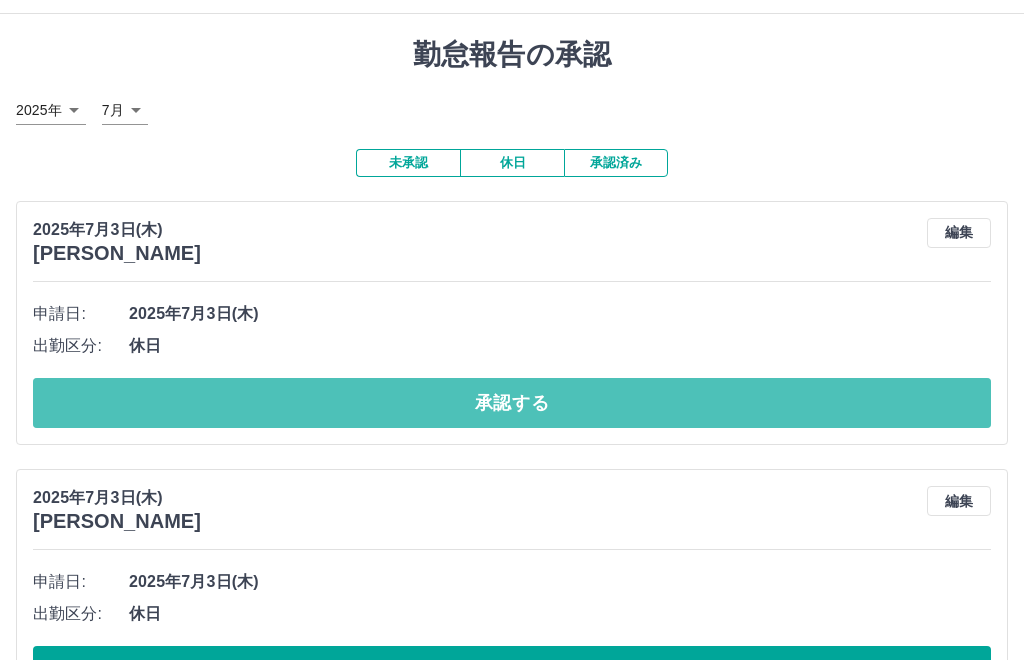 click on "承認する" at bounding box center (512, 403) 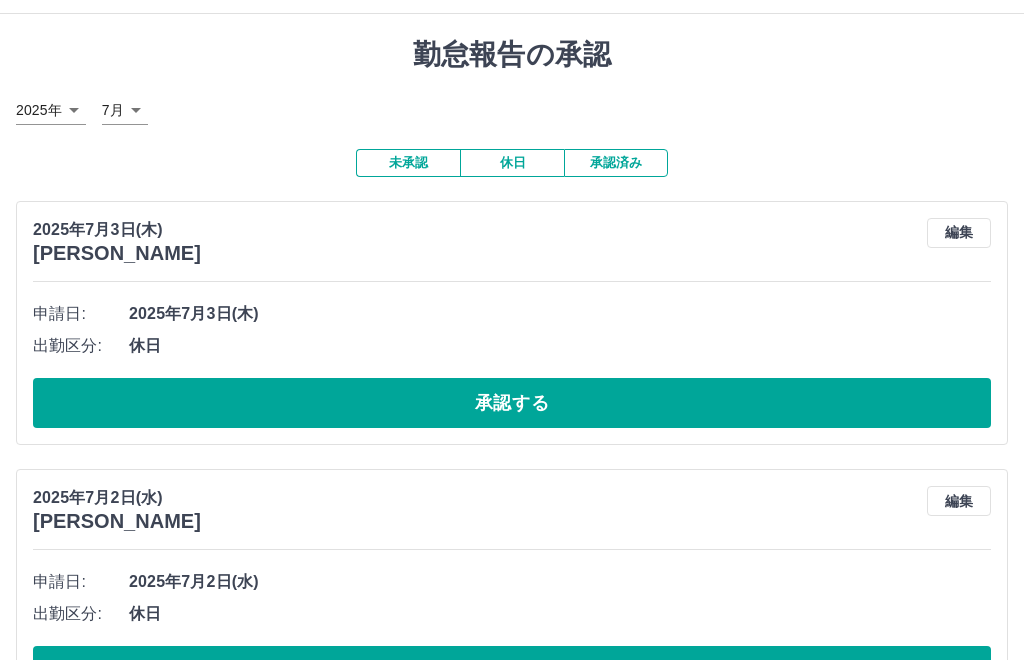 click on "承認する" at bounding box center [512, 403] 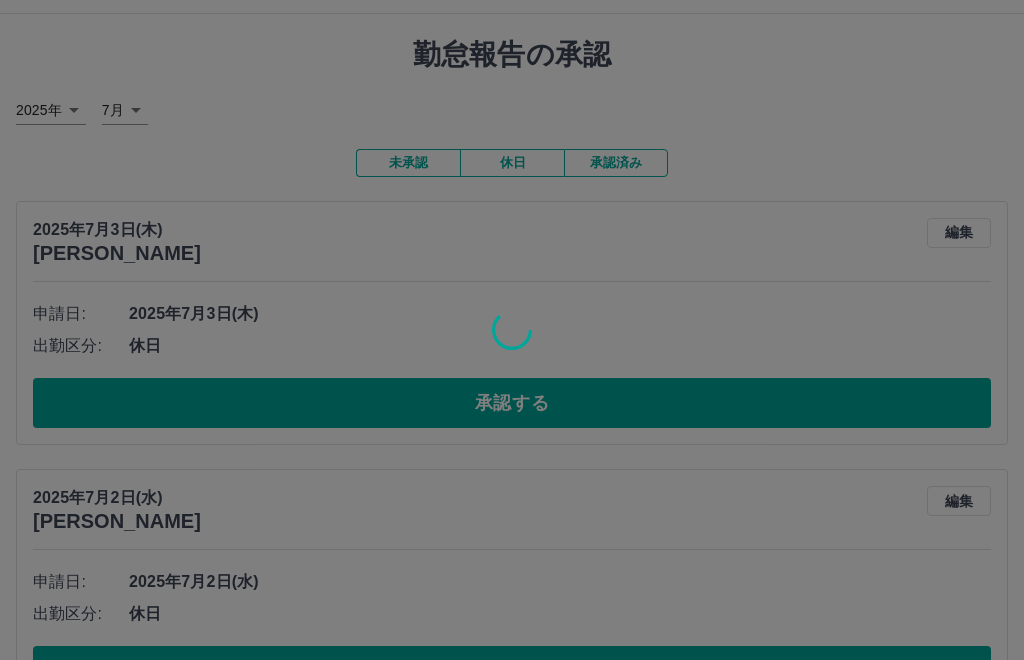 click at bounding box center (512, 330) 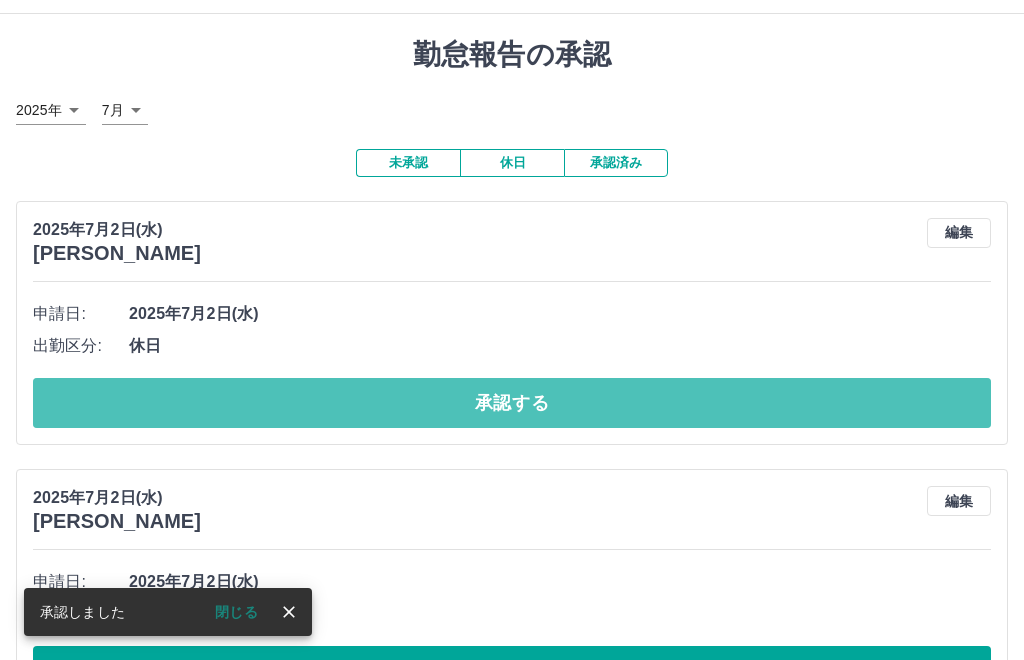 click on "承認する" at bounding box center [512, 403] 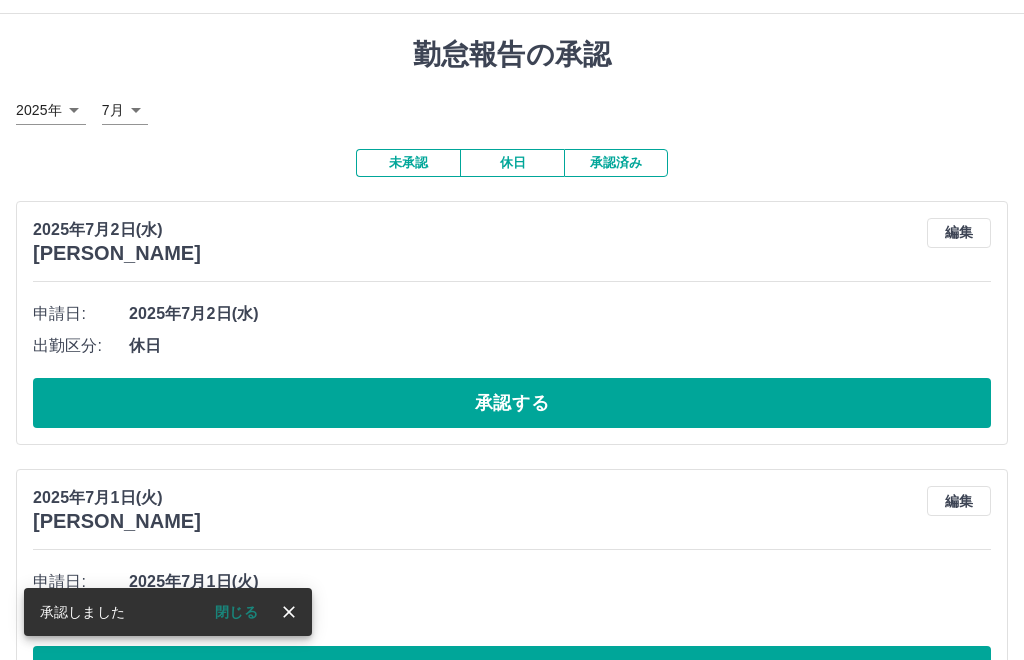 click on "承認する" at bounding box center (512, 403) 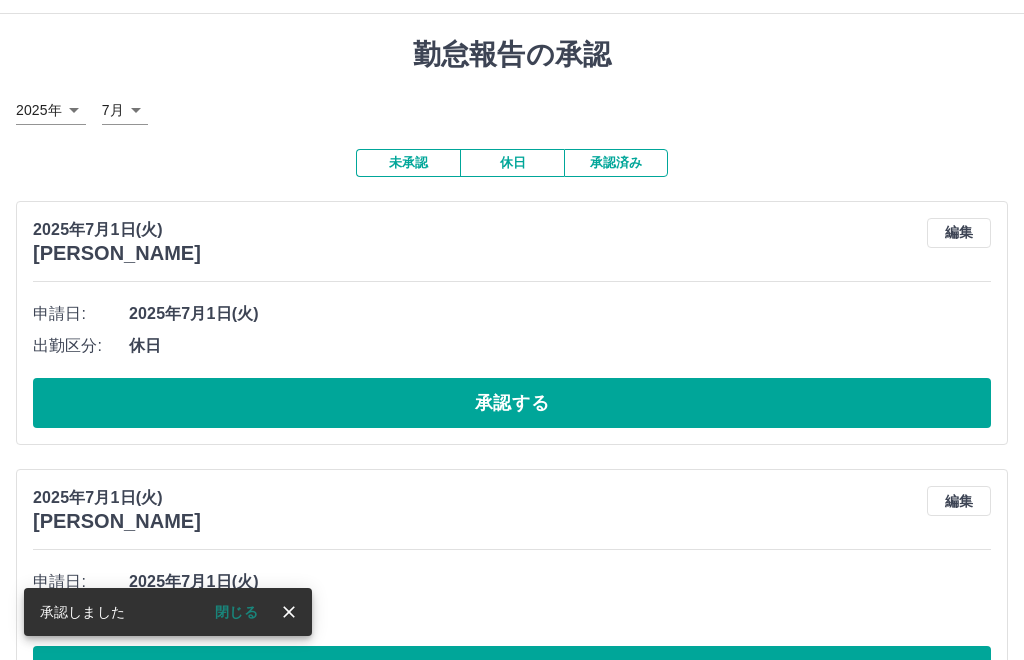 scroll, scrollTop: 0, scrollLeft: 0, axis: both 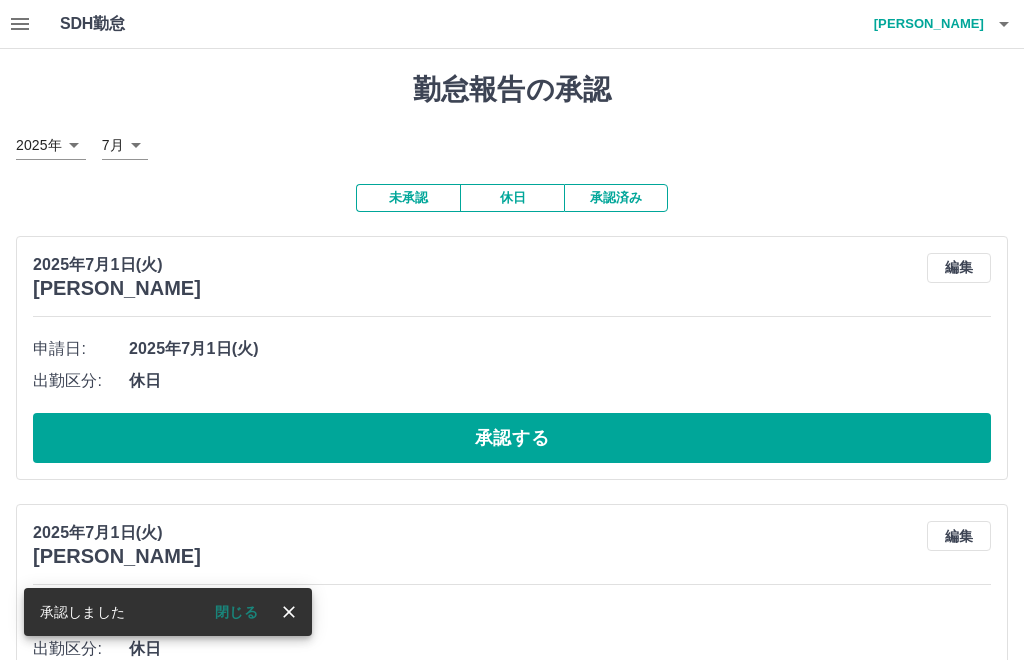 click on "承認する" at bounding box center [512, 438] 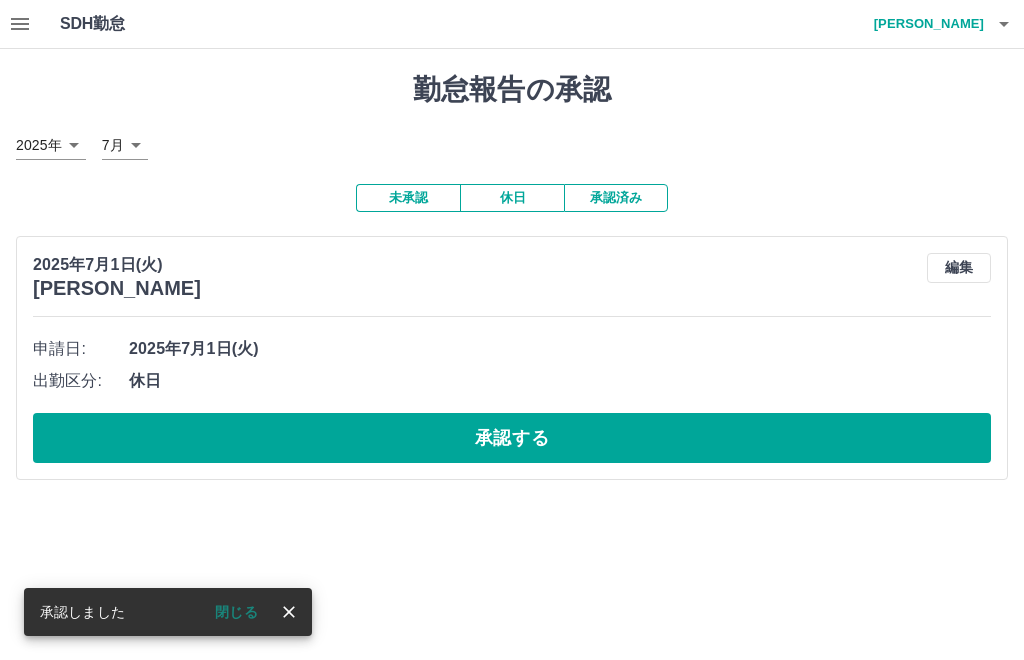 click on "承認する" at bounding box center (512, 438) 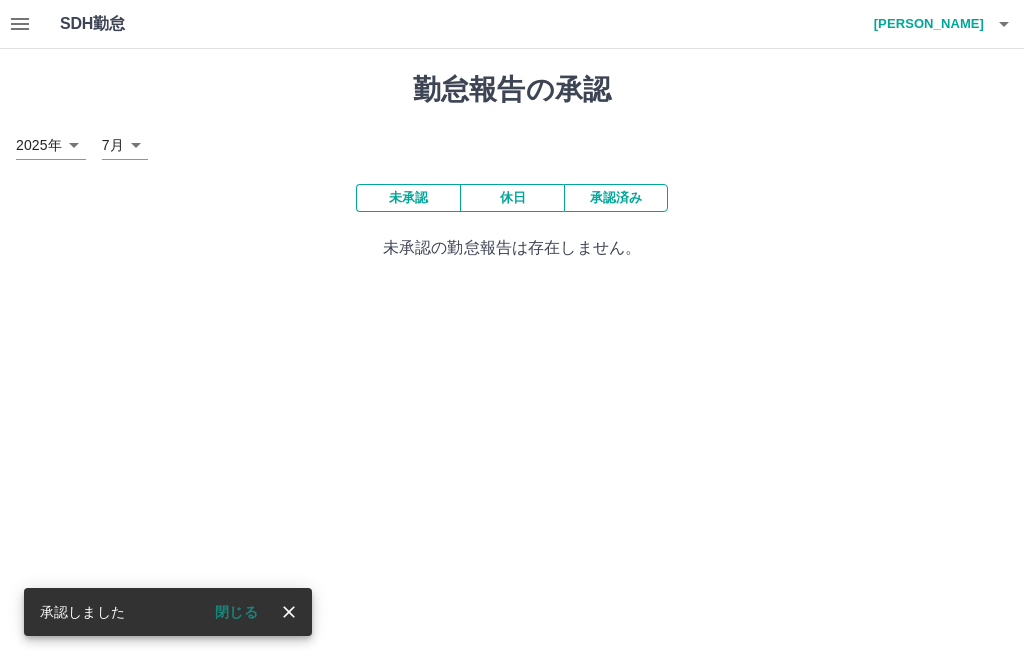 click on "承認済み" at bounding box center [616, 198] 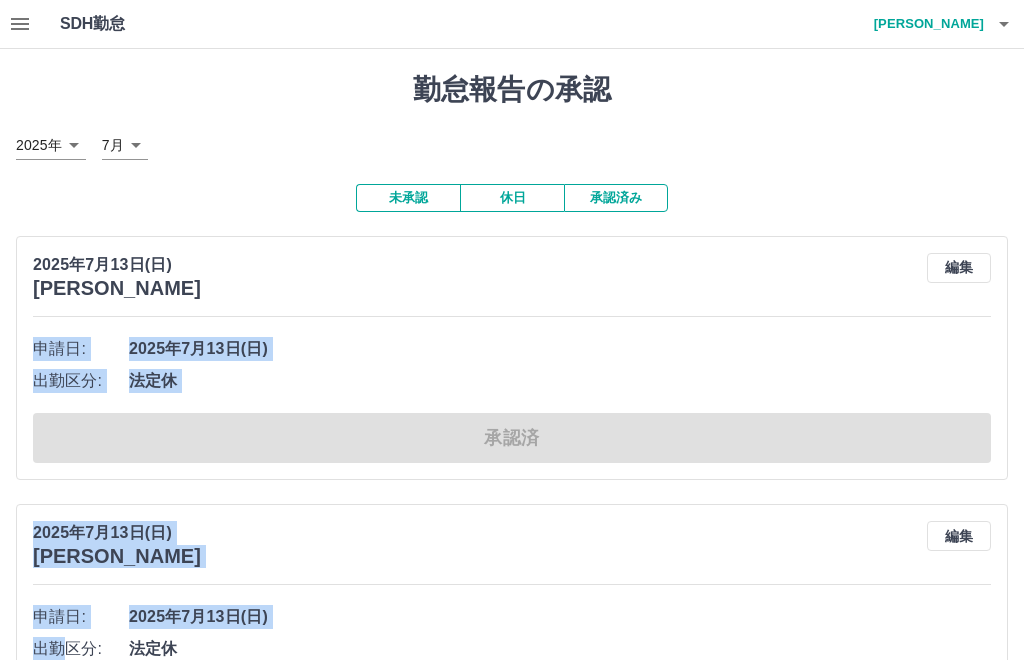 click on "勤怠報告の承認" at bounding box center (512, 90) 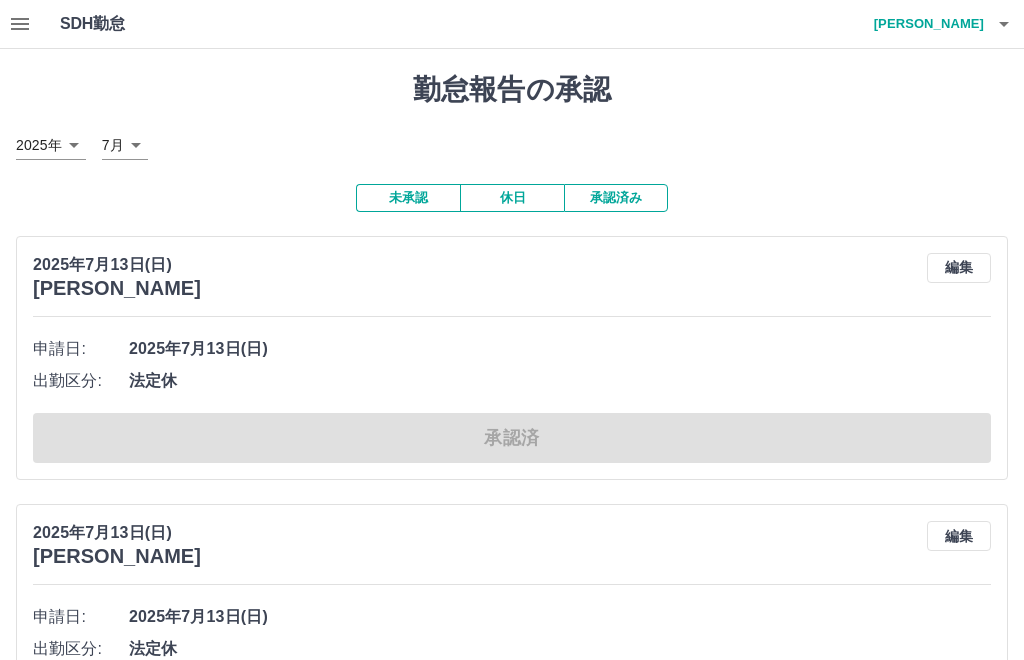 click 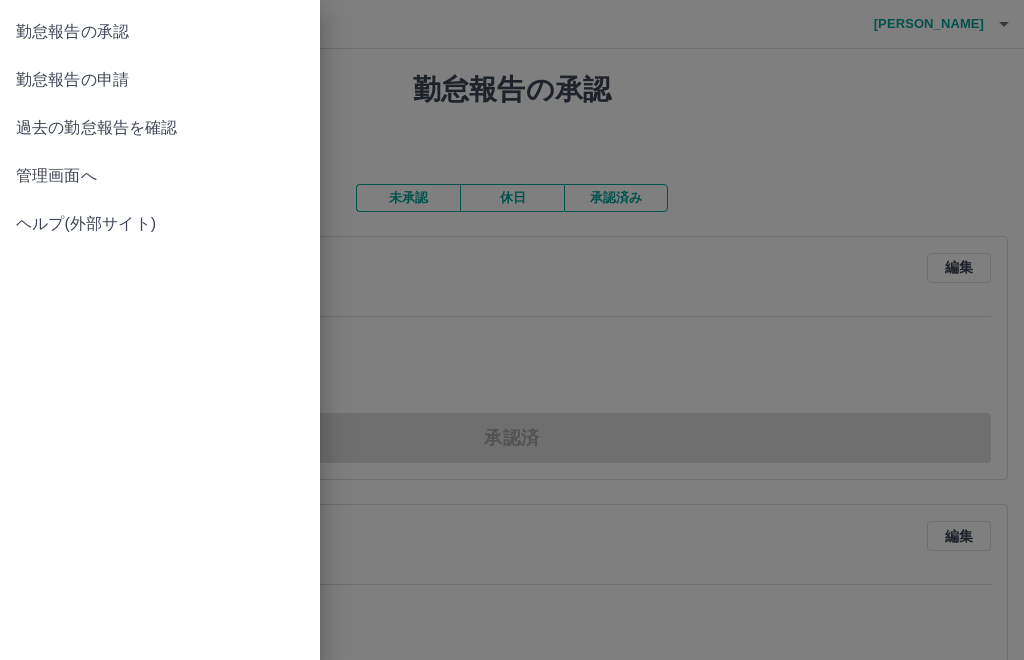 click on "過去の勤怠報告を確認" at bounding box center (160, 128) 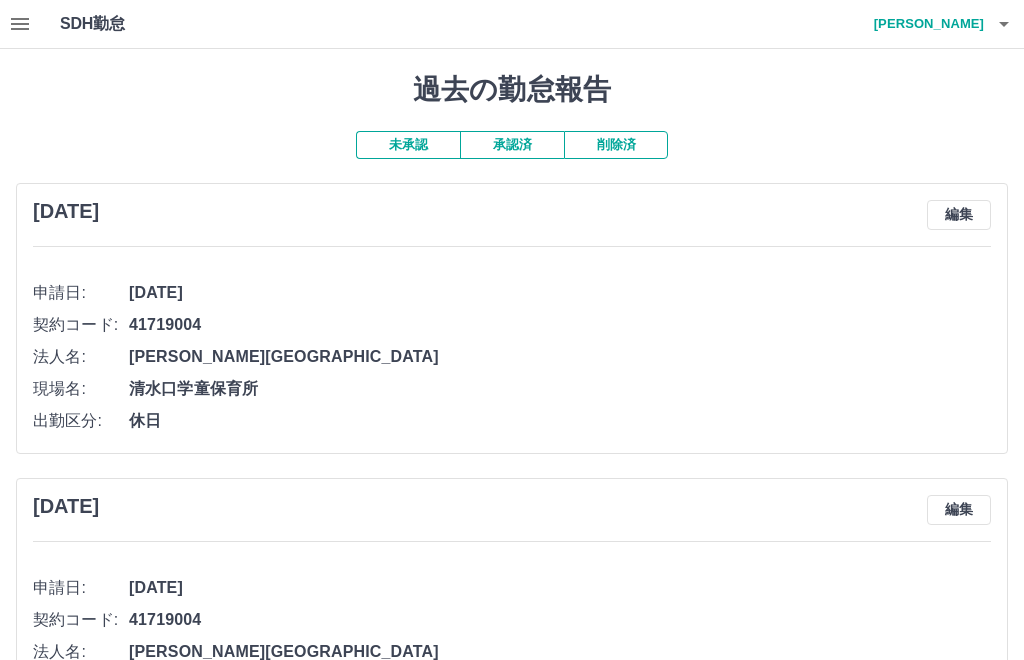click at bounding box center [20, 24] 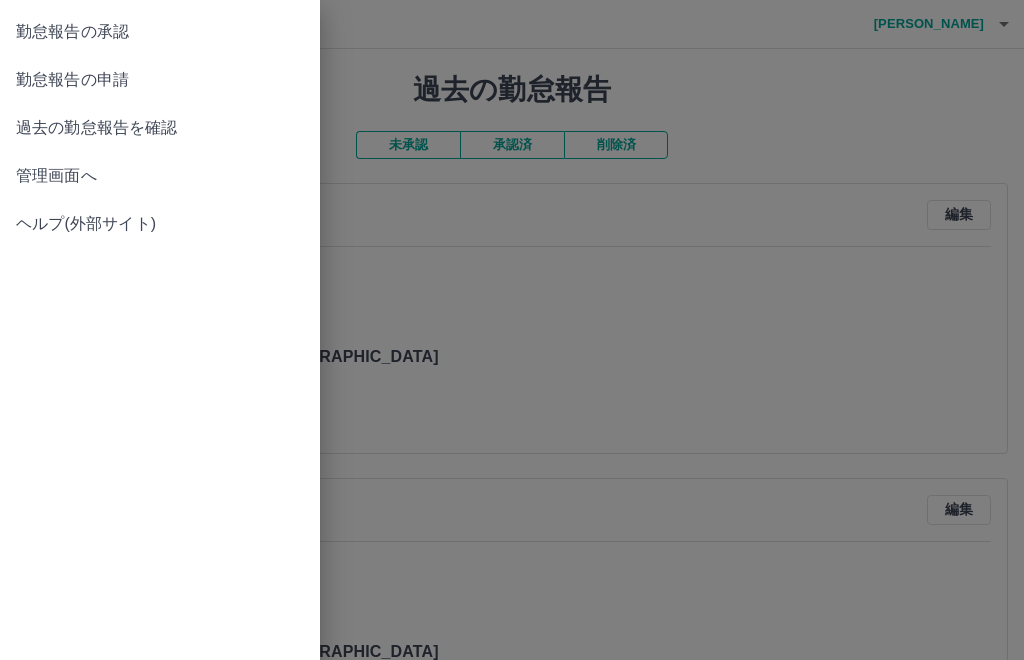 click on "管理画面へ" at bounding box center [160, 176] 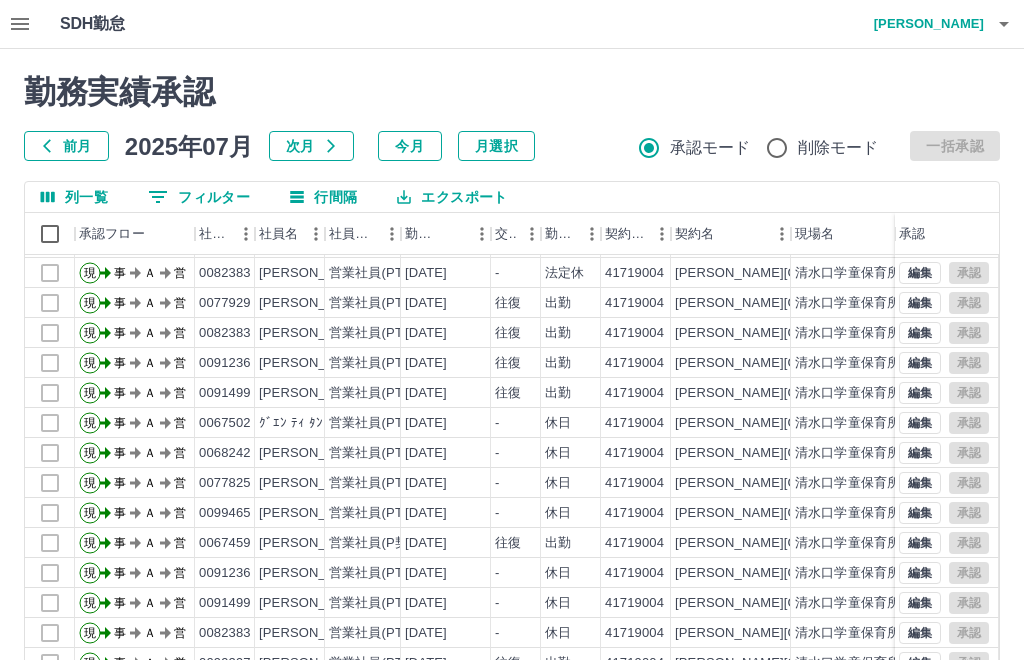 scroll, scrollTop: 87, scrollLeft: 0, axis: vertical 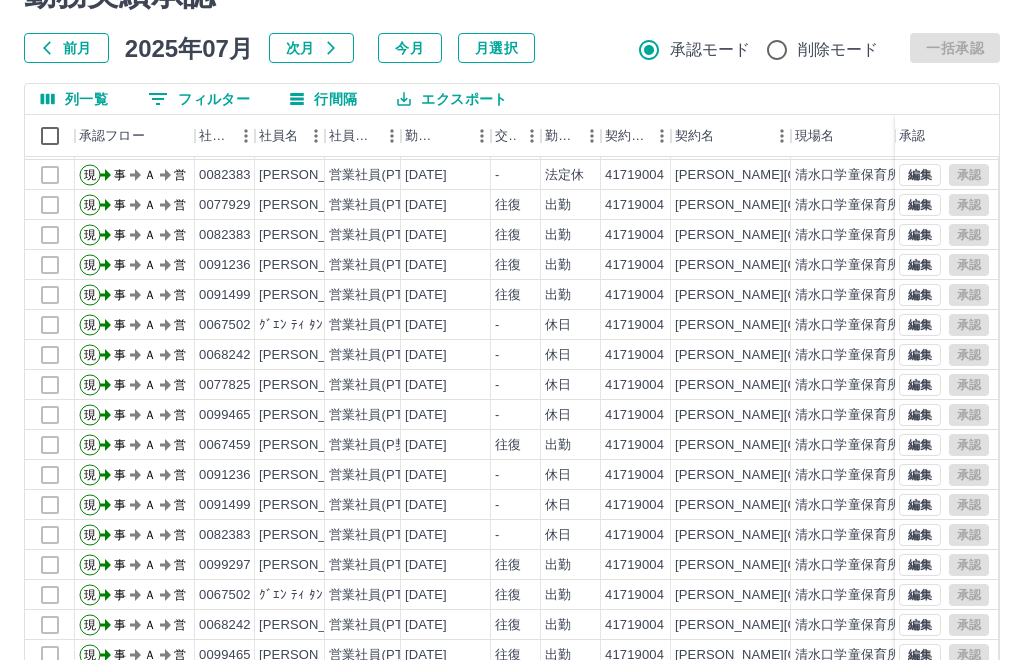 click on "SDH勤怠 渡部　由紀子 勤務実績承認 前月 2025年07月 次月 今月 月選択 承認モード 削除モード 一括承認 列一覧 0 フィルター 行間隔 エクスポート 承認フロー 社員番号 社員名 社員区分 勤務日 交通費 勤務区分 契約コード 契約名 現場名 始業 終業 休憩 所定開始 所定終業 承認 現 事 Ａ 営 0077929 秋本　恋奈 営業社員(PT契約) 2025-07-13  -  法定休 41719004 白井市 清水口学童保育所 - - - - - 現 事 Ａ 営 0091236 佐野　日和 営業社員(PT契約) 2025-07-13  -  法定休 41719004 白井市 清水口学童保育所 - - - - - 現 事 Ａ 営 0091499 吉野　菜々羽 営業社員(PT契約) 2025-07-13  -  法定休 41719004 白井市 清水口学童保育所 - - - - - 現 事 Ａ 営 0082383 阿部　香織 営業社員(PT契約) 2025-07-13  -  法定休 41719004 白井市 清水口学童保育所 - - - - - 現 事 Ａ 営 0077929 秋本　恋奈 営業社員(PT契約) 2025-07-12 往復 現" at bounding box center [512, 324] 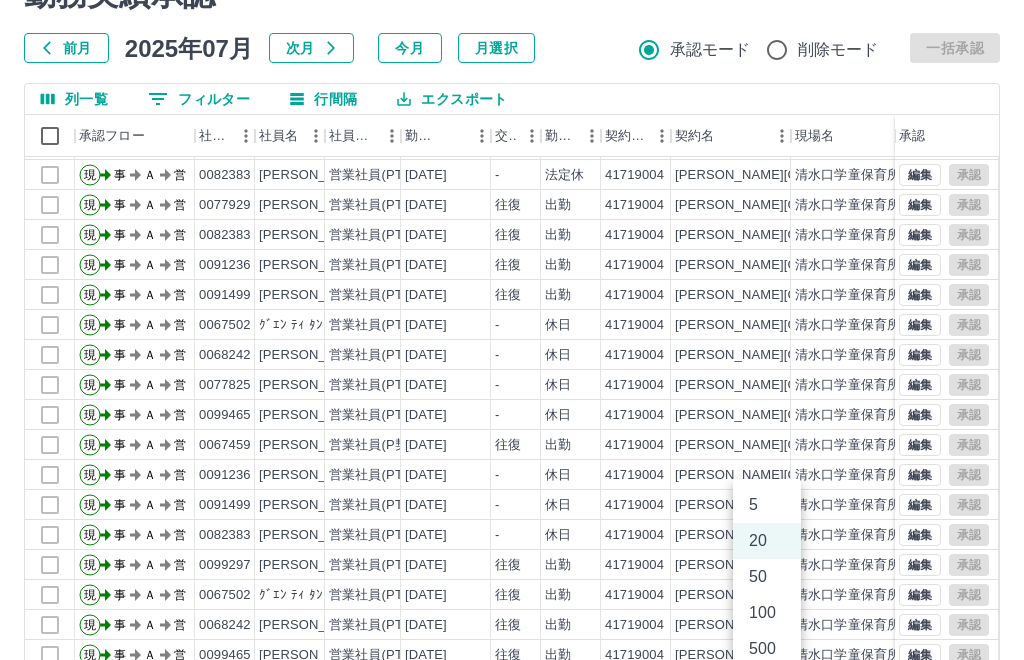 click on "100" at bounding box center [767, 613] 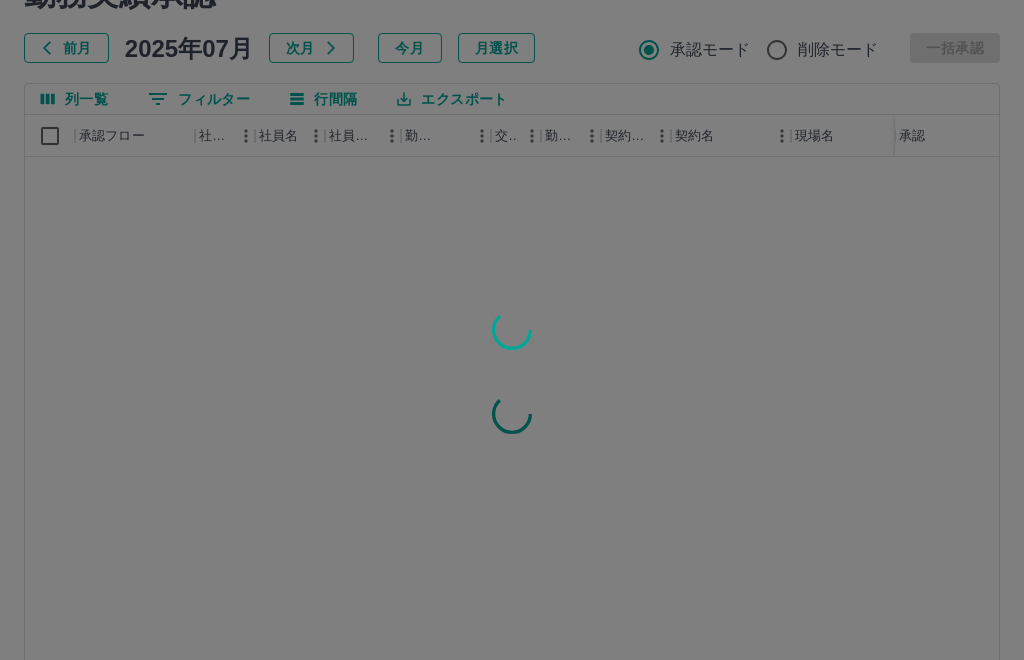type on "***" 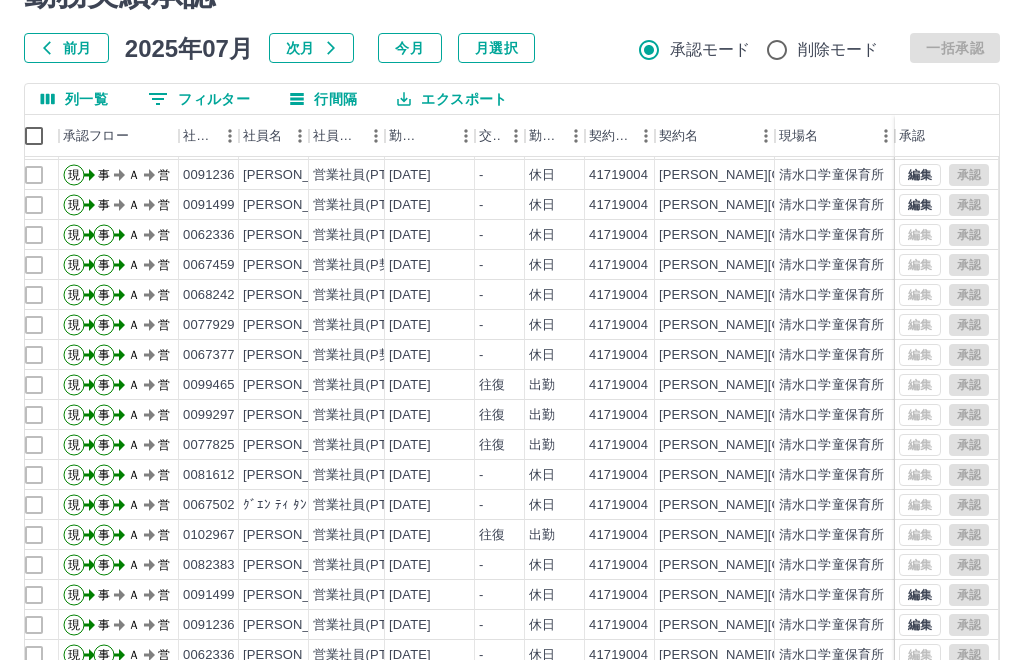 scroll, scrollTop: 2487, scrollLeft: 16, axis: both 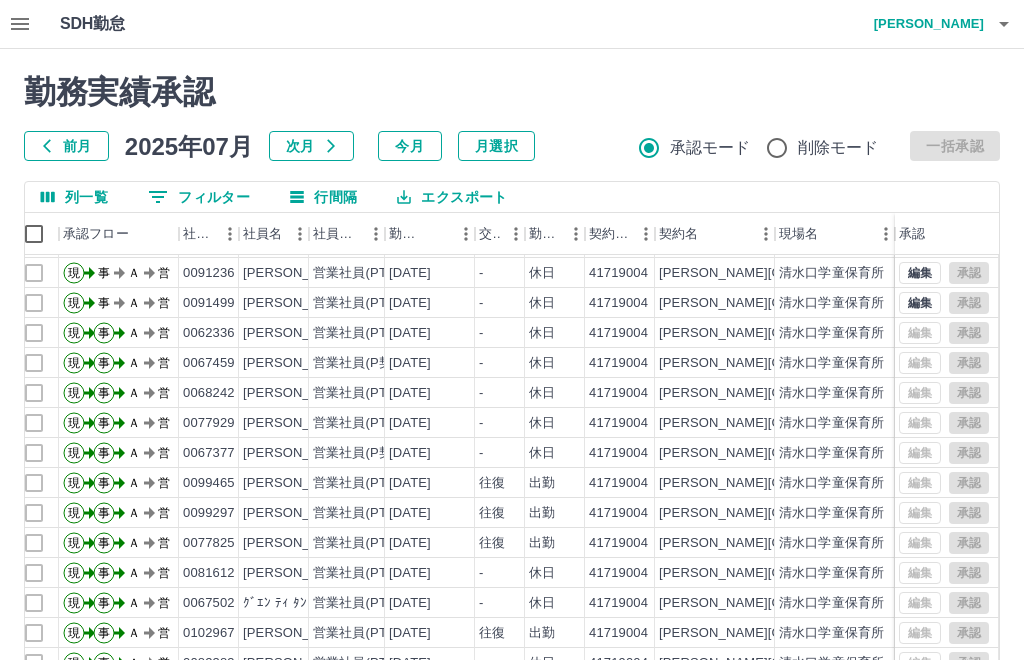 click at bounding box center [20, 24] 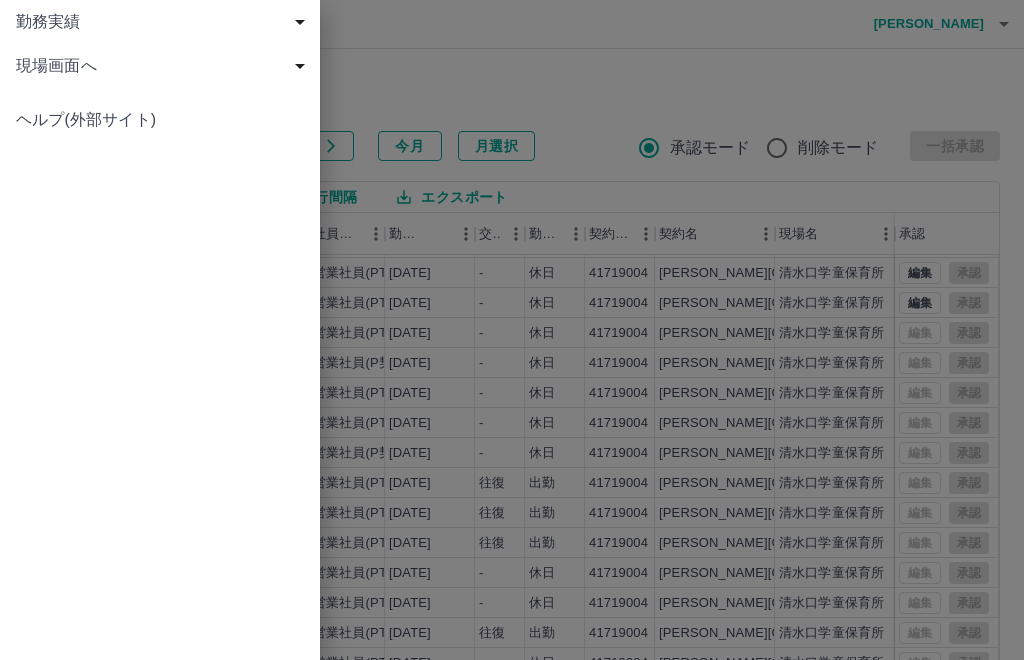 click on "勤務実績" at bounding box center (160, 22) 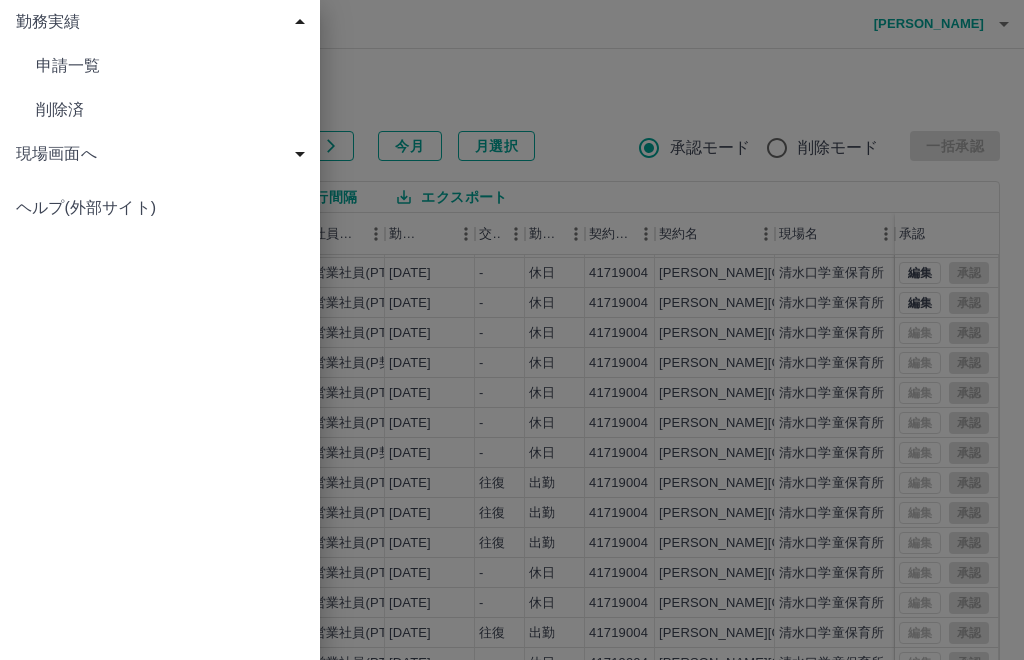 click on "申請一覧" at bounding box center (170, 66) 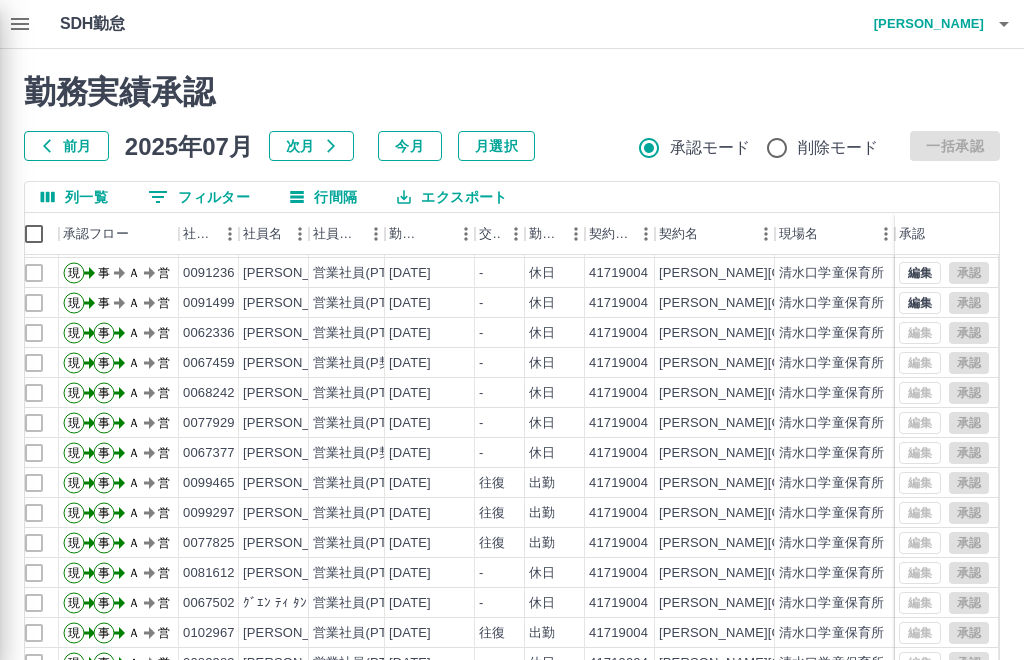 click 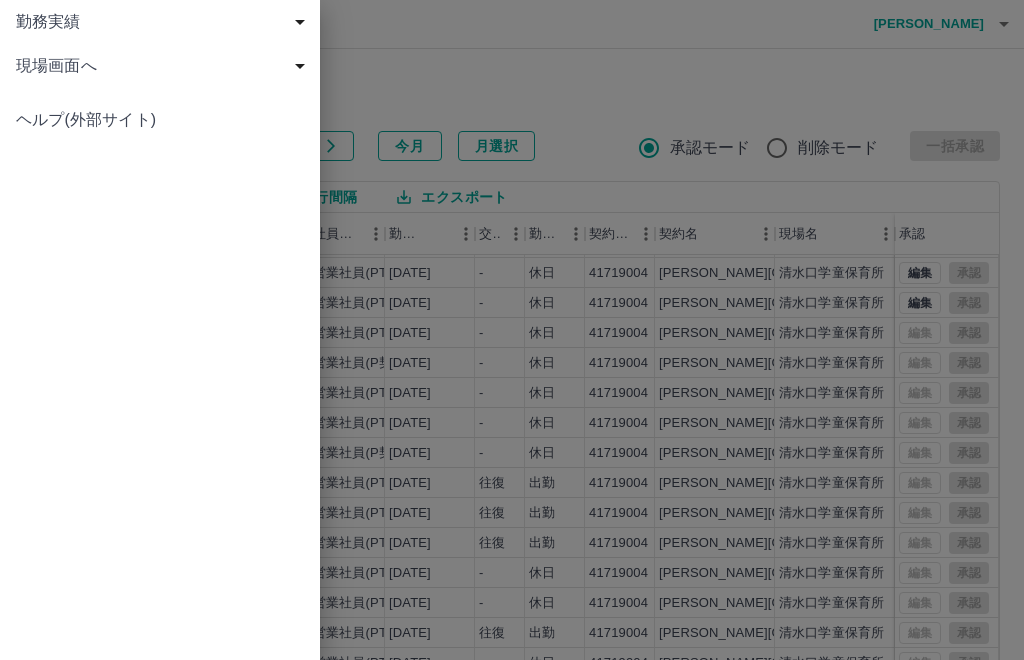 click on "勤務実績 申請一覧 削除済 現場画面へ 現場画面へ ヘルプ(外部サイト)" at bounding box center (160, 330) 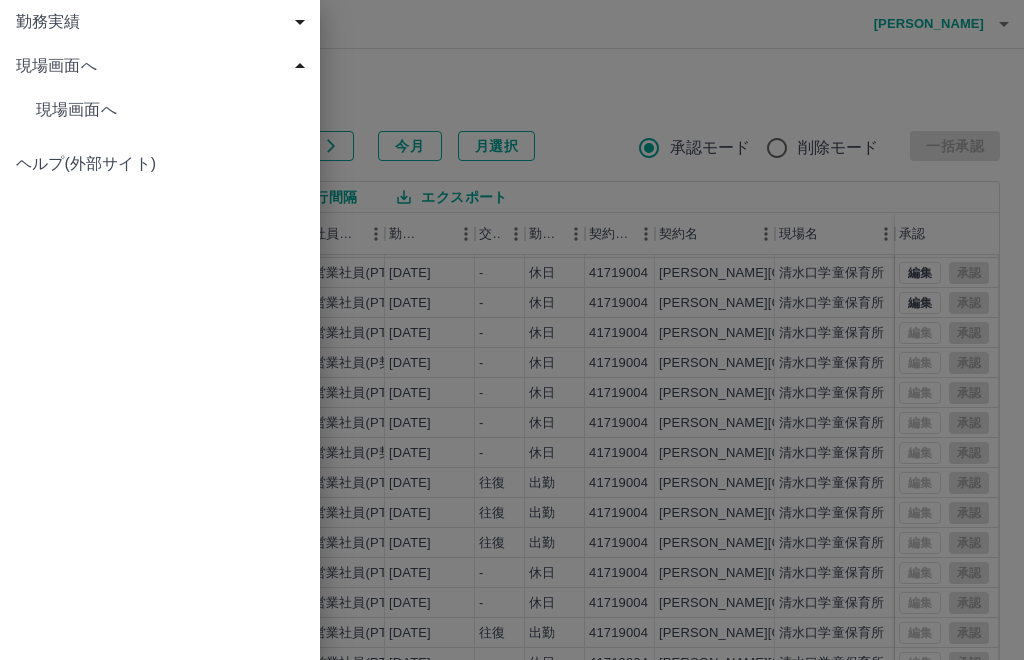 click on "勤務実績" at bounding box center (164, 22) 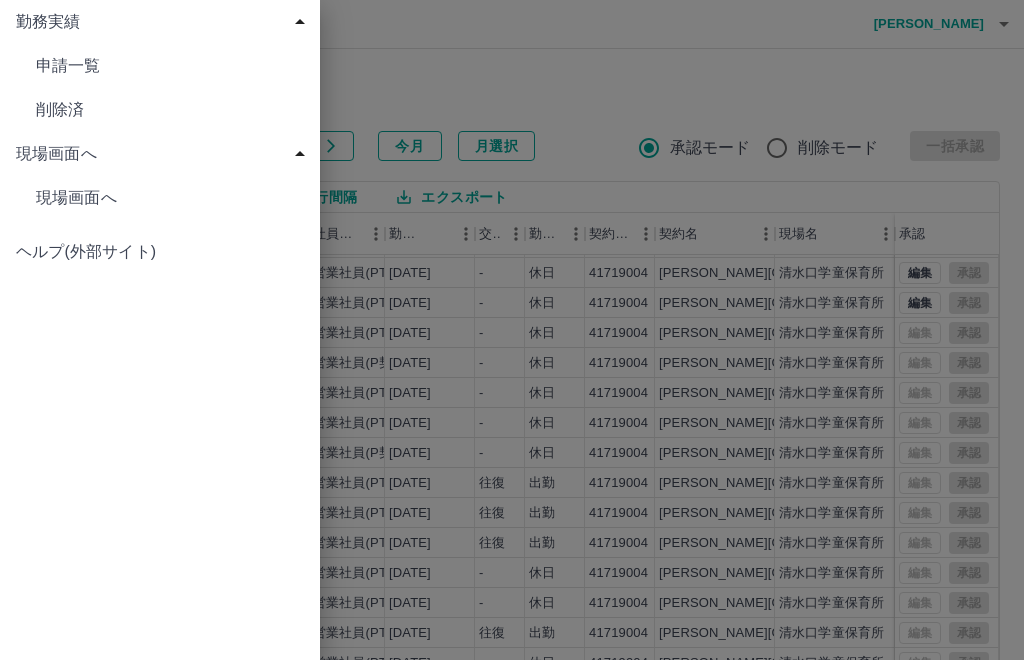click on "申請一覧" at bounding box center (170, 66) 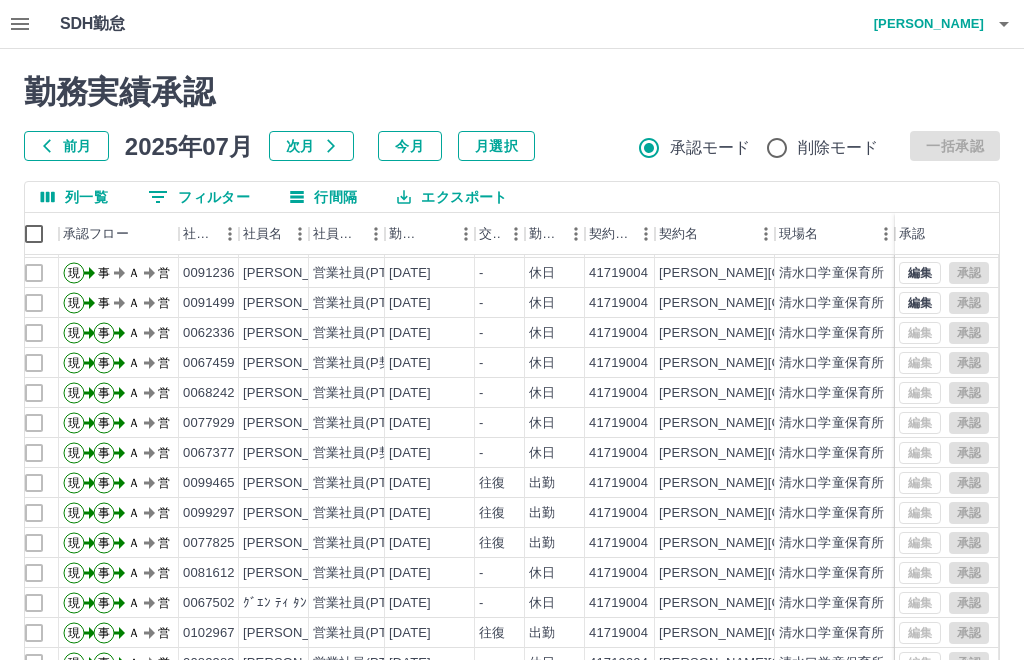 click 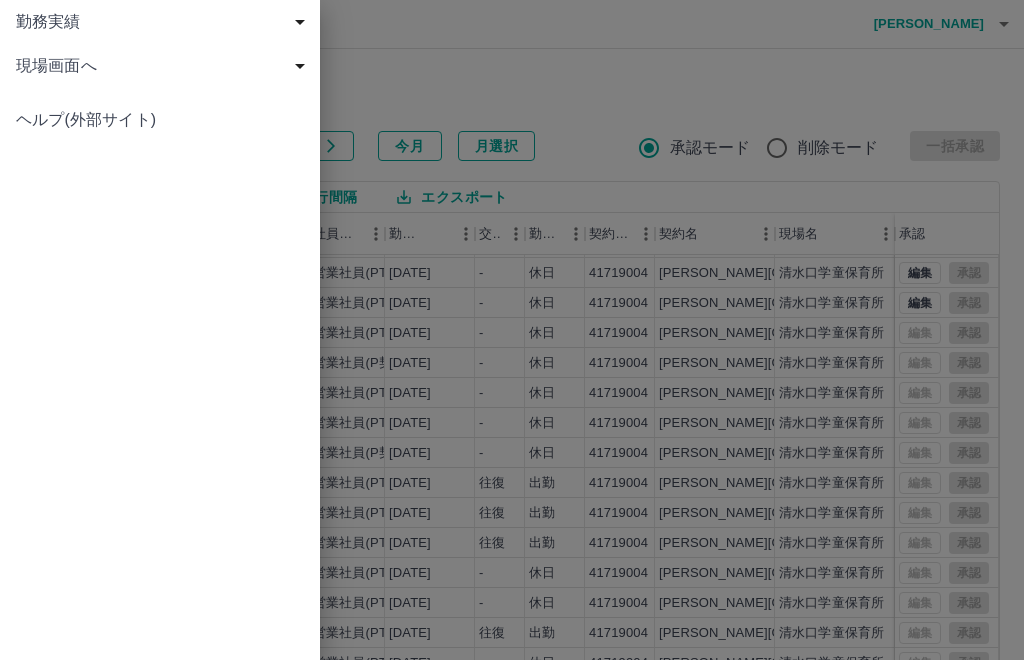 click on "現場画面へ" at bounding box center (160, 66) 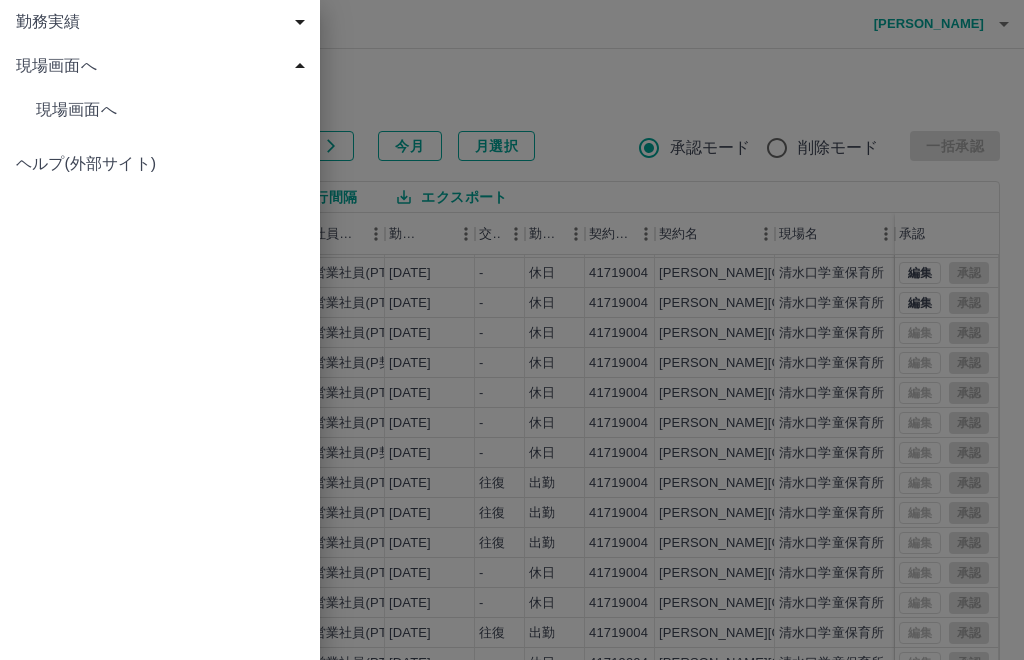 click on "現場画面へ" at bounding box center (164, 66) 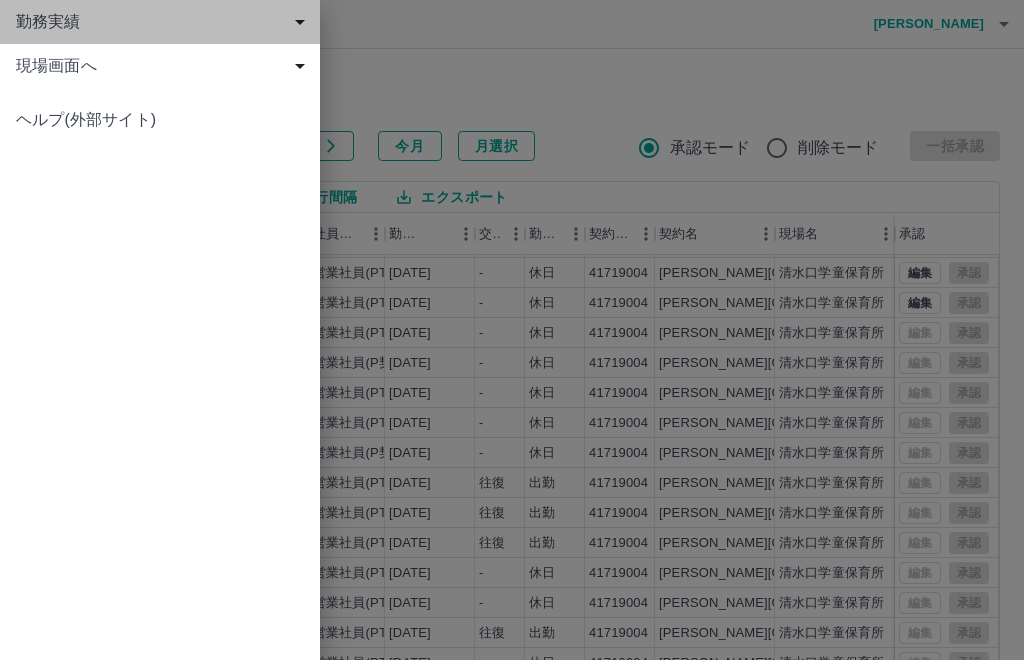 click on "勤務実績" at bounding box center [164, 22] 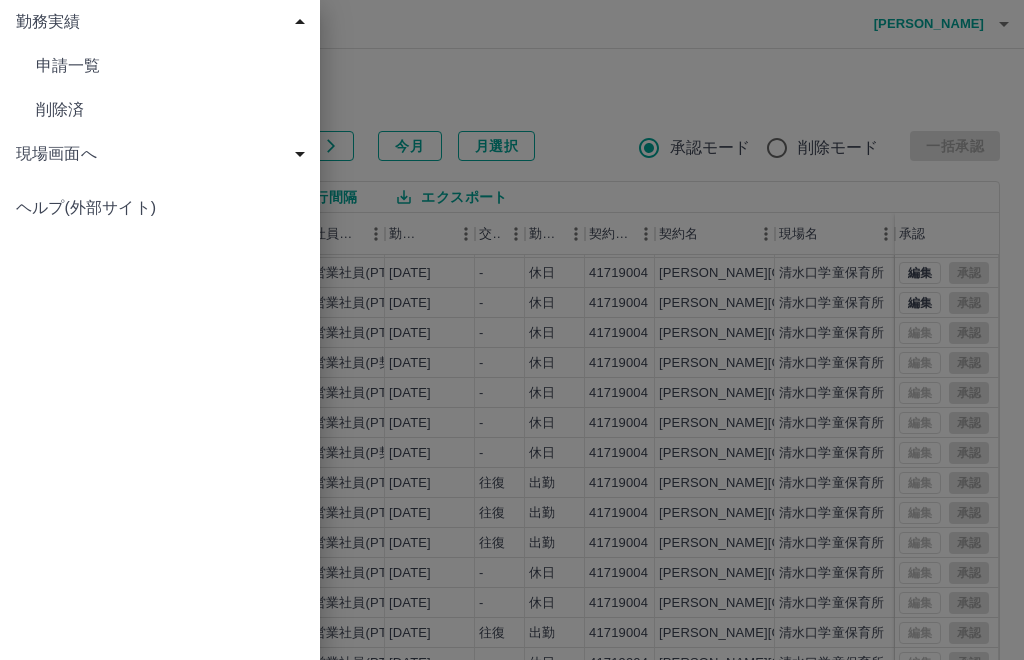 click on "勤務実績" at bounding box center (164, 22) 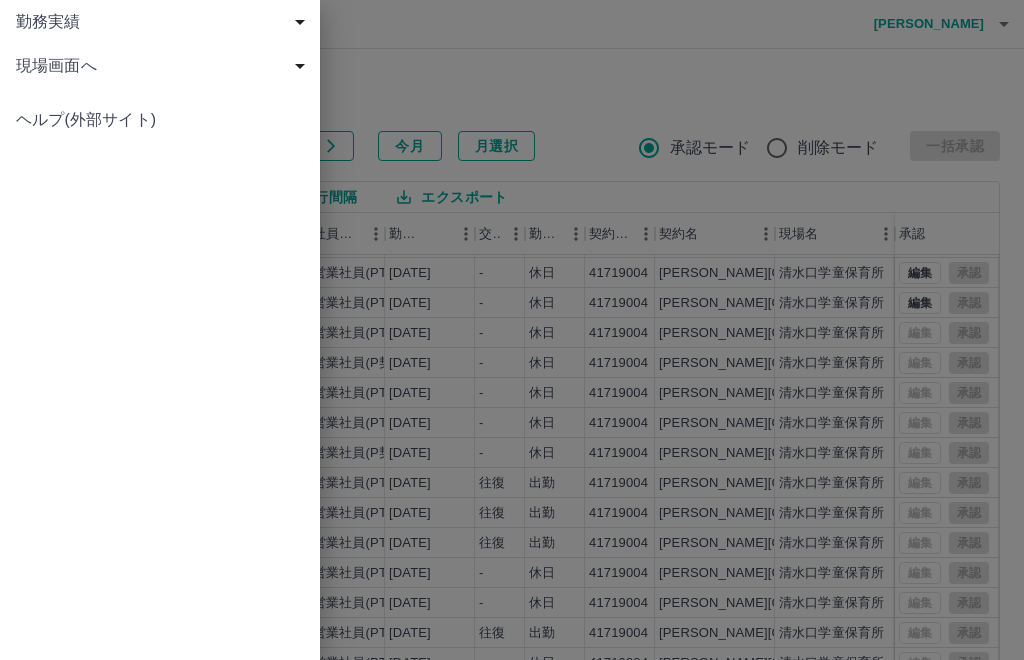 click at bounding box center (512, 330) 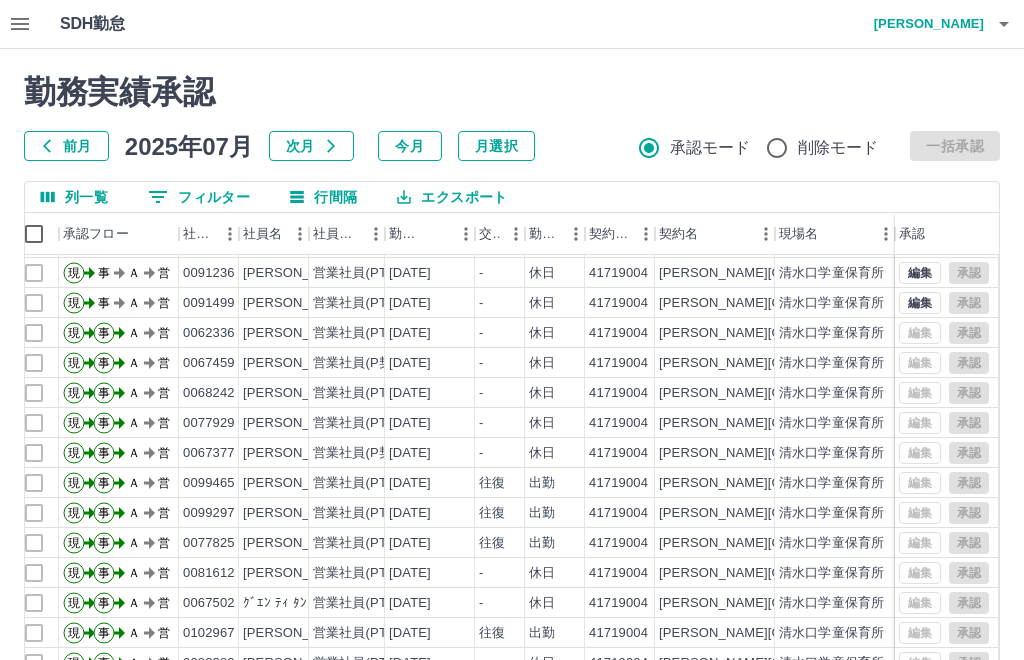 click at bounding box center [1004, 24] 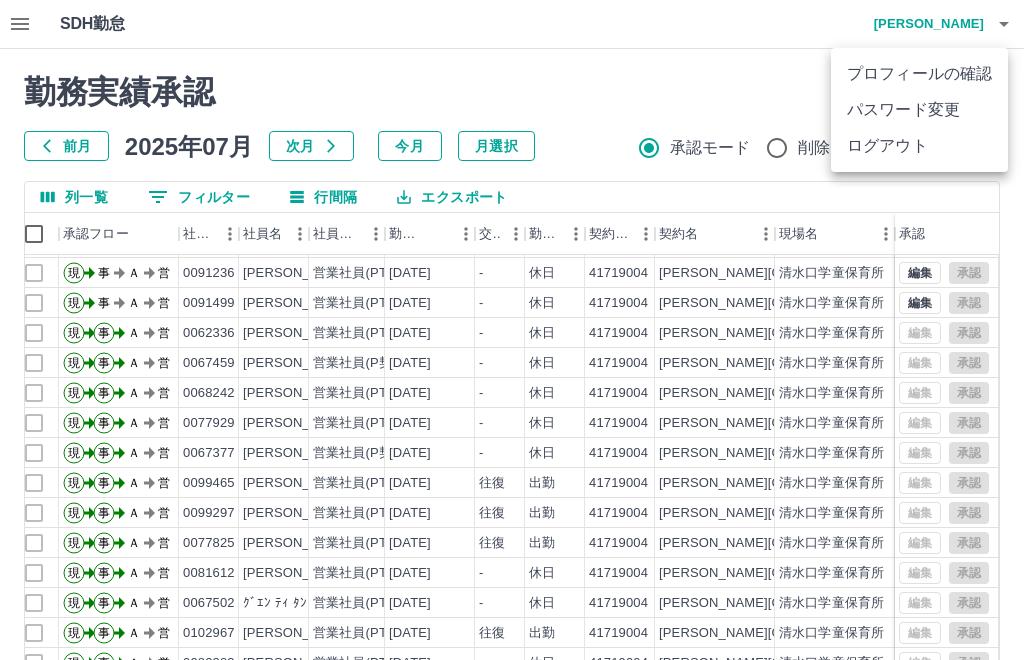 click on "ログアウト" at bounding box center [919, 146] 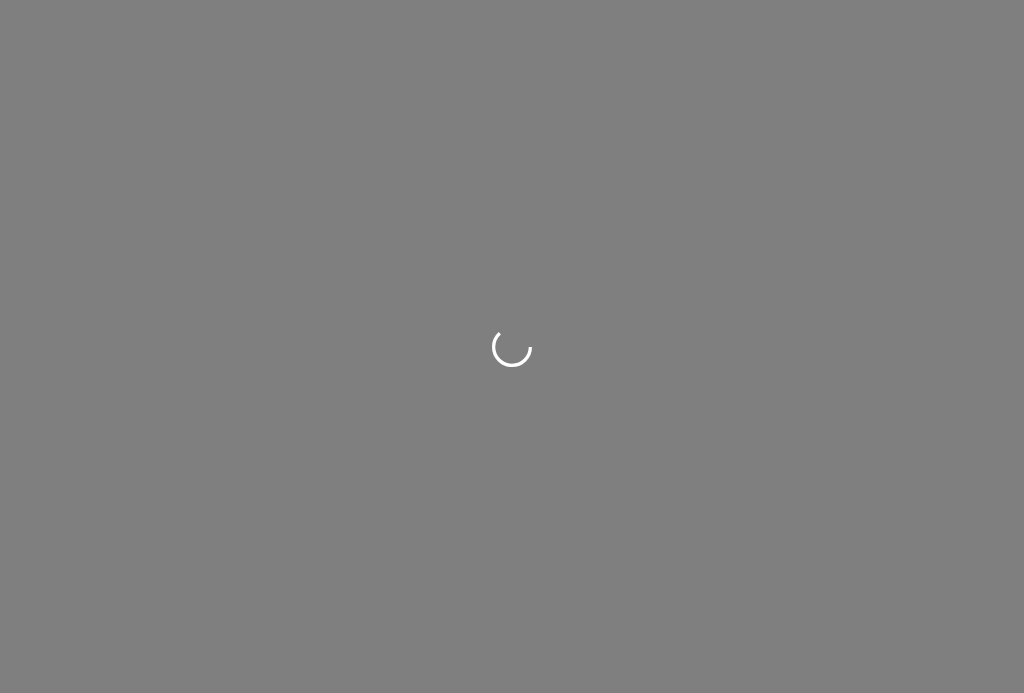 scroll, scrollTop: 0, scrollLeft: 0, axis: both 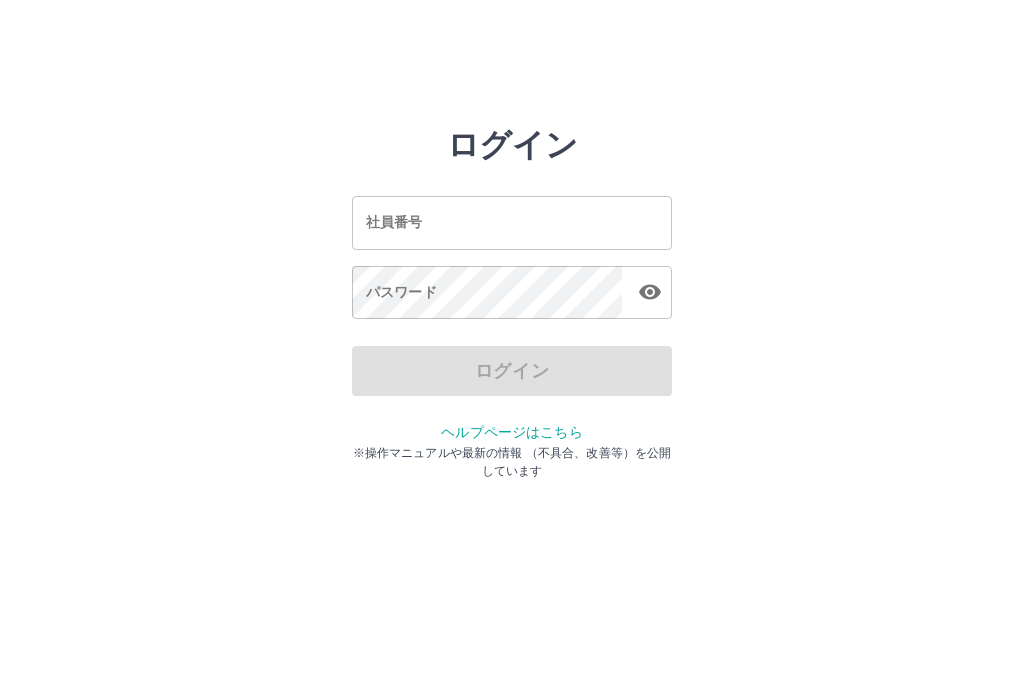 click on "ログイン 社員番号 社員番号 パスワード パスワード ログイン ヘルプページはこちら ※操作マニュアルや最新の情報 （不具合、改善等）を公開しています" at bounding box center [512, 223] 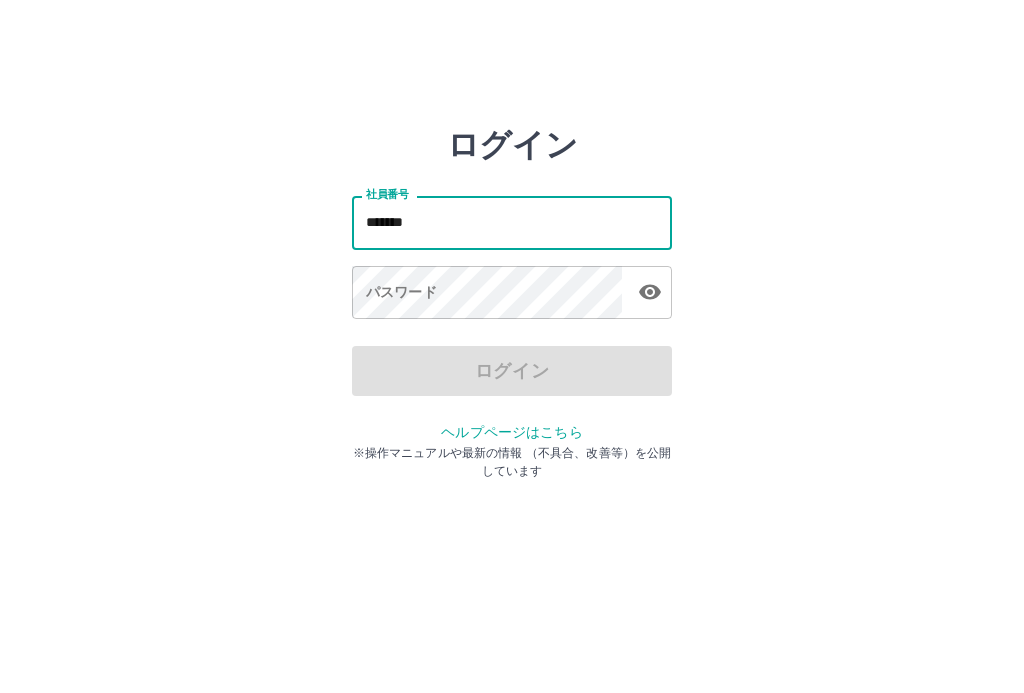 type on "*******" 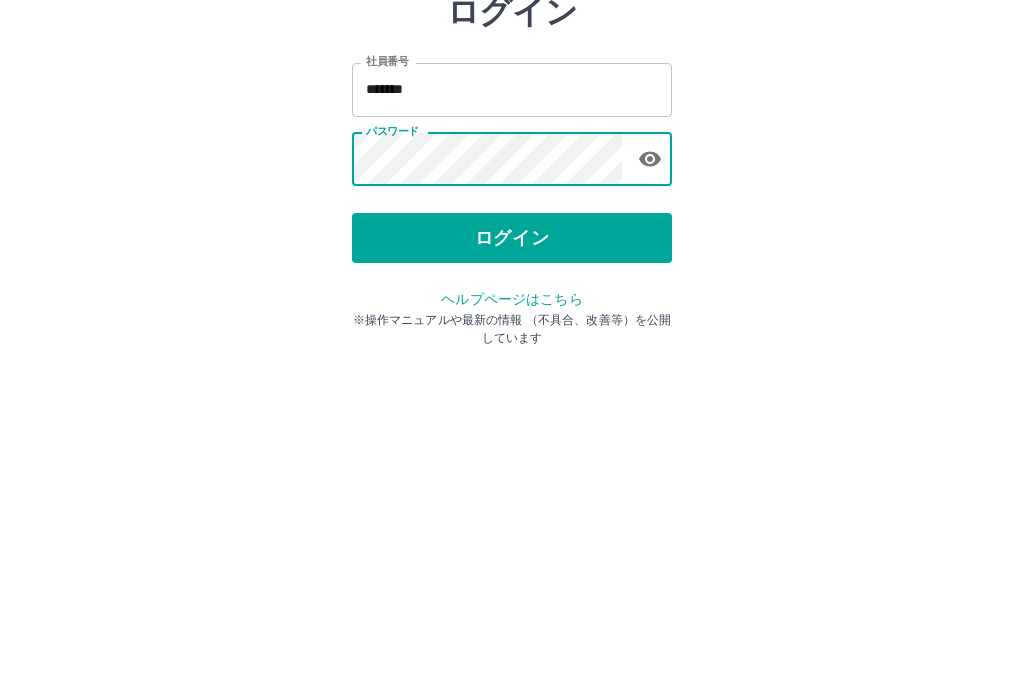 click on "ログイン" at bounding box center (512, 371) 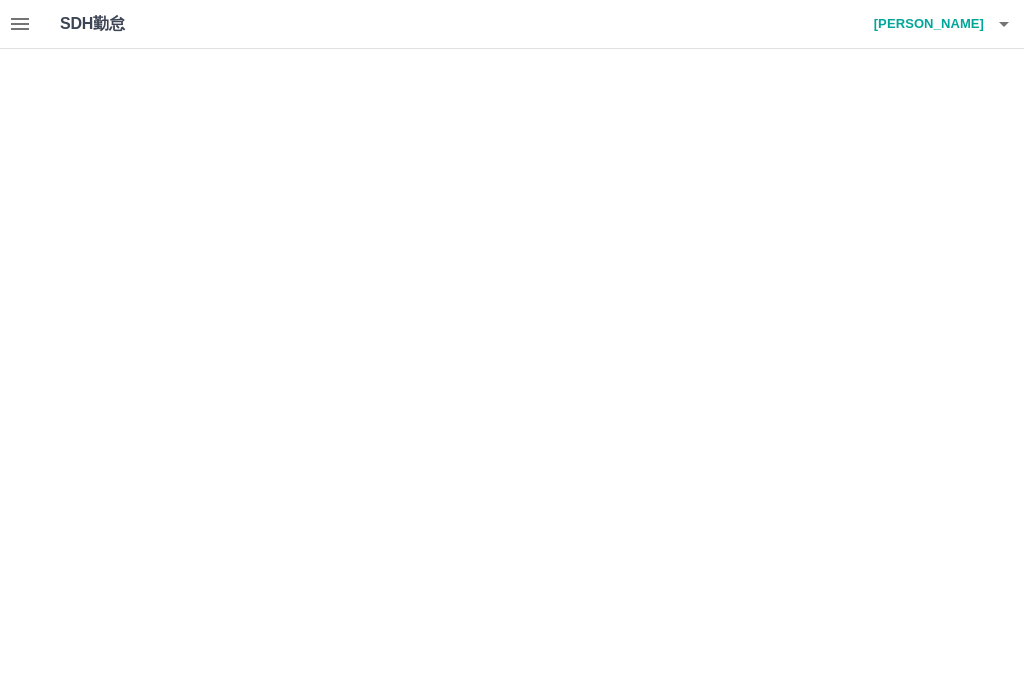 scroll, scrollTop: 0, scrollLeft: 0, axis: both 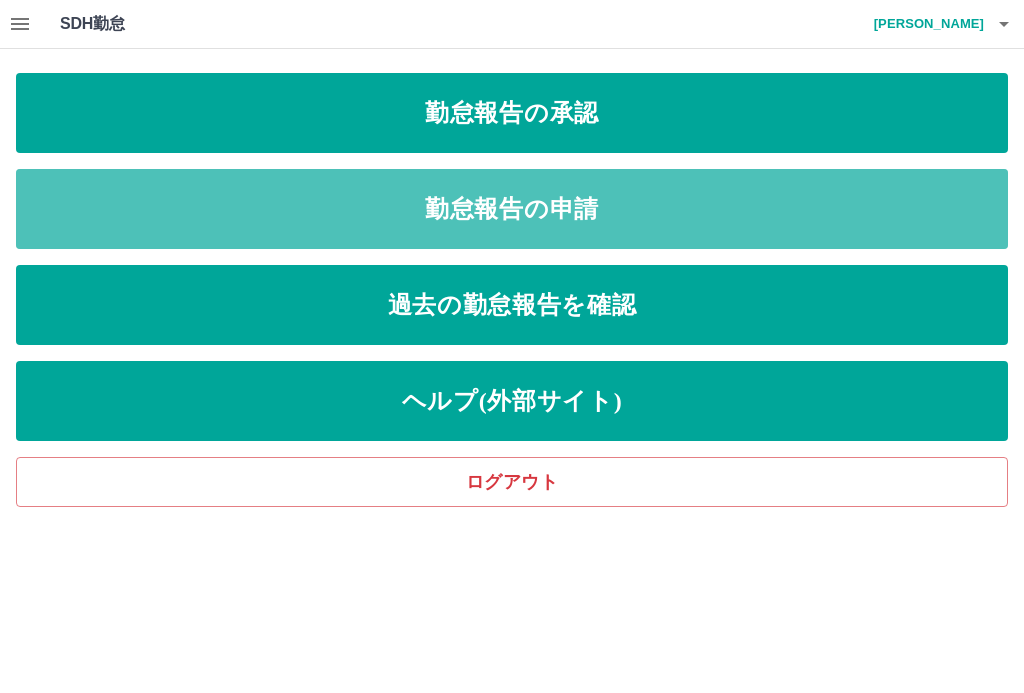 click on "勤怠報告の申請" at bounding box center (512, 209) 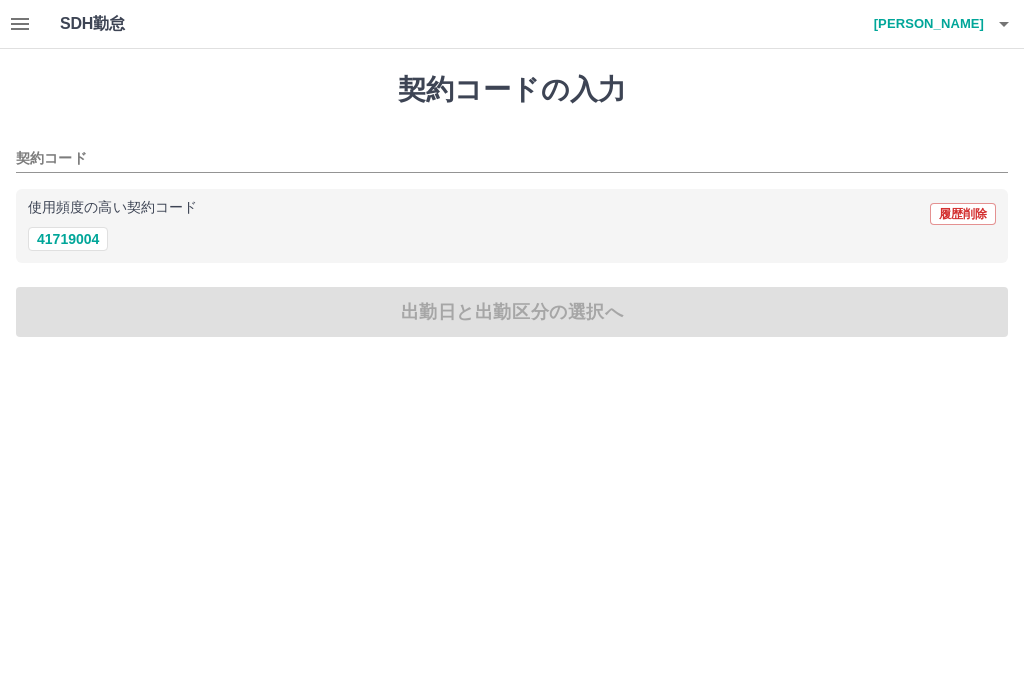 click on "契約コードの入力 契約コード 使用頻度の高い契約コード 履歴削除 41719004 出勤日と出勤区分の選択へ" at bounding box center [512, 205] 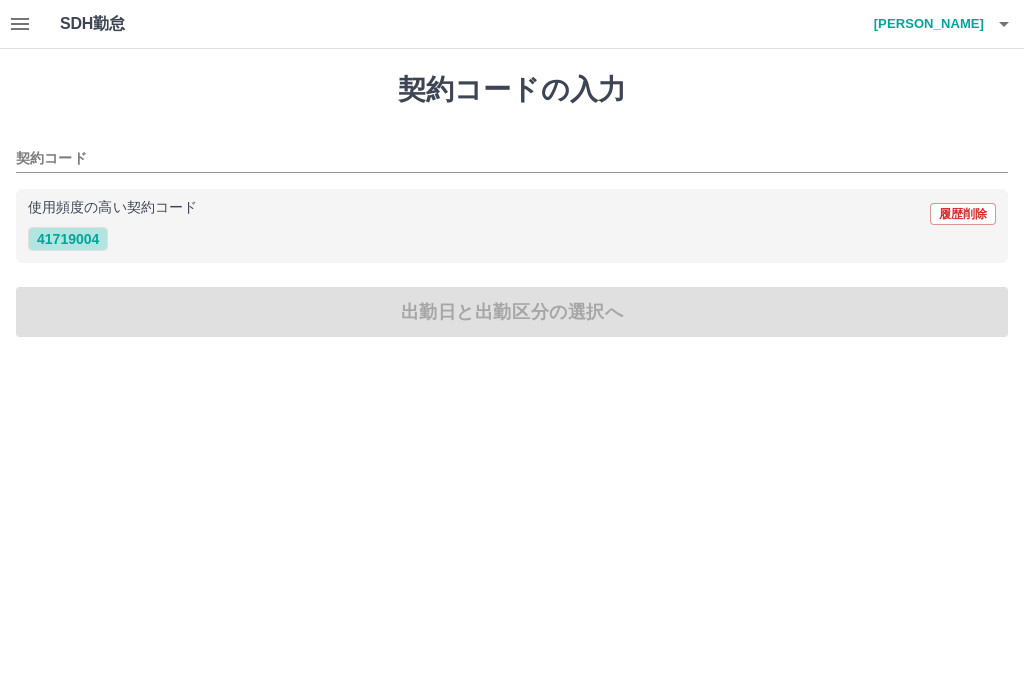 click on "41719004" at bounding box center [68, 239] 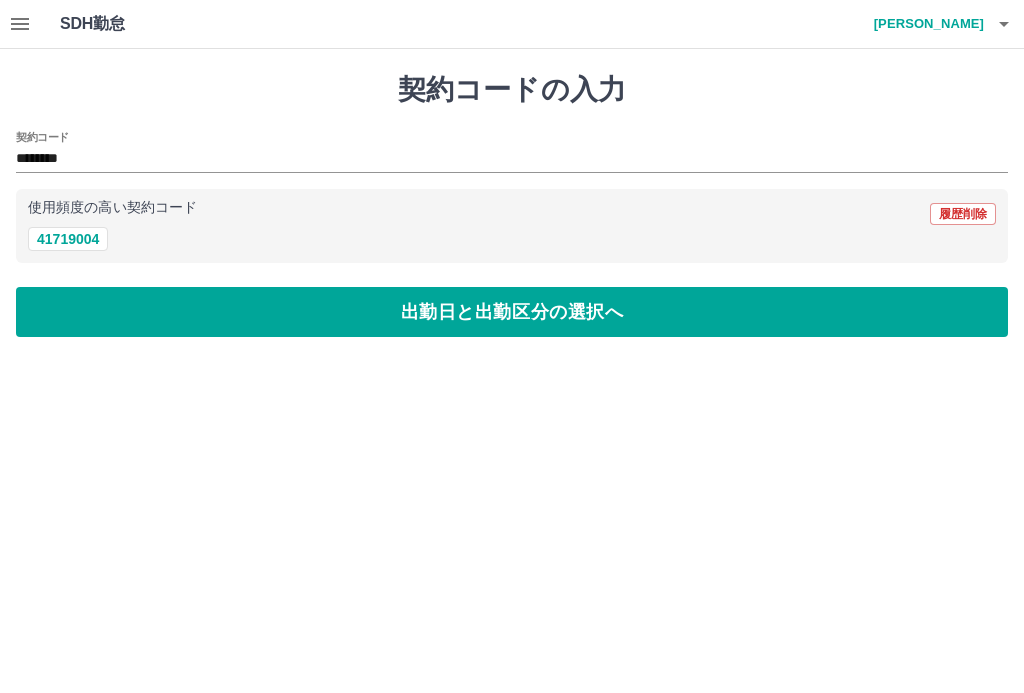 click on "出勤日と出勤区分の選択へ" at bounding box center [512, 312] 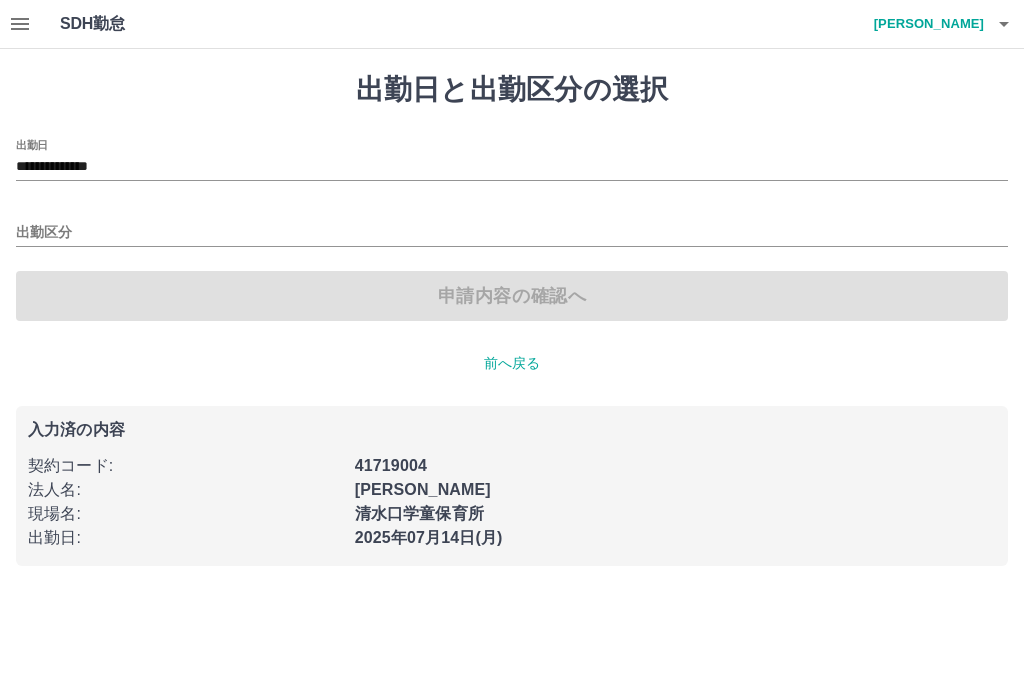 click on "出勤区分" at bounding box center (512, 233) 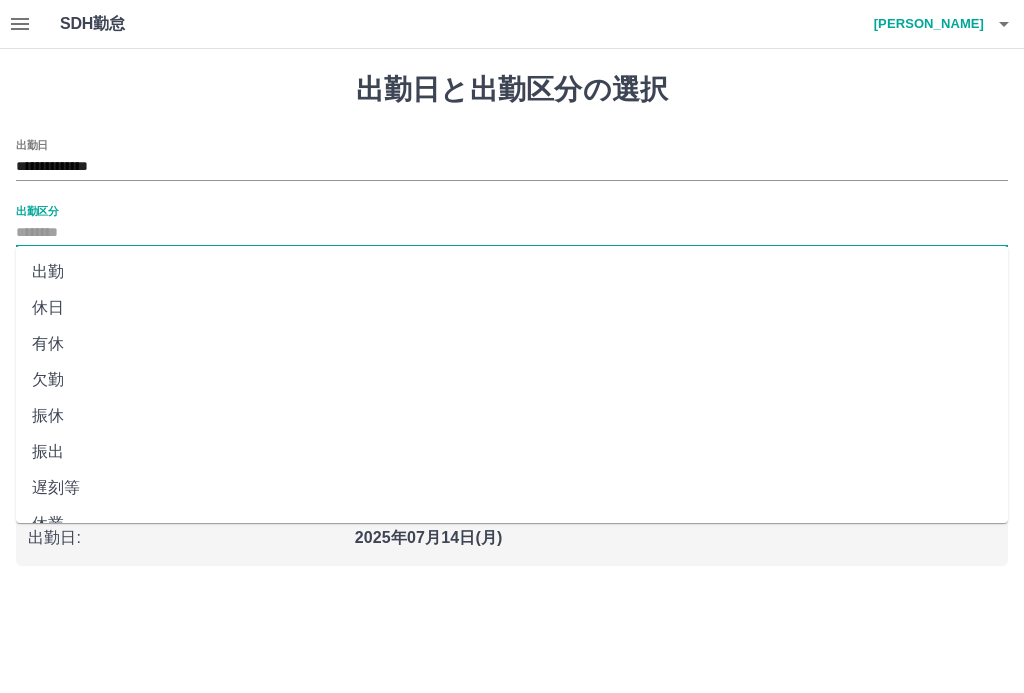click on "休日" at bounding box center (512, 308) 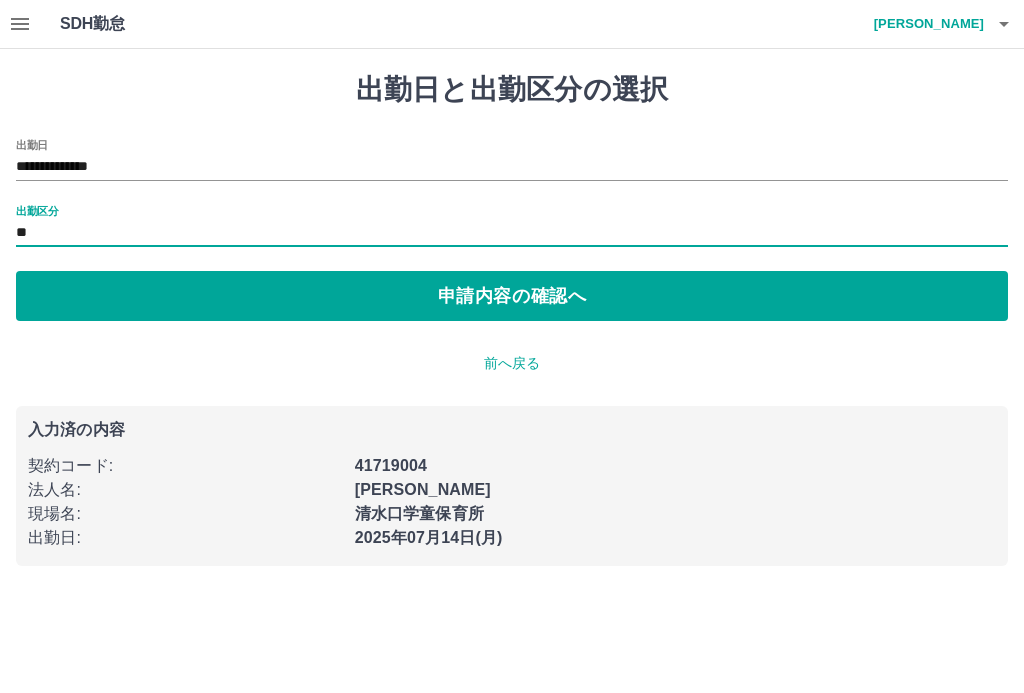click on "申請内容の確認へ" at bounding box center [512, 296] 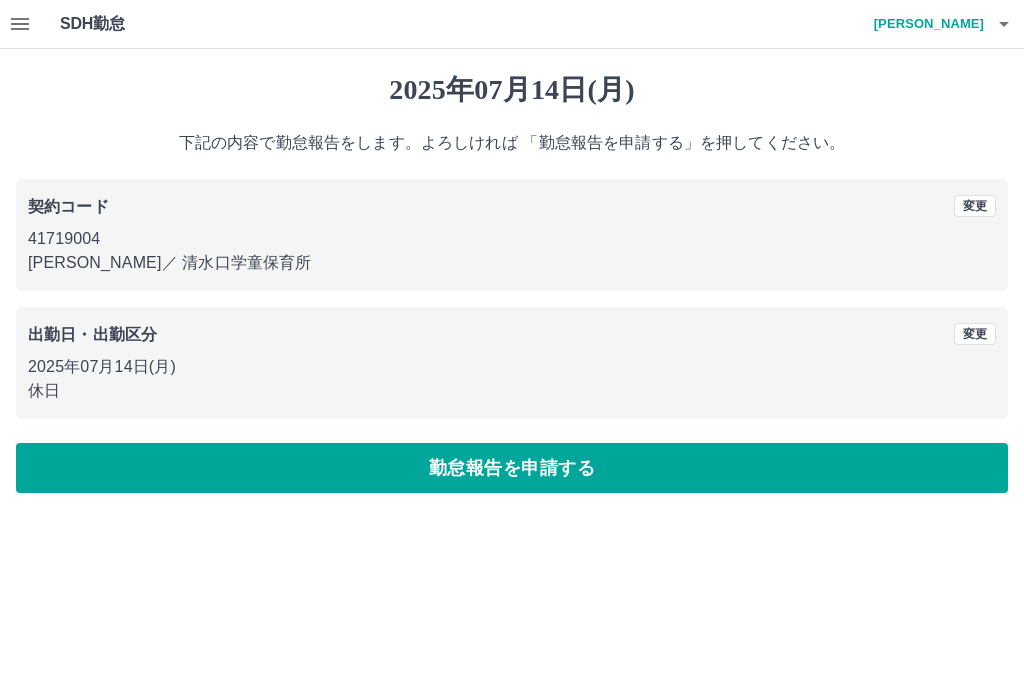 click on "勤怠報告を申請する" at bounding box center (512, 468) 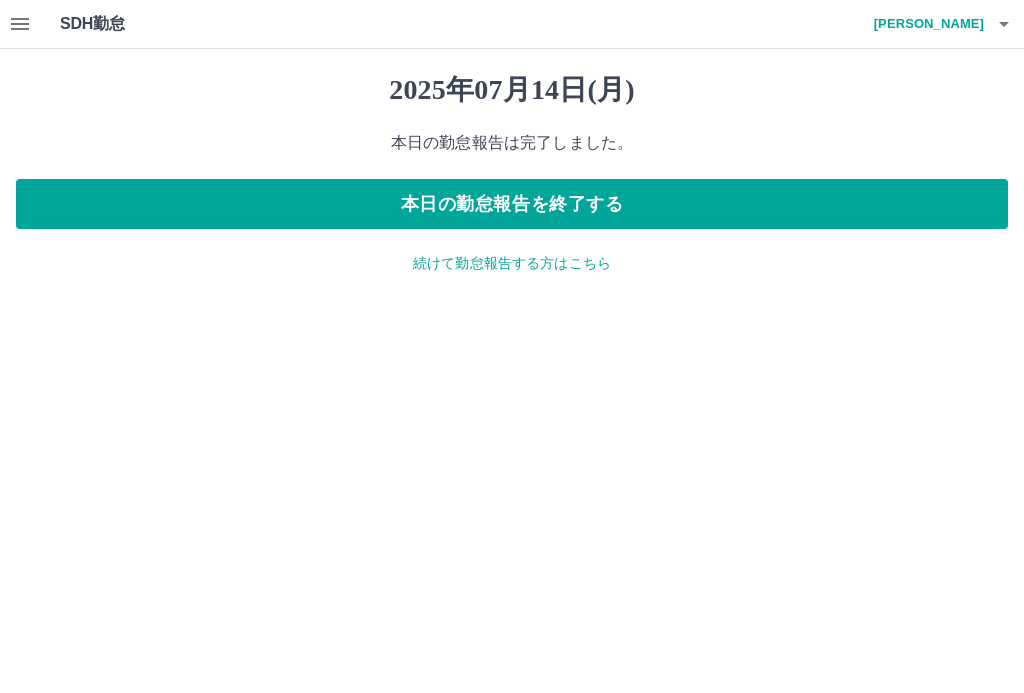 click on "続けて勤怠報告する方はこちら" at bounding box center (512, 263) 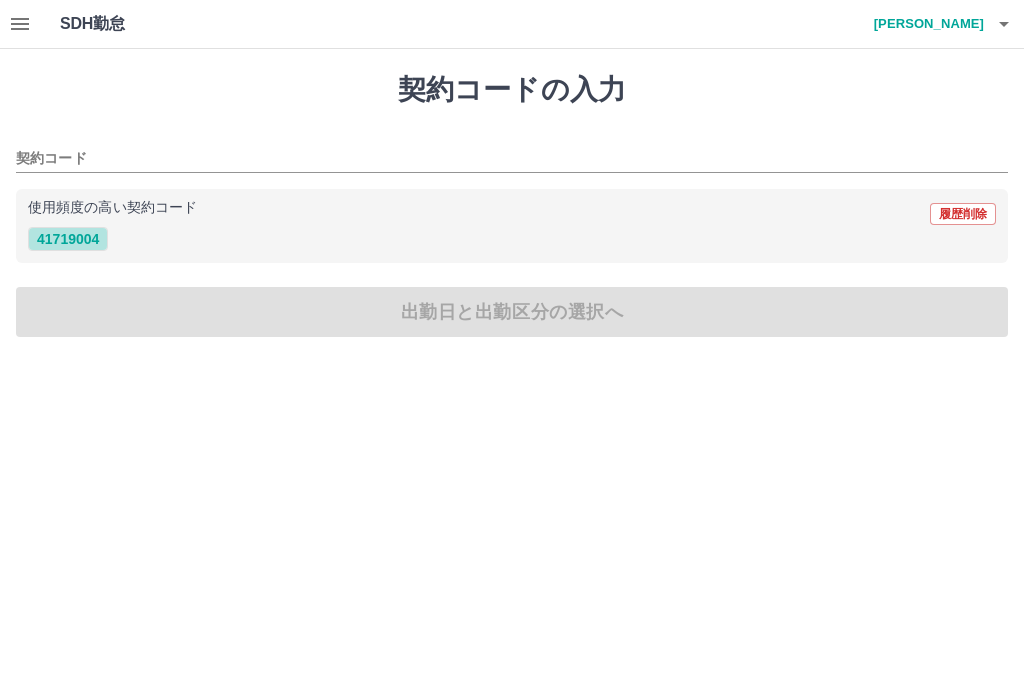 click on "41719004" at bounding box center [68, 239] 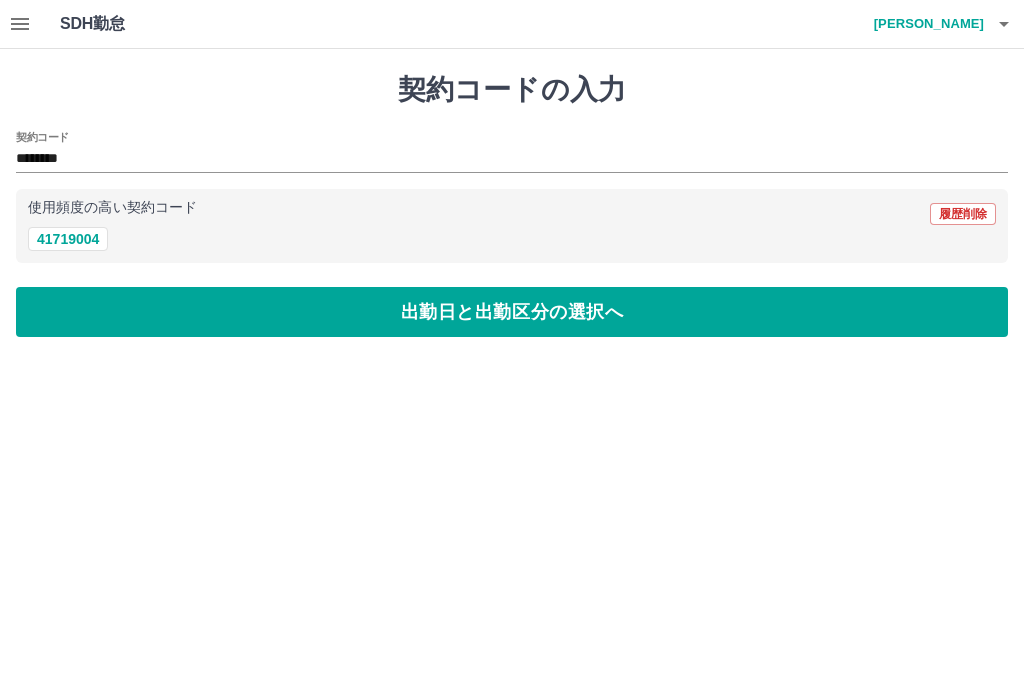click on "出勤日と出勤区分の選択へ" at bounding box center (512, 312) 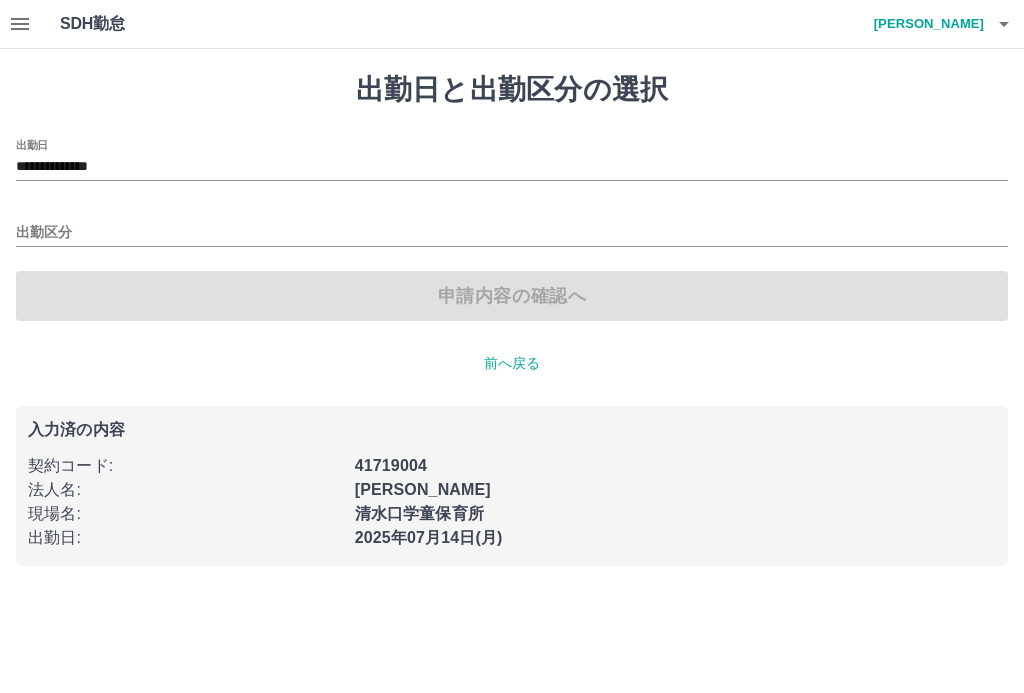 click on "**********" at bounding box center (512, 167) 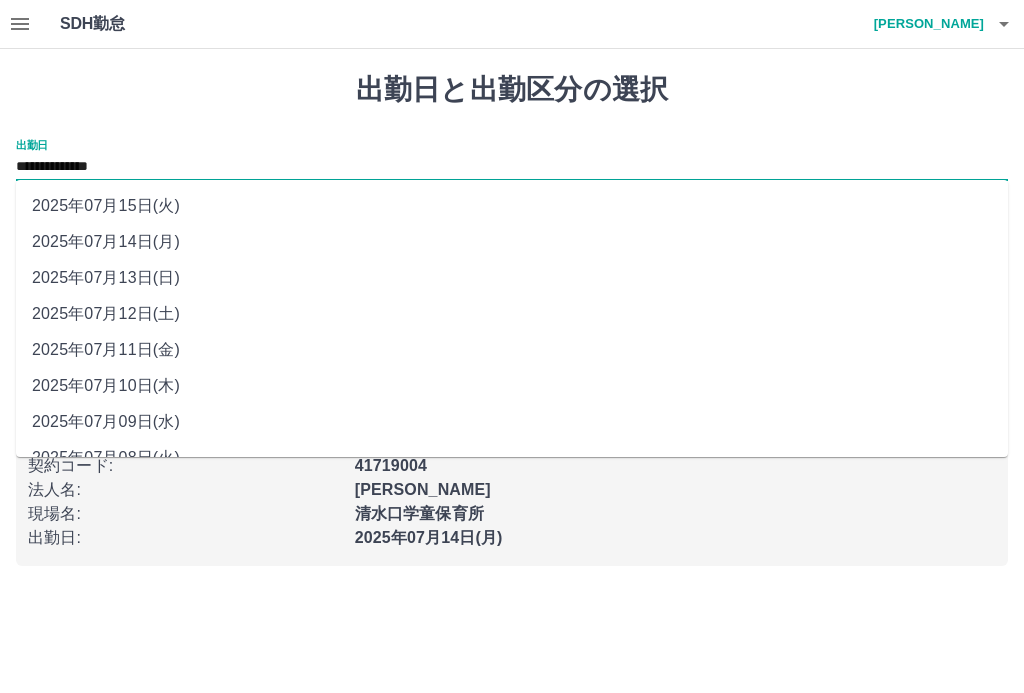 click on "2025年07月13日(日)" at bounding box center [512, 278] 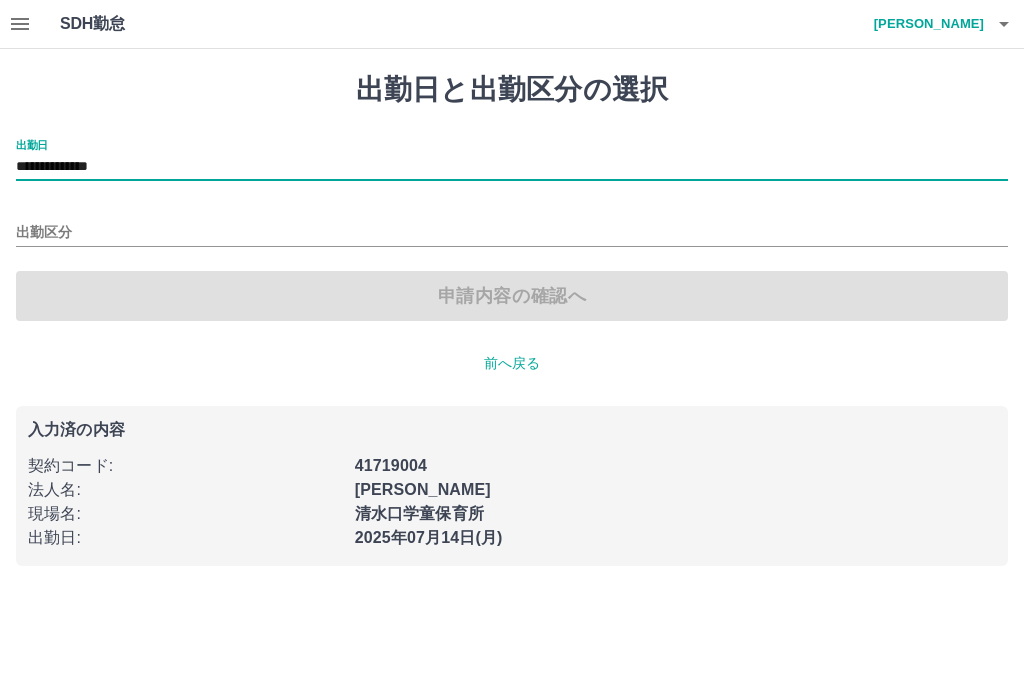 click on "出勤区分" at bounding box center (512, 233) 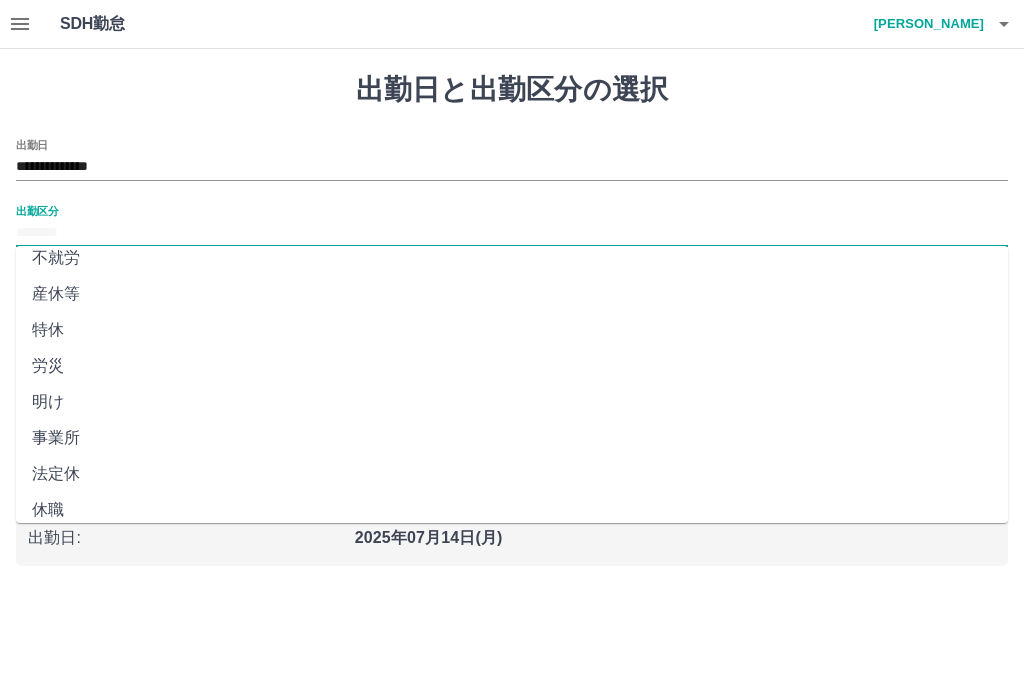 scroll, scrollTop: 373, scrollLeft: 0, axis: vertical 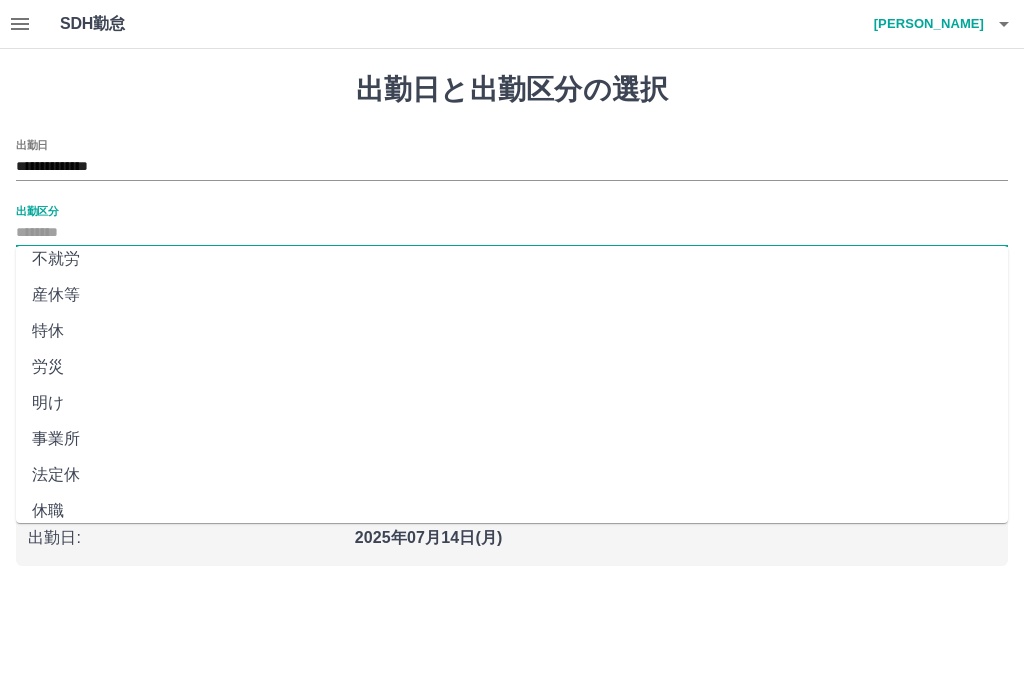 click on "法定休" at bounding box center (512, 475) 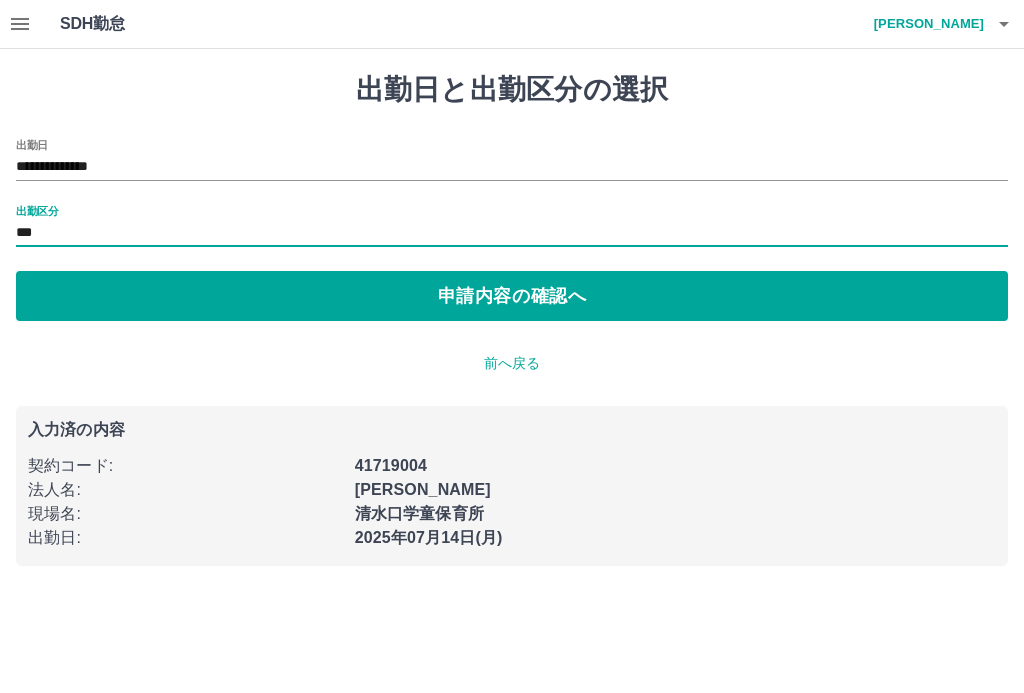 click on "申請内容の確認へ" at bounding box center [512, 296] 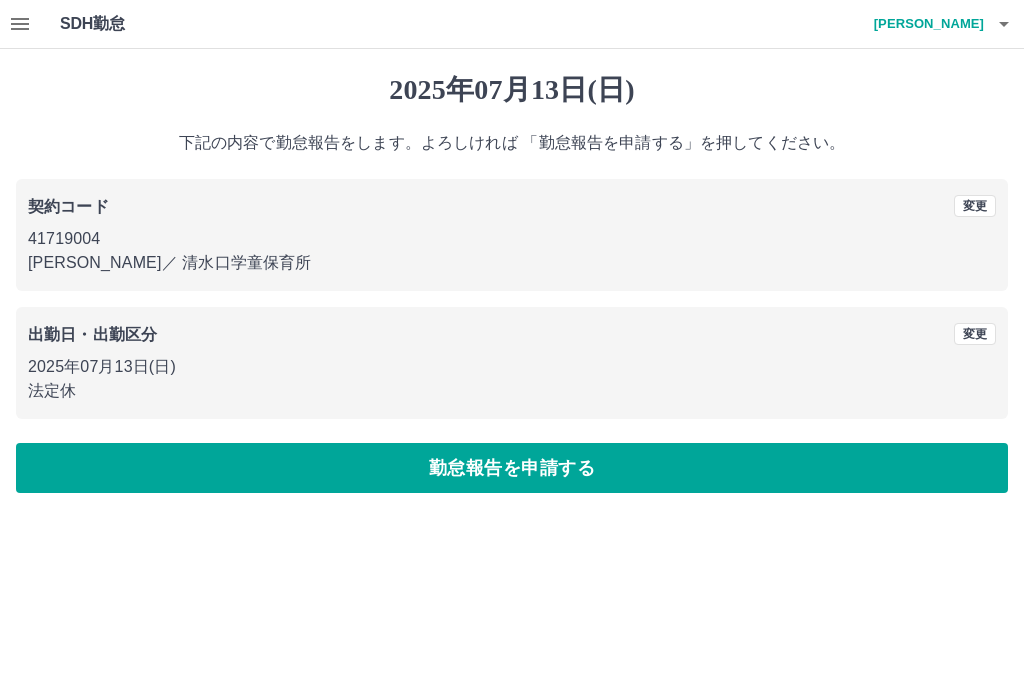 click on "勤怠報告を申請する" at bounding box center (512, 468) 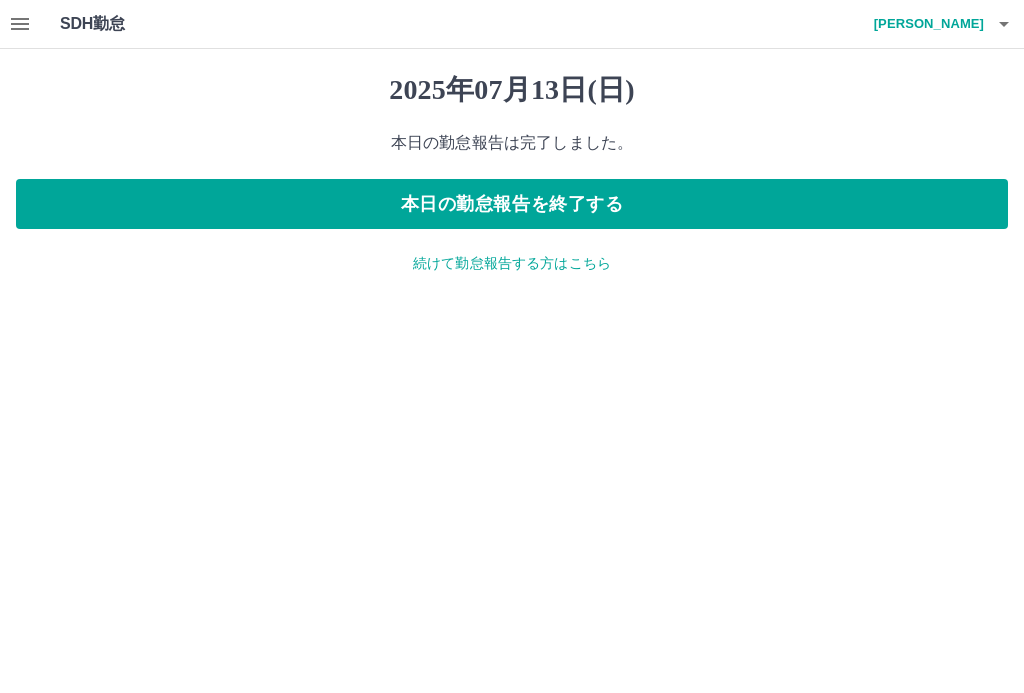 click 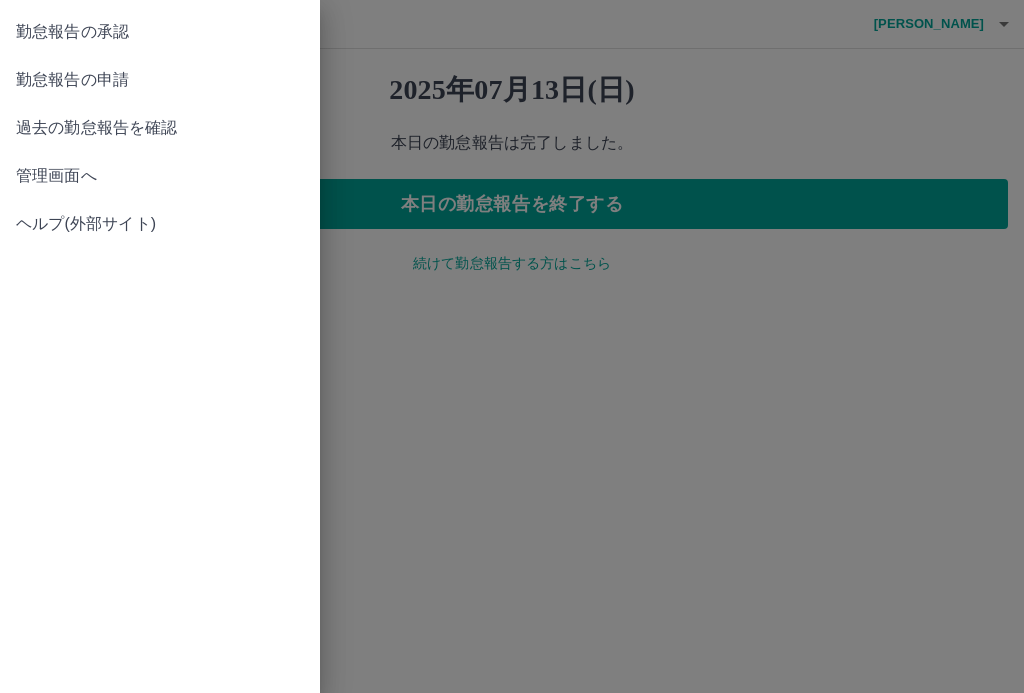 click on "勤怠報告の承認" at bounding box center (160, 32) 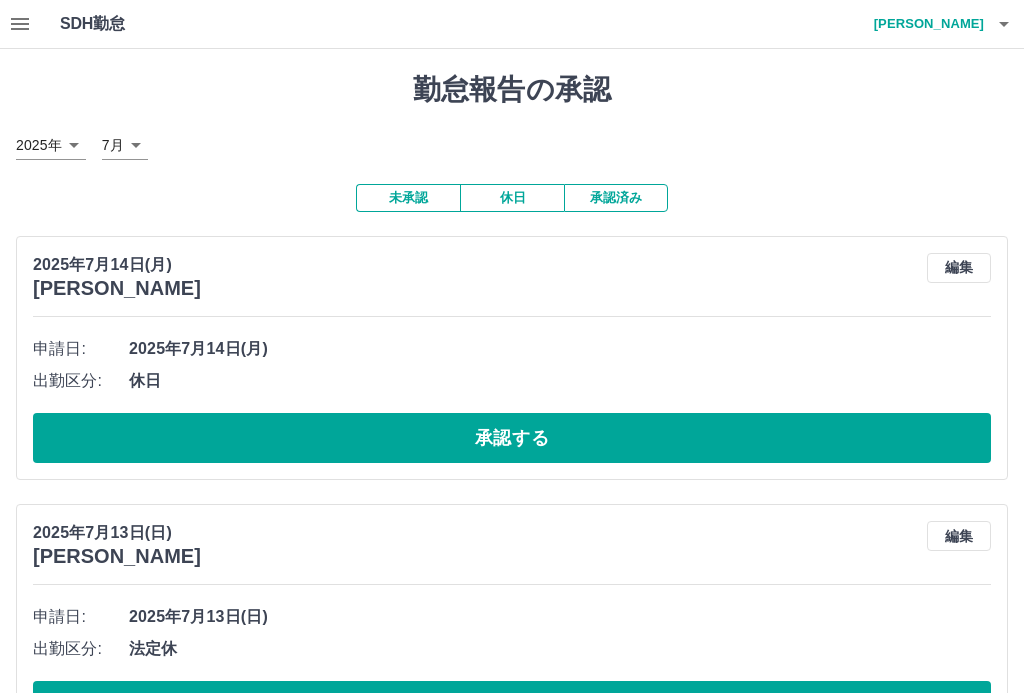 click on "編集" at bounding box center [959, 268] 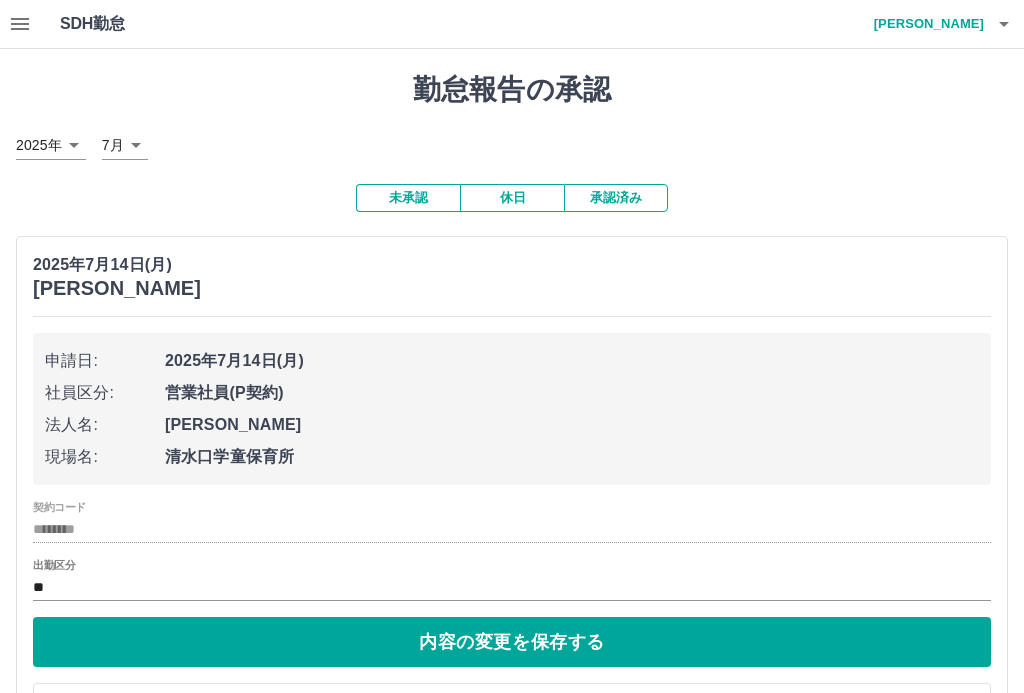 click on "**" at bounding box center [512, 587] 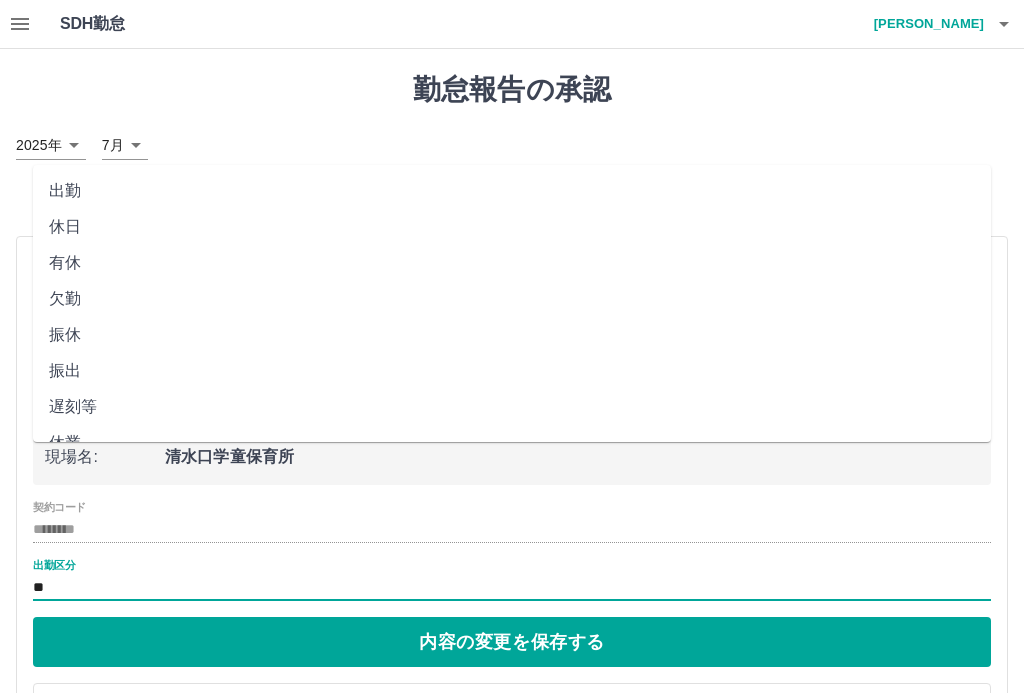 click on "出勤" at bounding box center [512, 191] 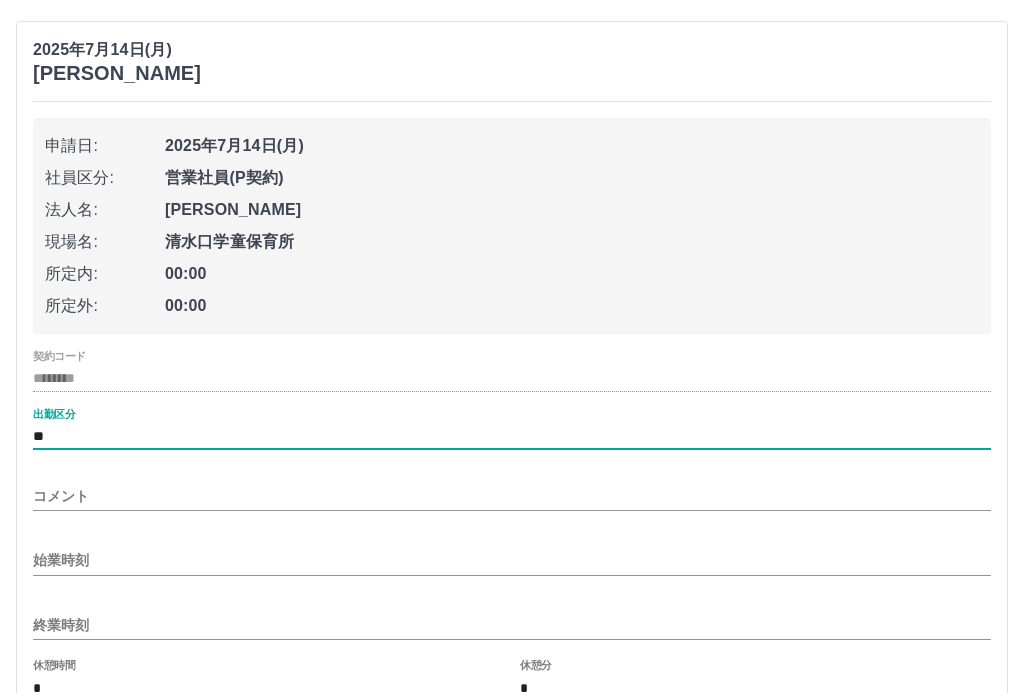 scroll, scrollTop: 216, scrollLeft: 0, axis: vertical 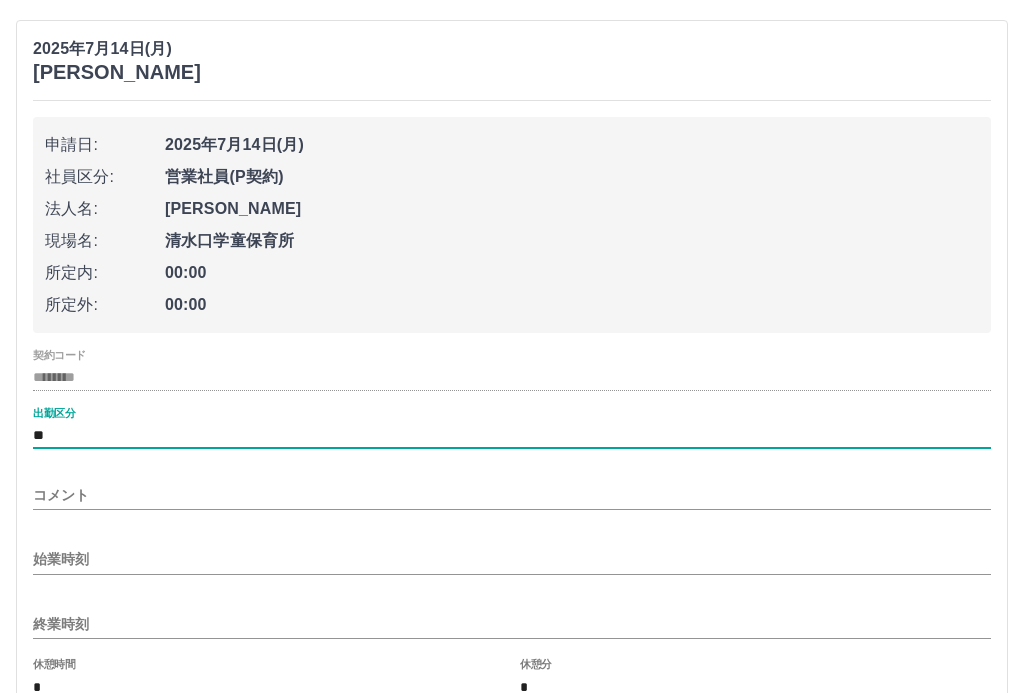 click on "始業時刻" at bounding box center [512, 559] 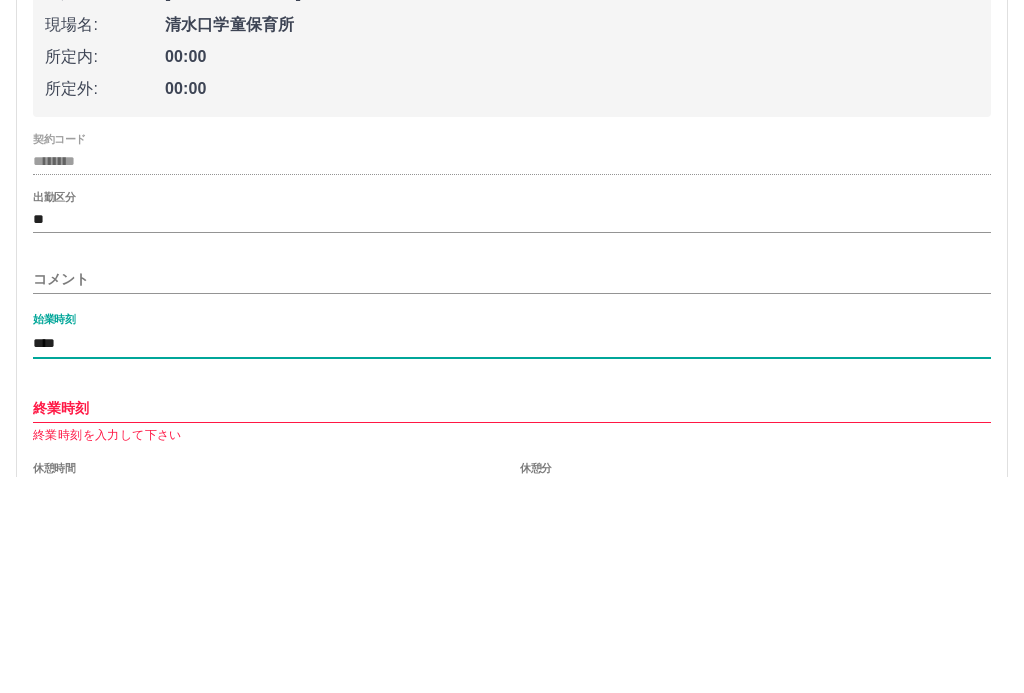 type on "****" 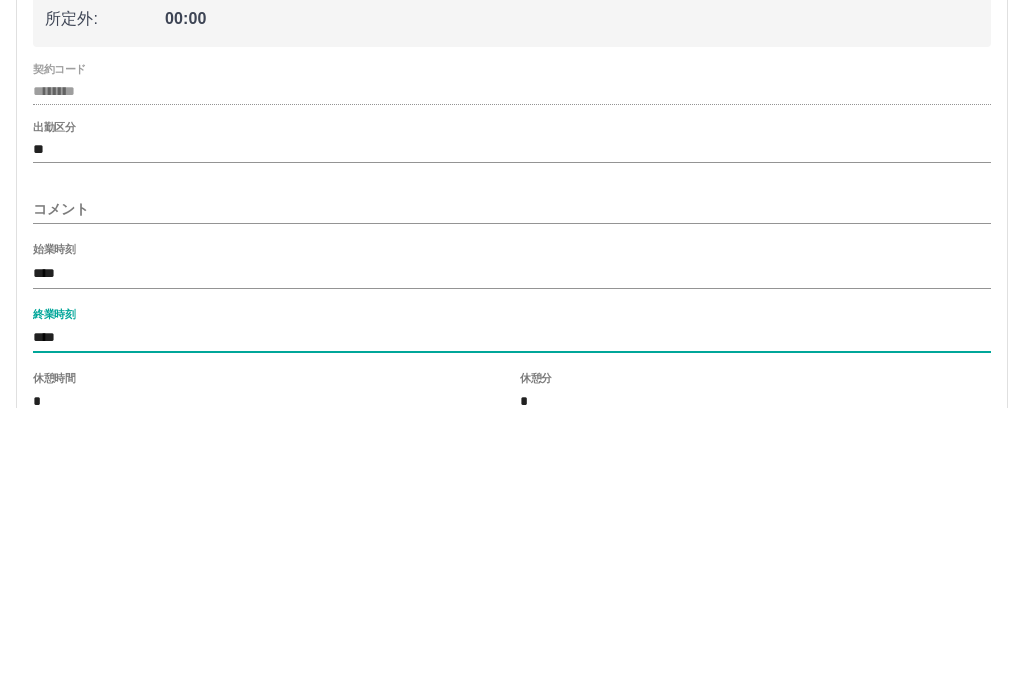 type on "****" 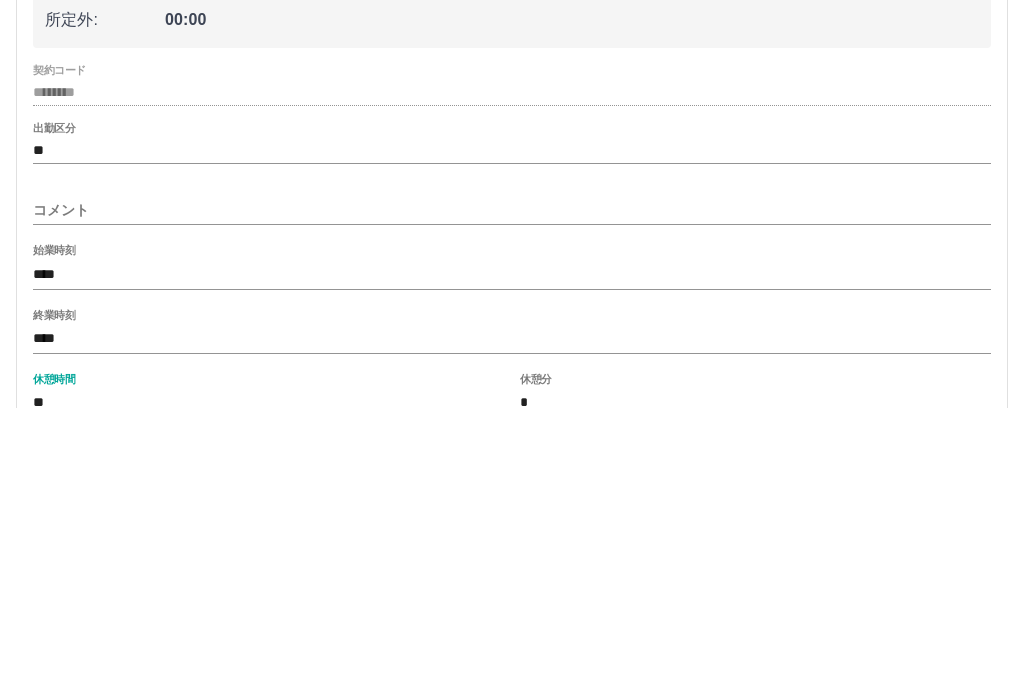 type on "*" 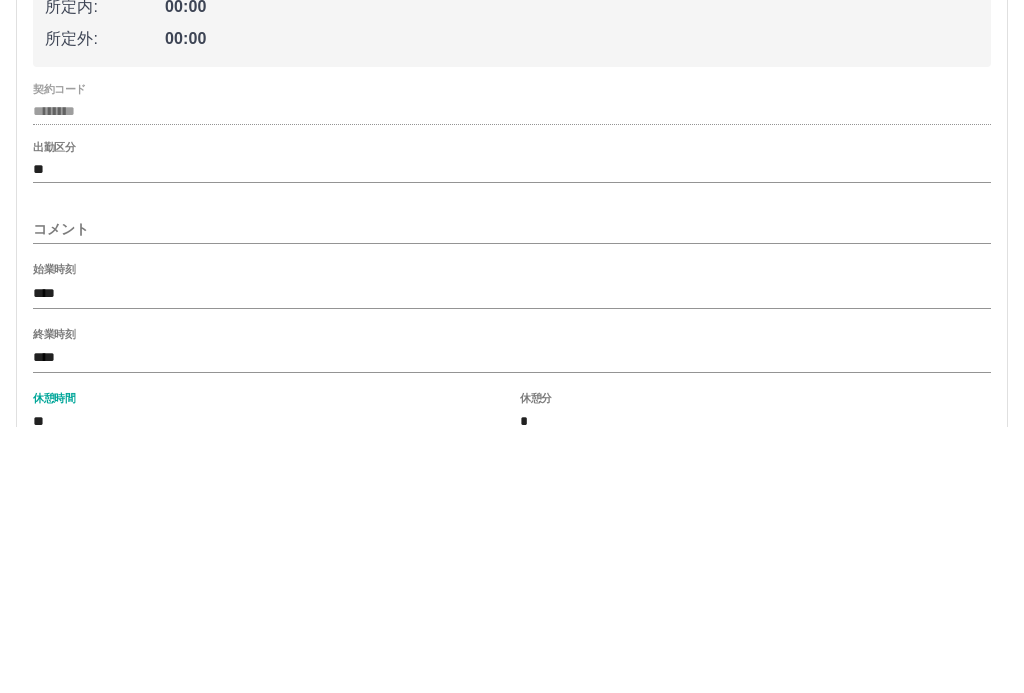 type on "*" 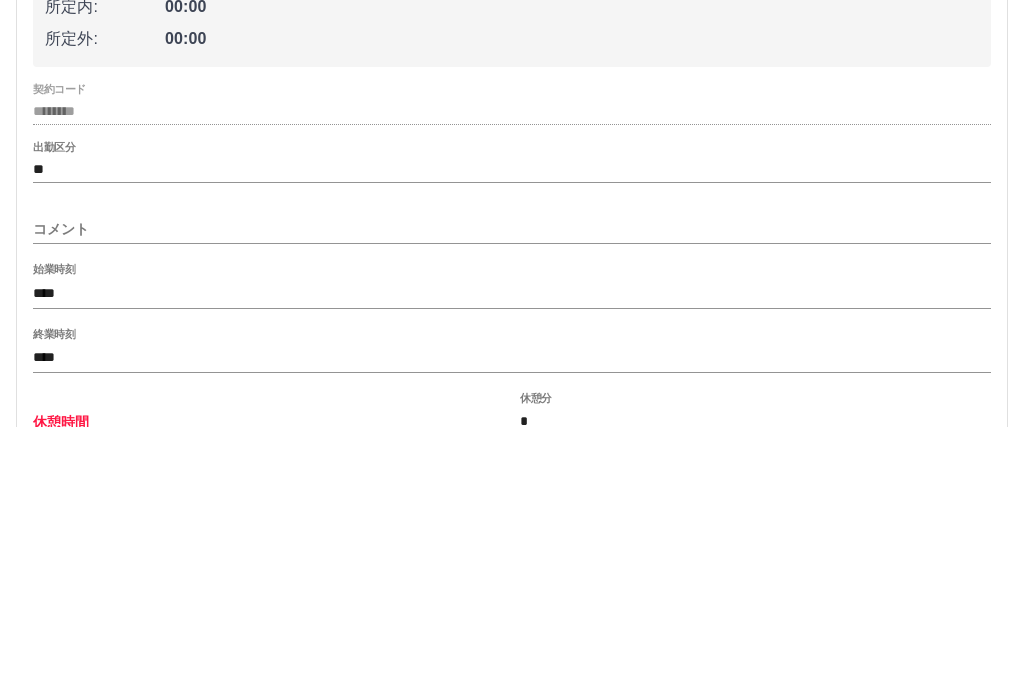 type on "*" 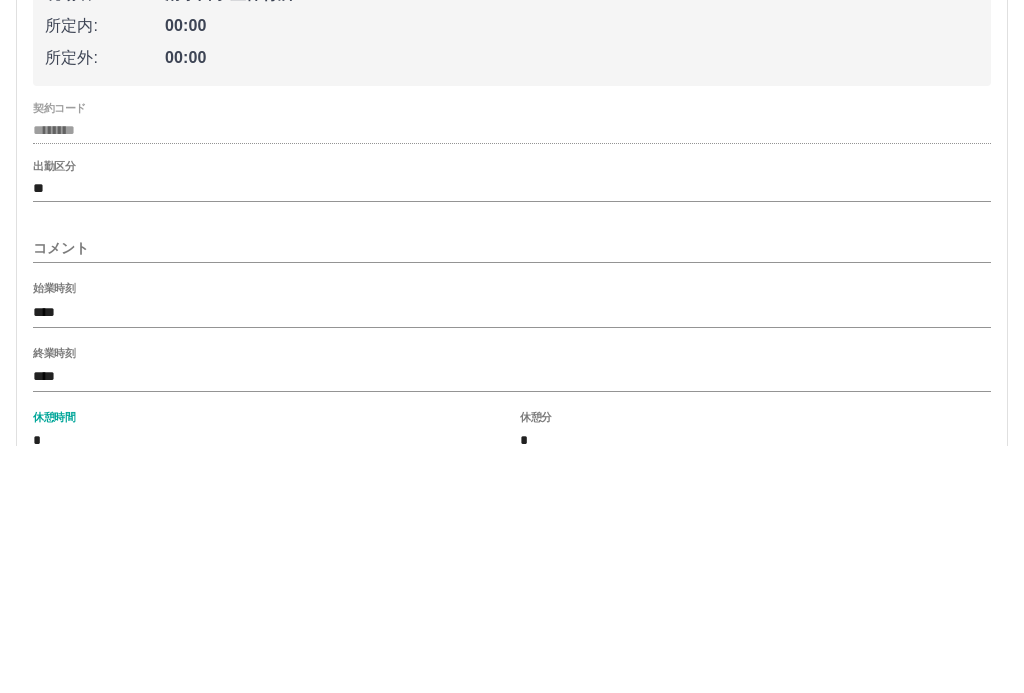 click on "内容の変更を保存する" at bounding box center [512, 747] 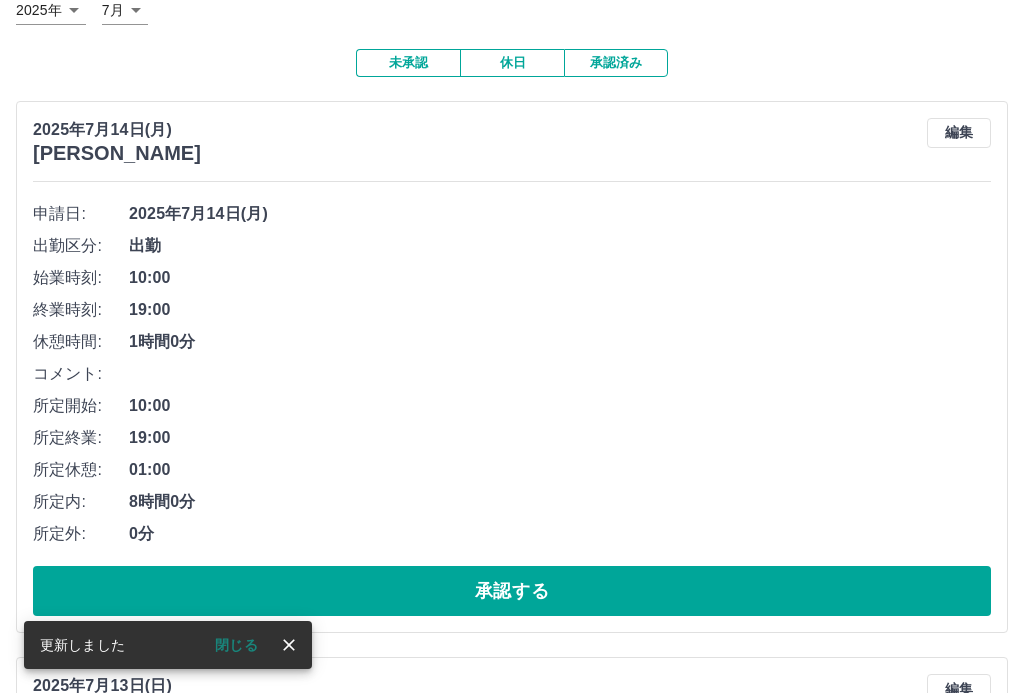 scroll, scrollTop: 144, scrollLeft: 0, axis: vertical 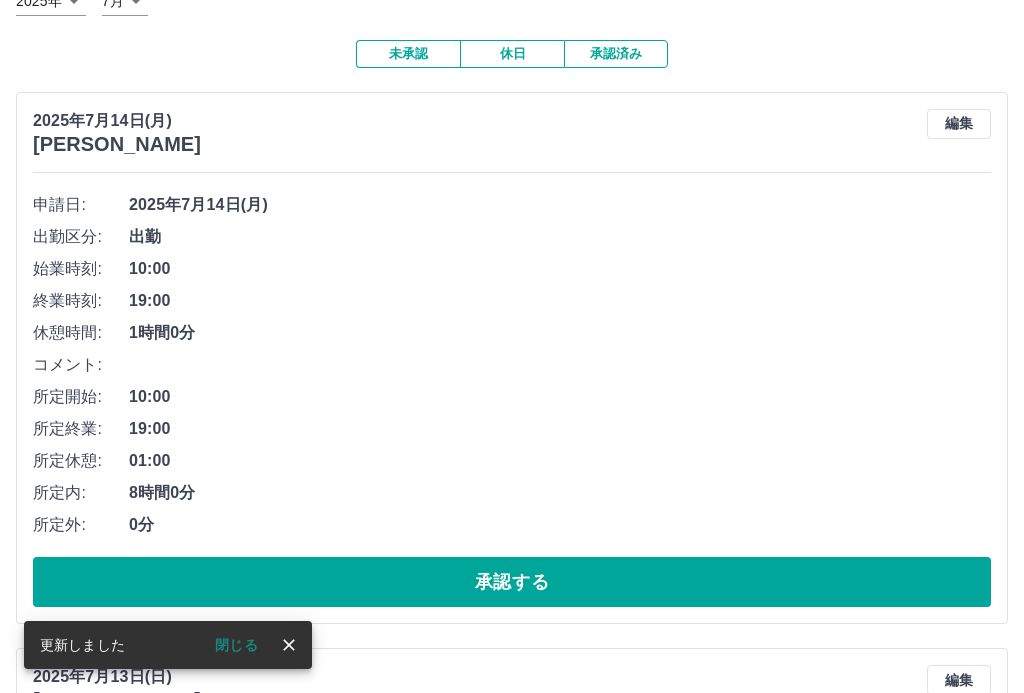 click on "承認する" at bounding box center (512, 850) 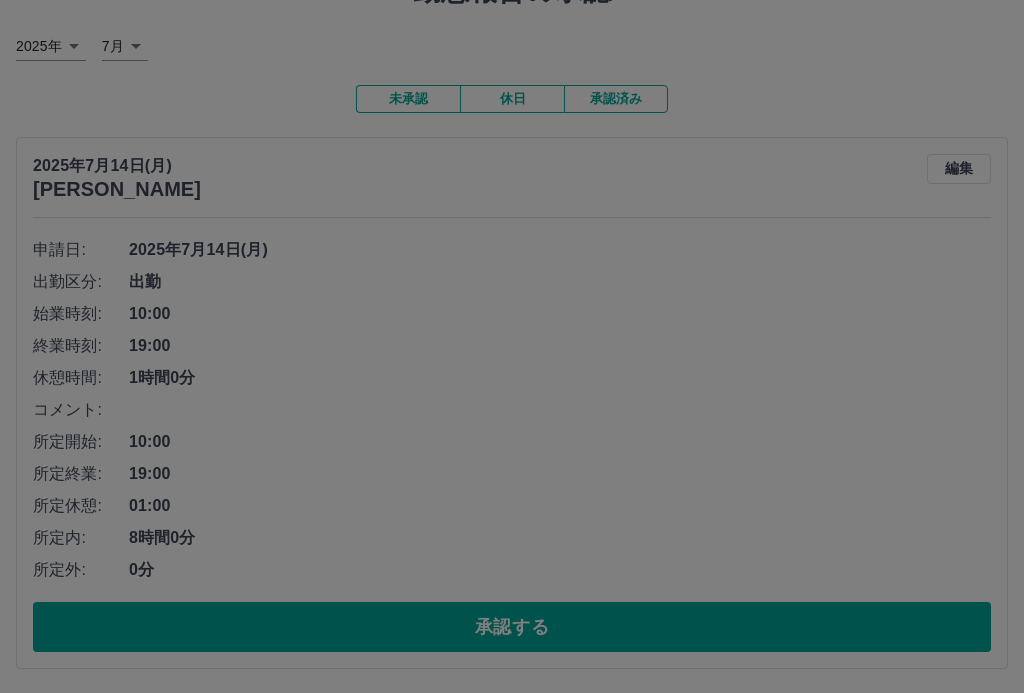 scroll, scrollTop: 0, scrollLeft: 0, axis: both 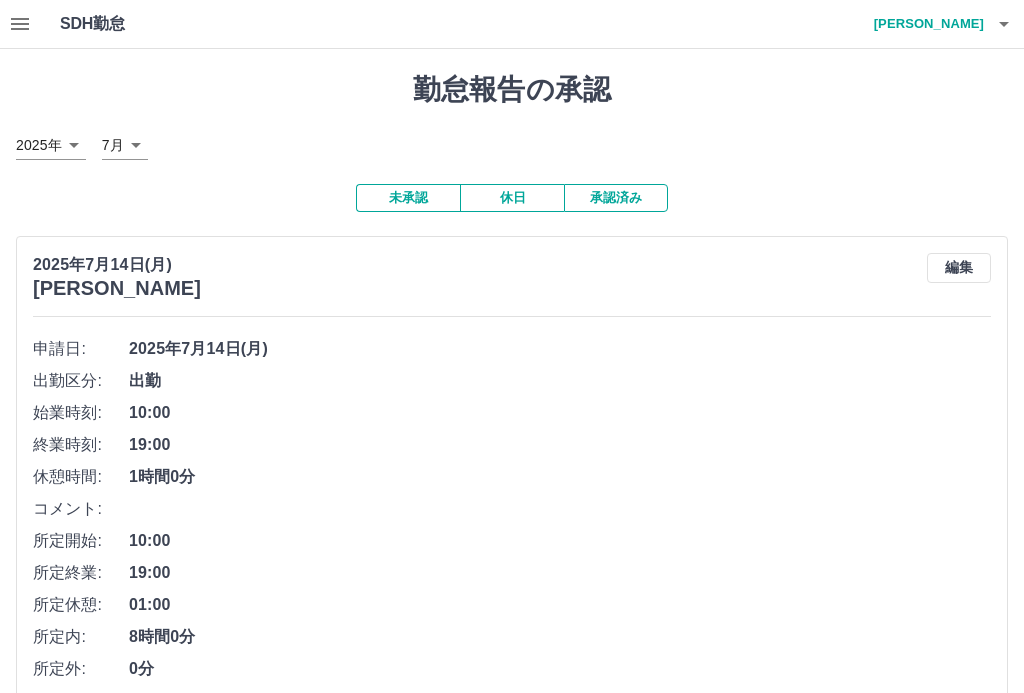 click 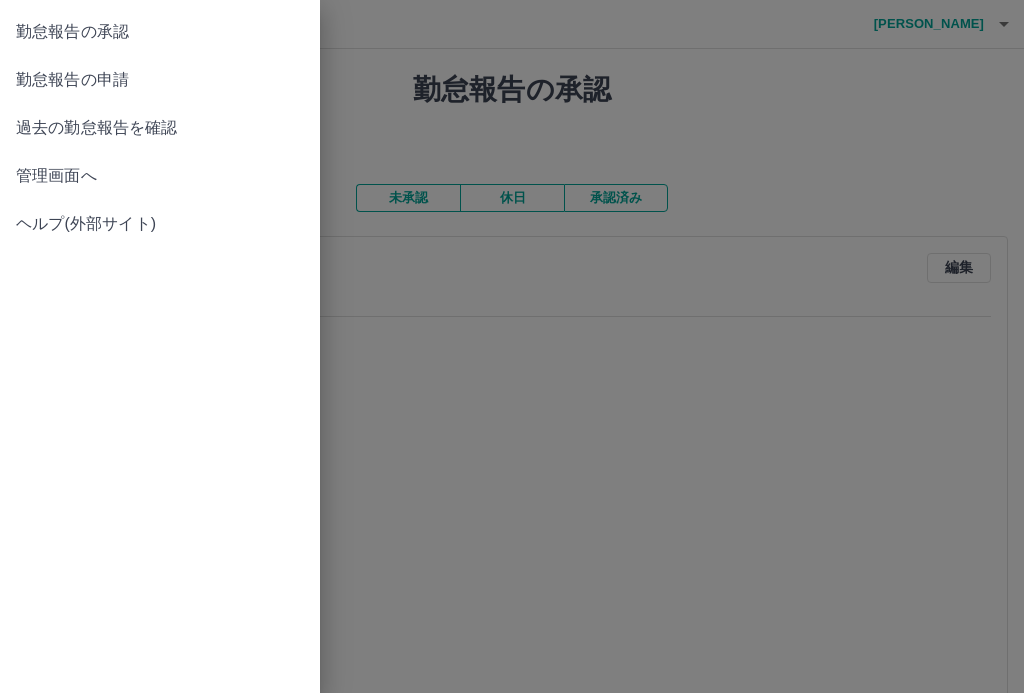 click on "勤怠報告の申請" at bounding box center [160, 80] 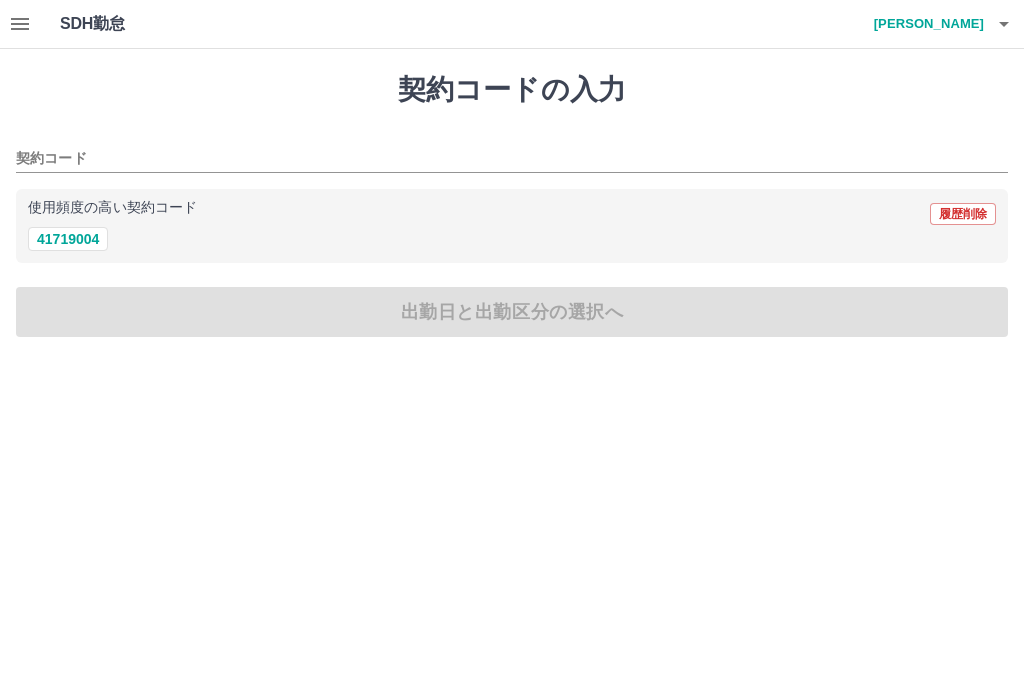 click on "41719004" at bounding box center (68, 239) 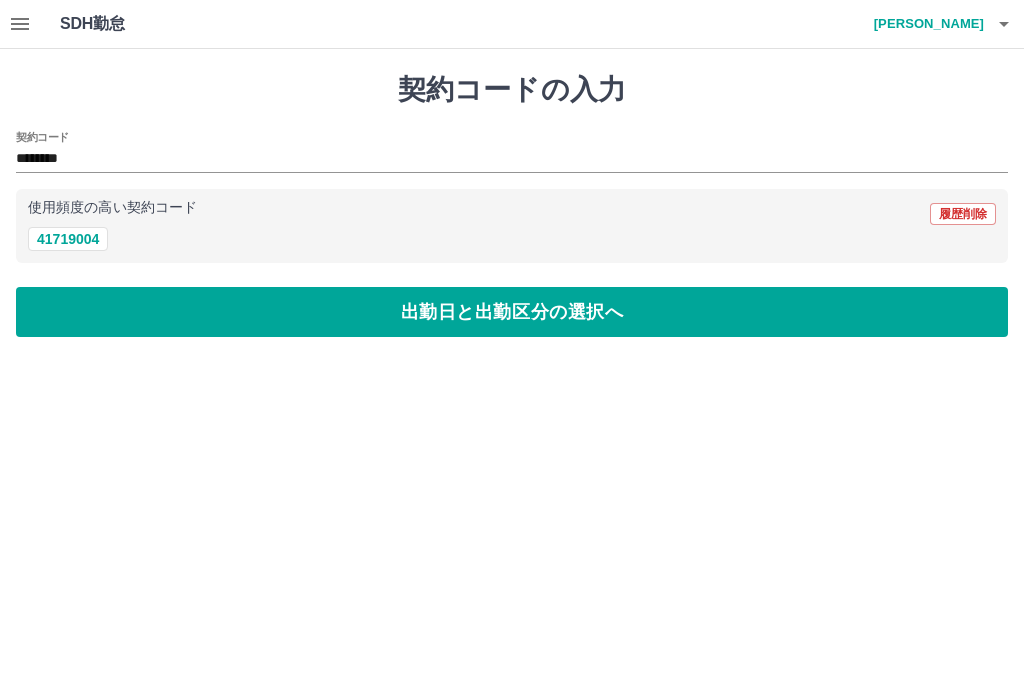 click on "出勤日と出勤区分の選択へ" at bounding box center (512, 312) 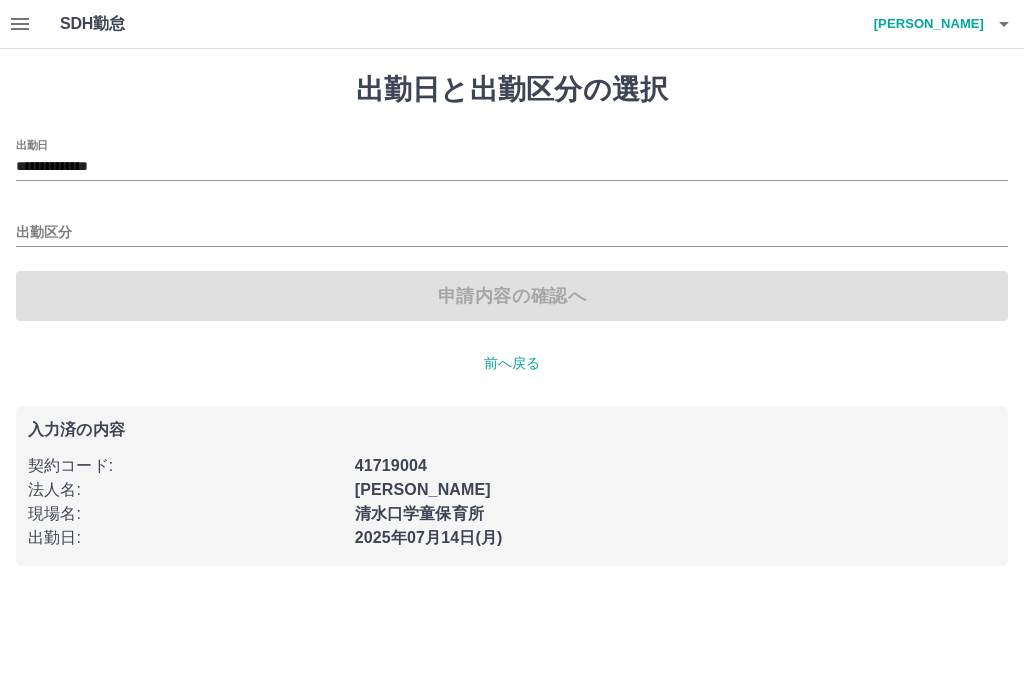 click on "**********" at bounding box center [512, 167] 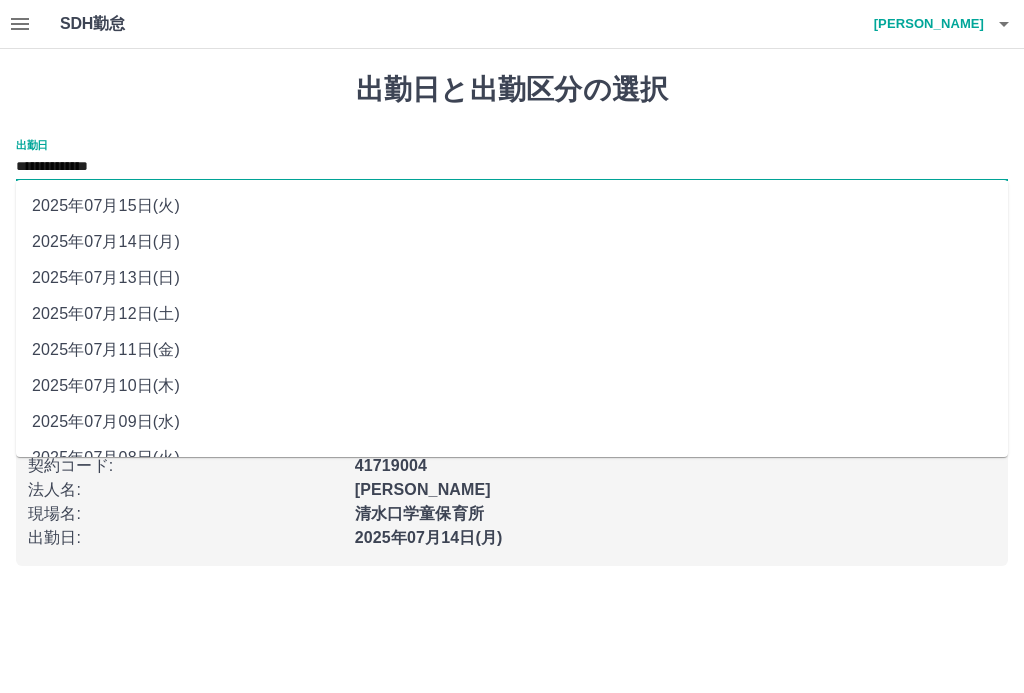 click on "2025年07月12日(土)" at bounding box center [512, 314] 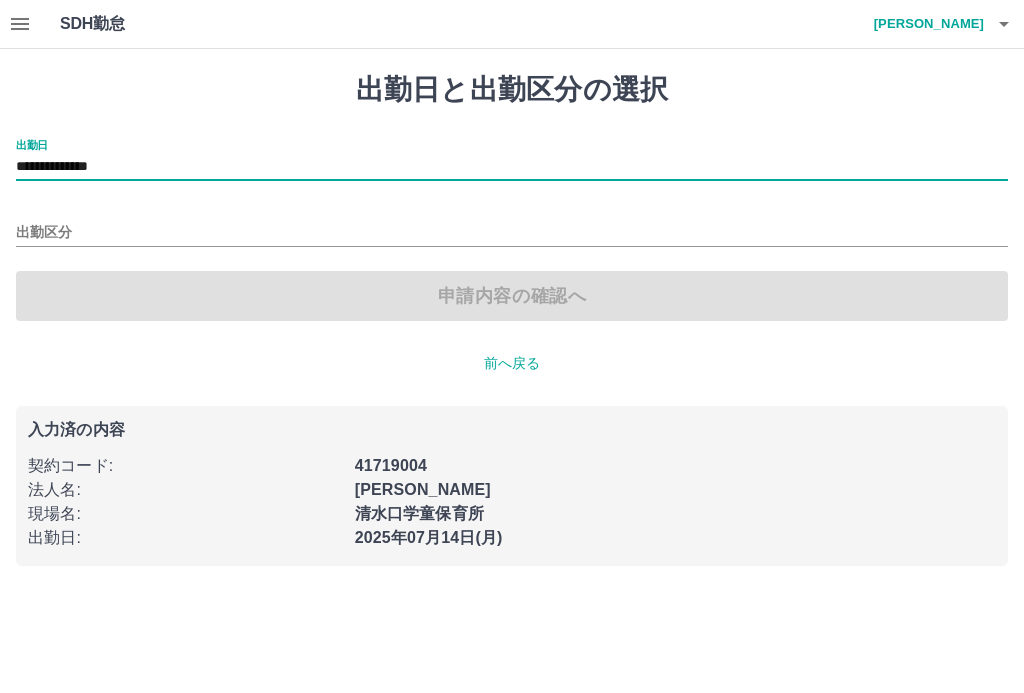 click on "出勤区分" at bounding box center (512, 233) 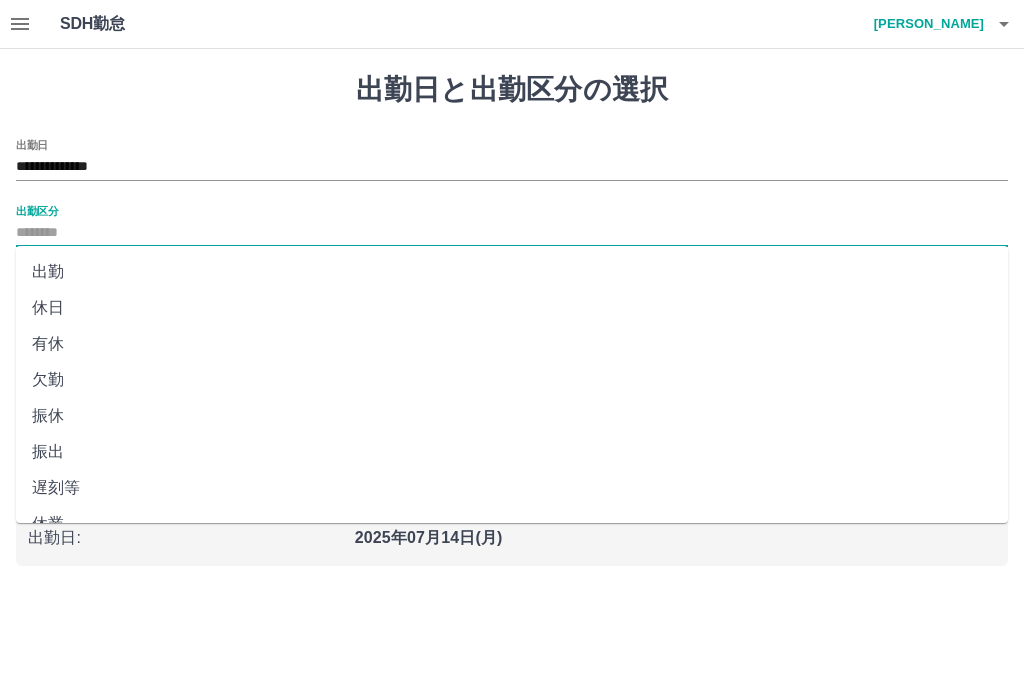 click on "休日" at bounding box center [512, 308] 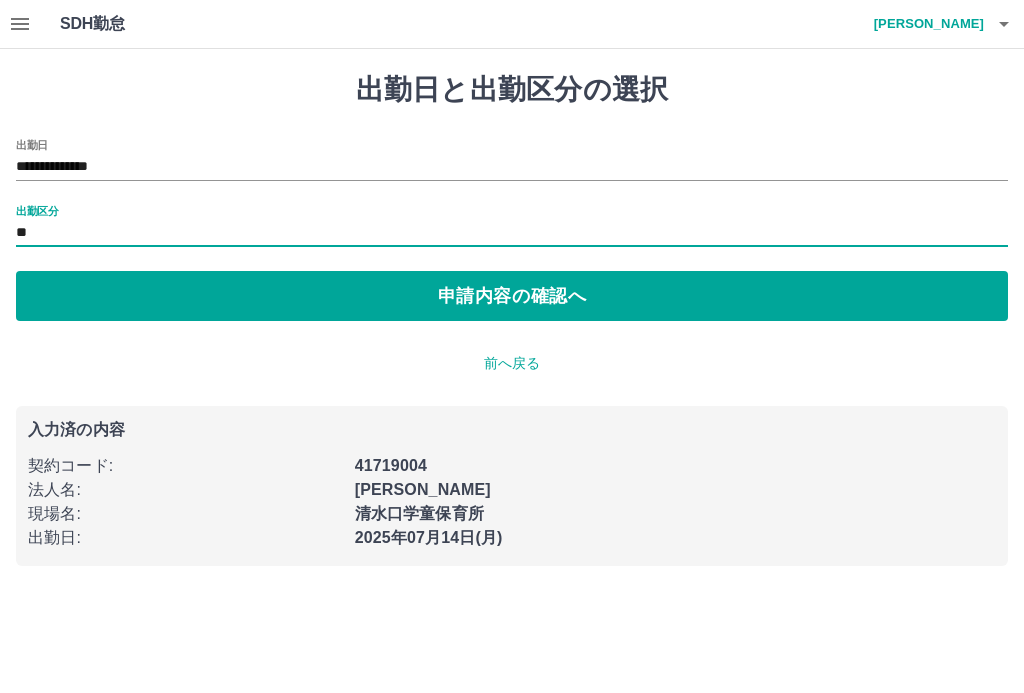 click on "申請内容の確認へ" at bounding box center (512, 296) 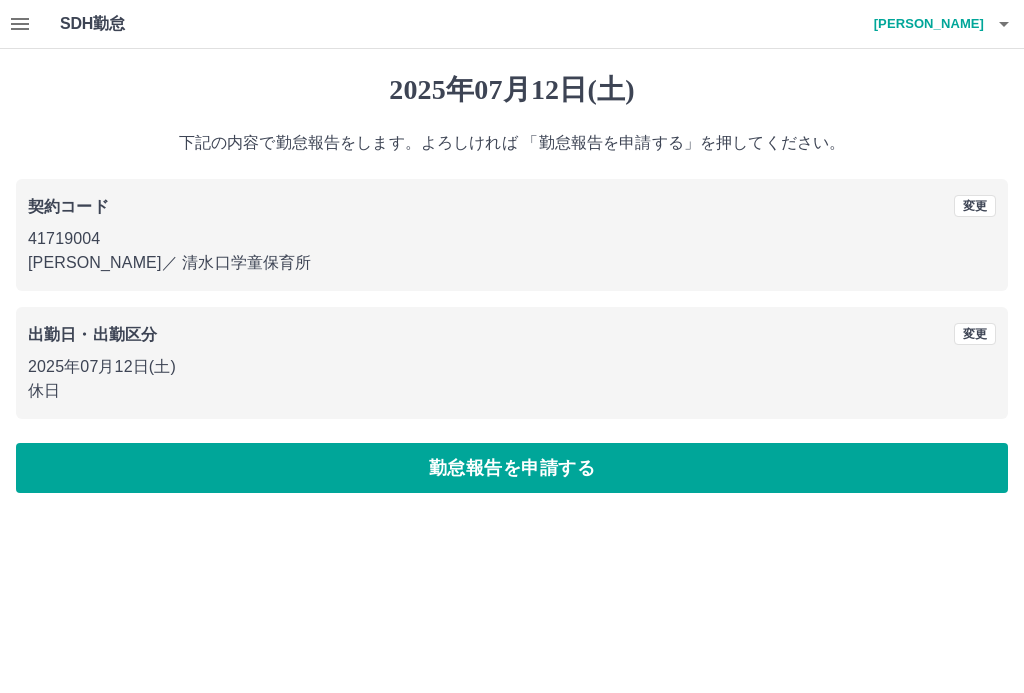 click on "勤怠報告を申請する" at bounding box center (512, 468) 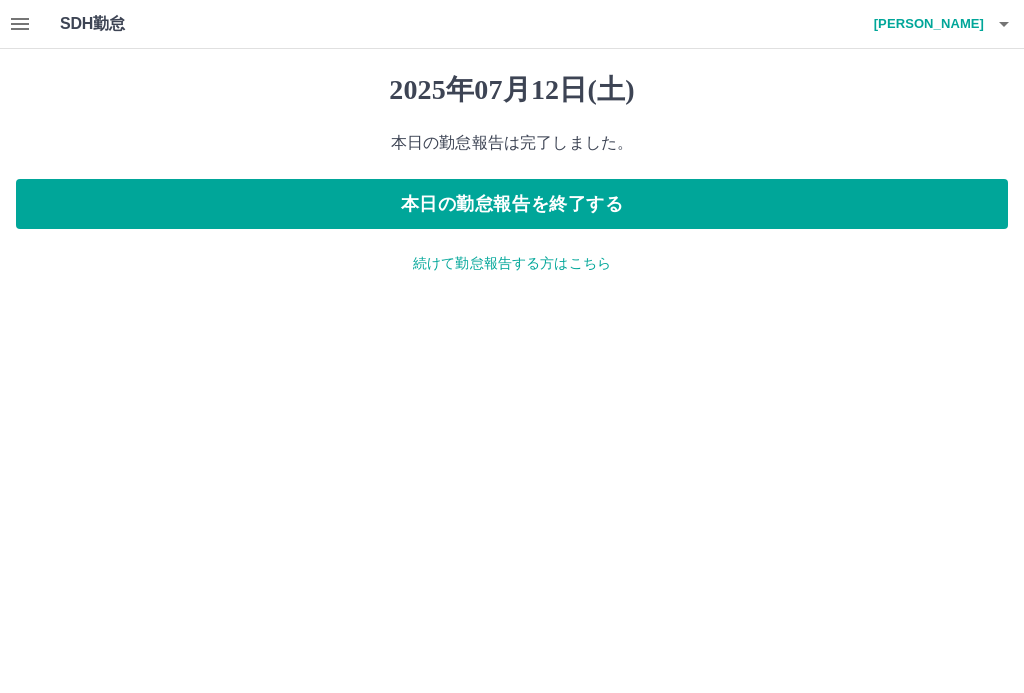 click 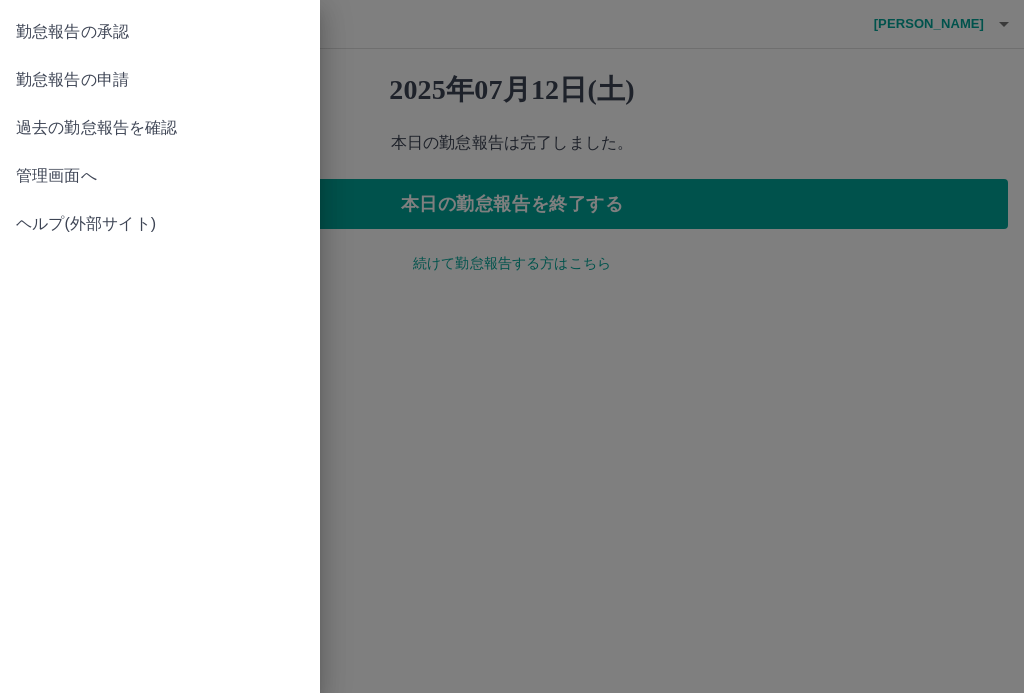 click on "勤怠報告の申請" at bounding box center (160, 80) 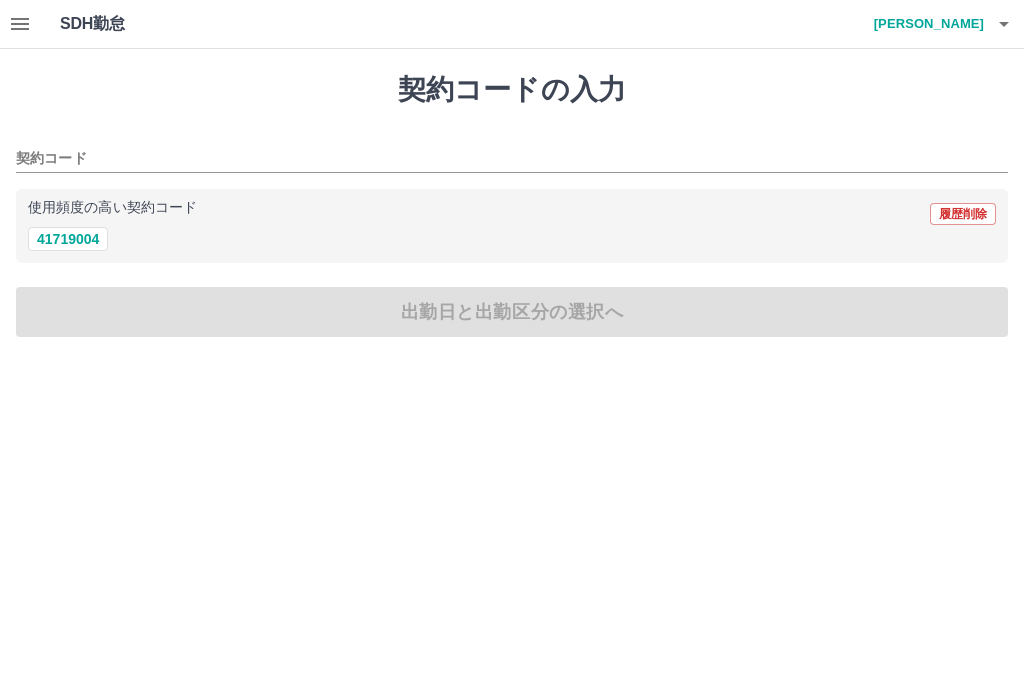 click 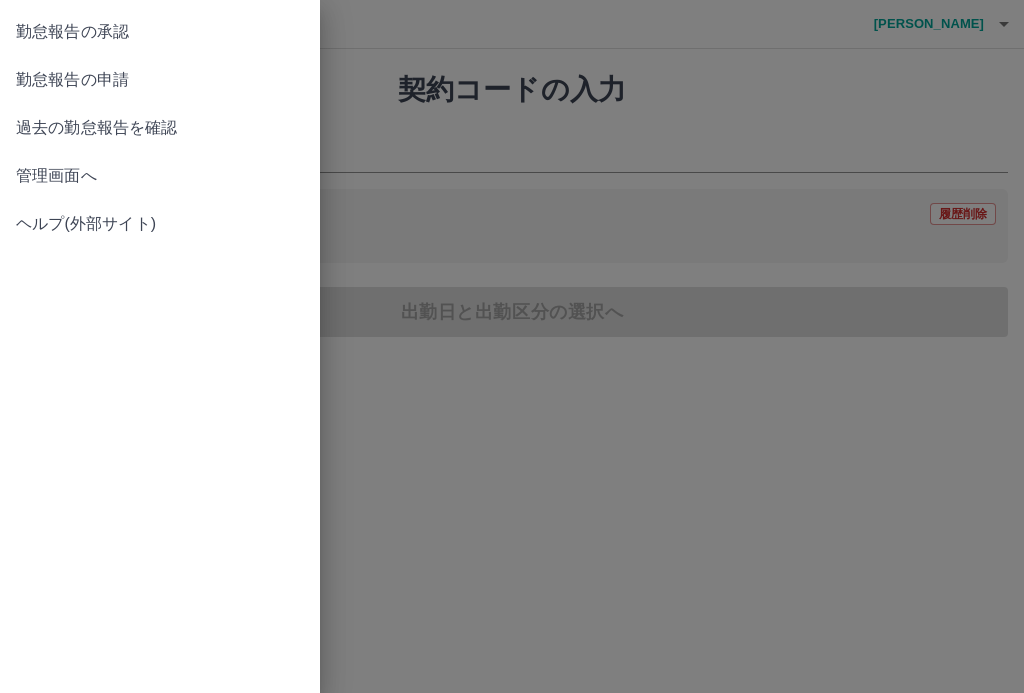 click on "勤怠報告の承認" at bounding box center (160, 32) 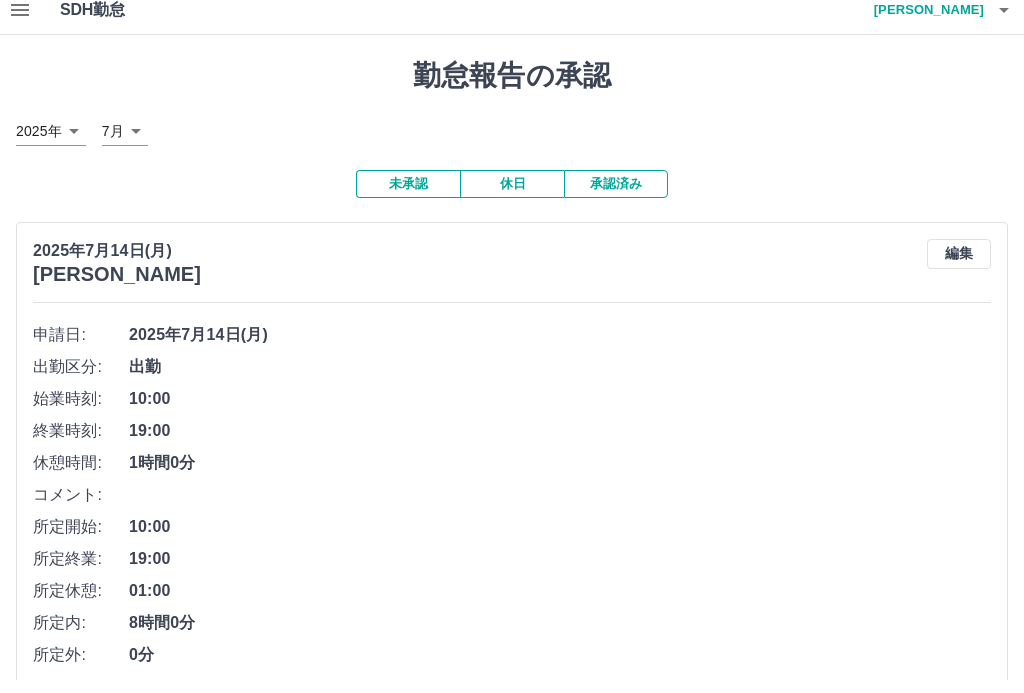scroll, scrollTop: 144, scrollLeft: 0, axis: vertical 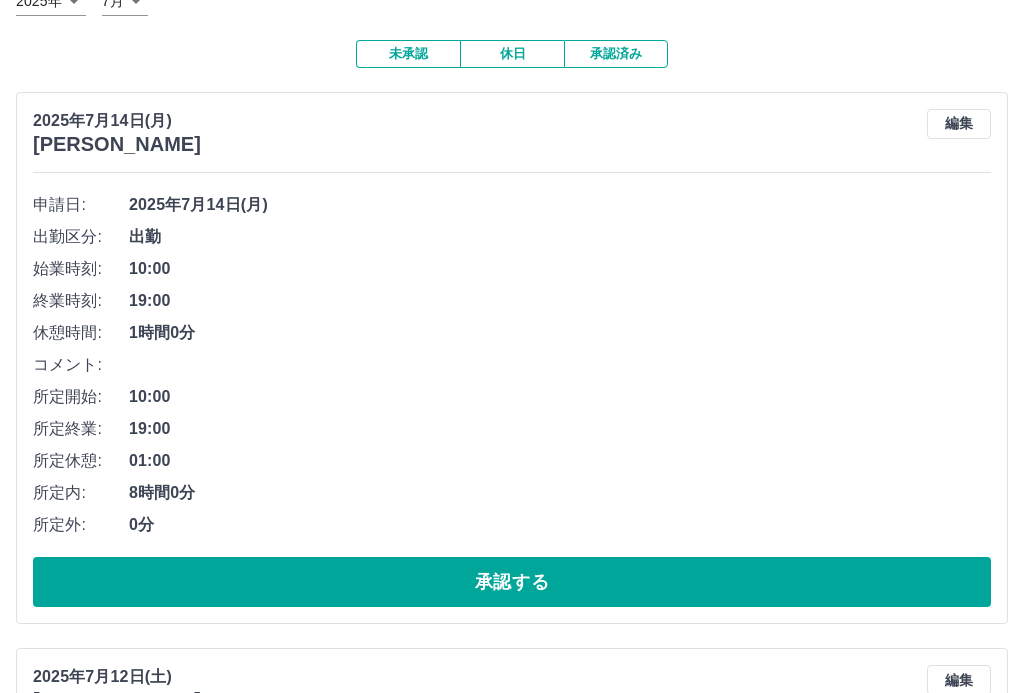 click on "承認する" at bounding box center [512, 850] 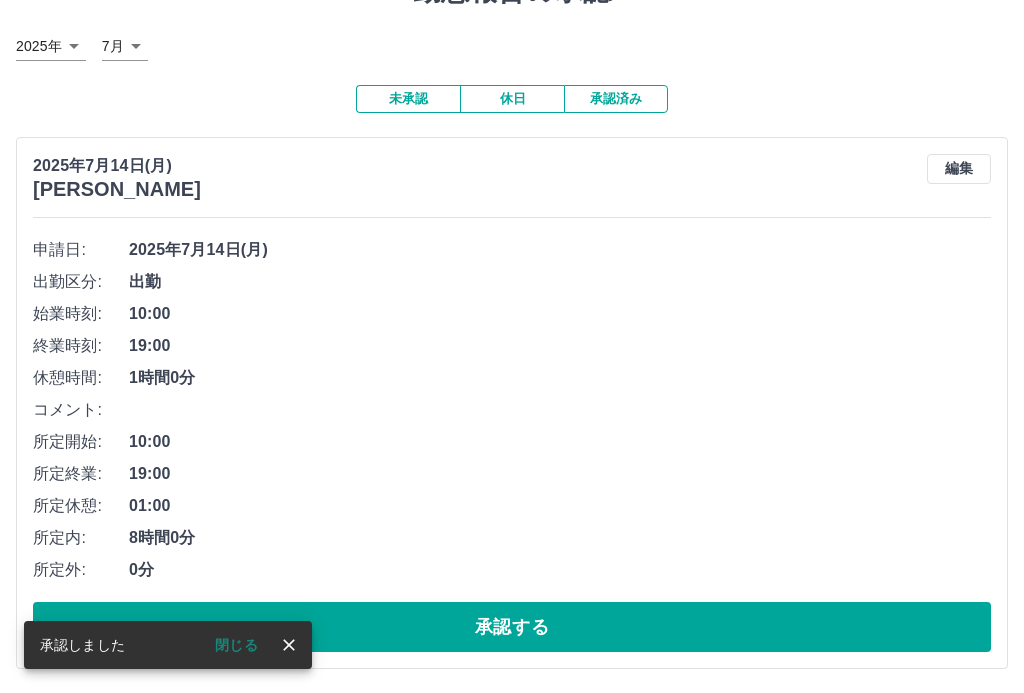 scroll, scrollTop: 0, scrollLeft: 0, axis: both 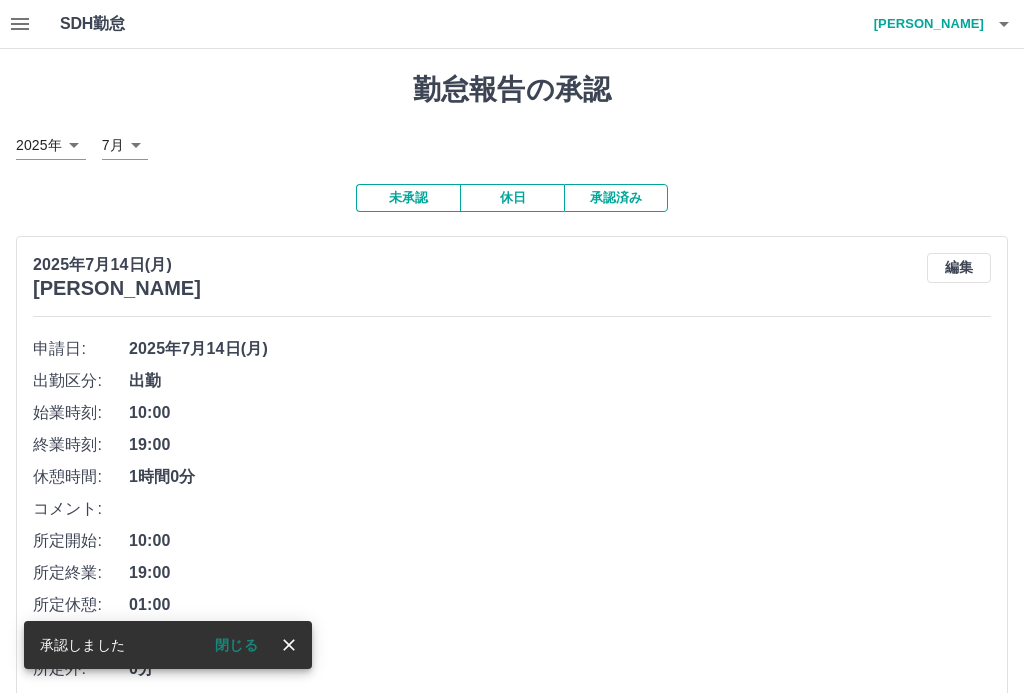 click on "承認済み" at bounding box center (616, 198) 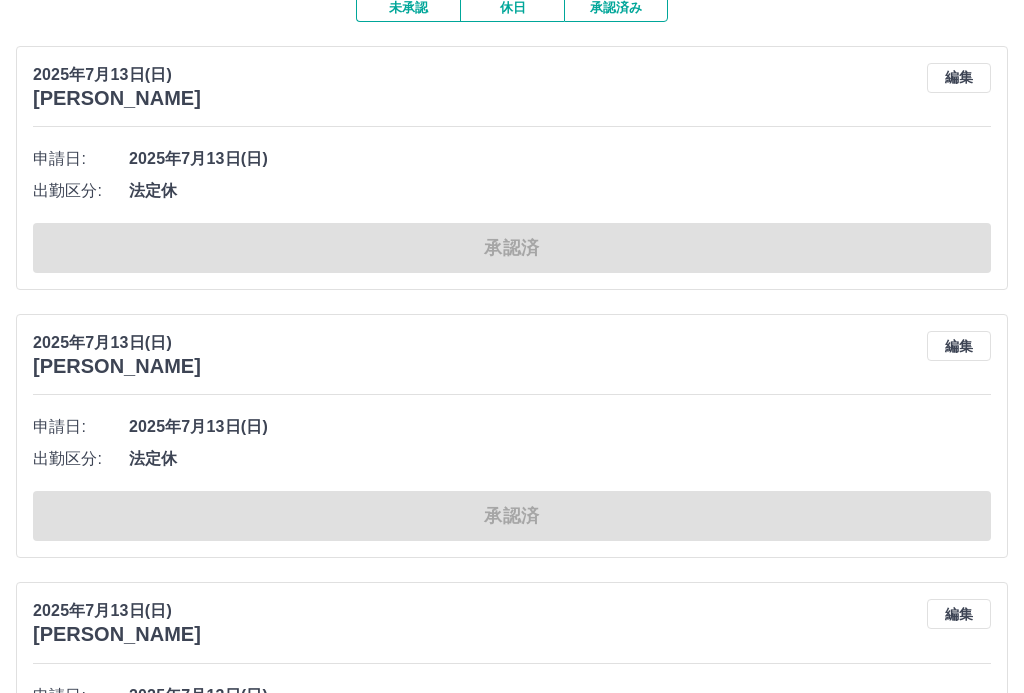 scroll, scrollTop: 0, scrollLeft: 0, axis: both 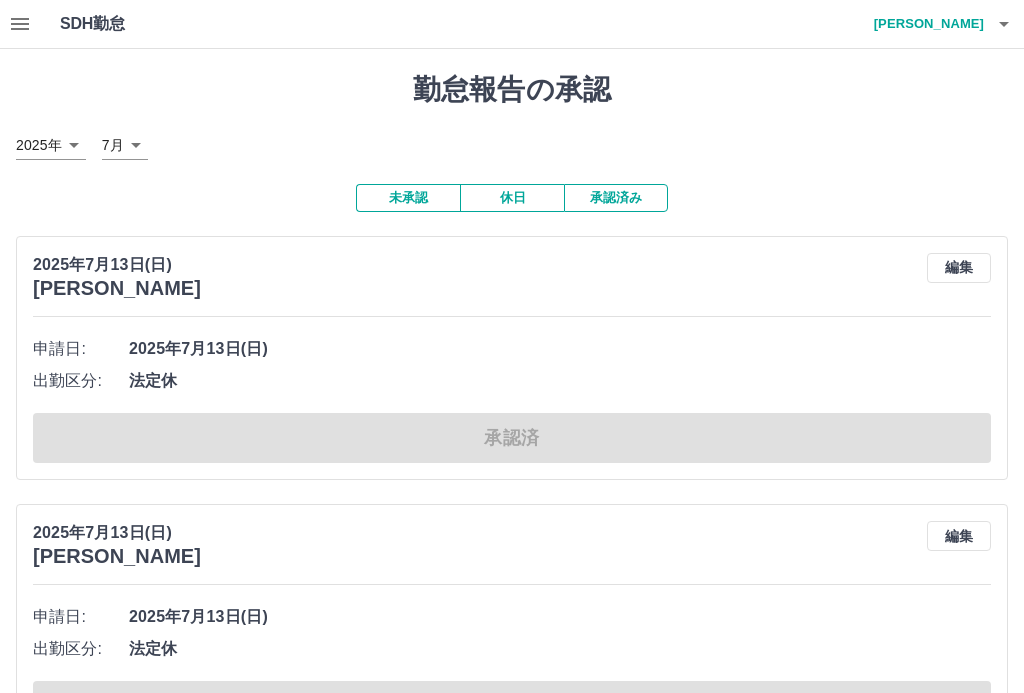 click on "渡部　由紀子" at bounding box center (924, 24) 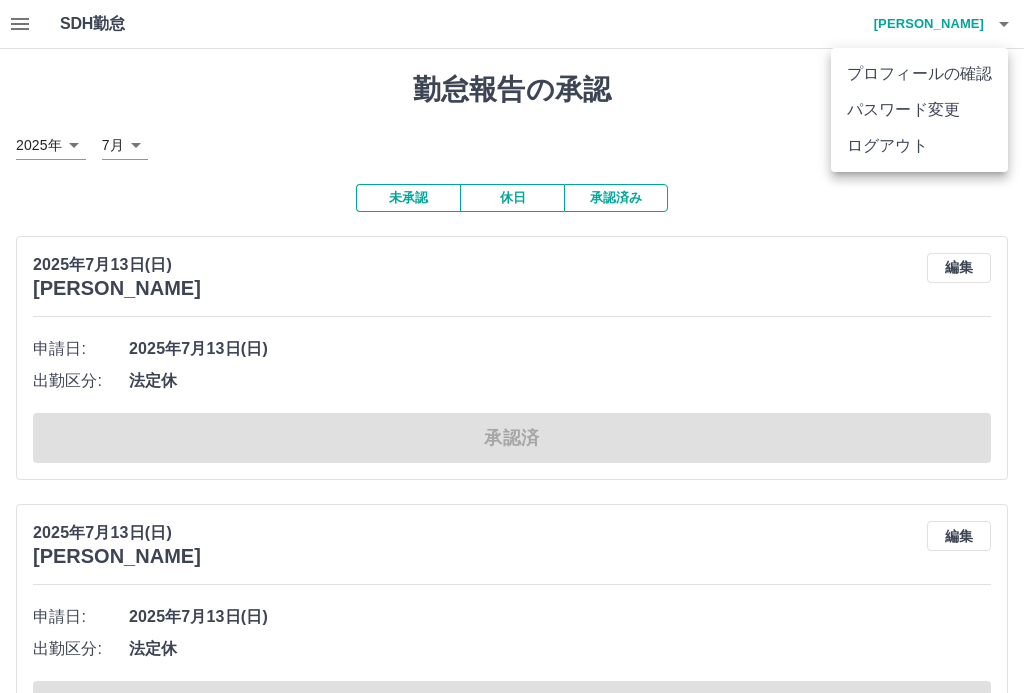 click on "ログアウト" at bounding box center [919, 146] 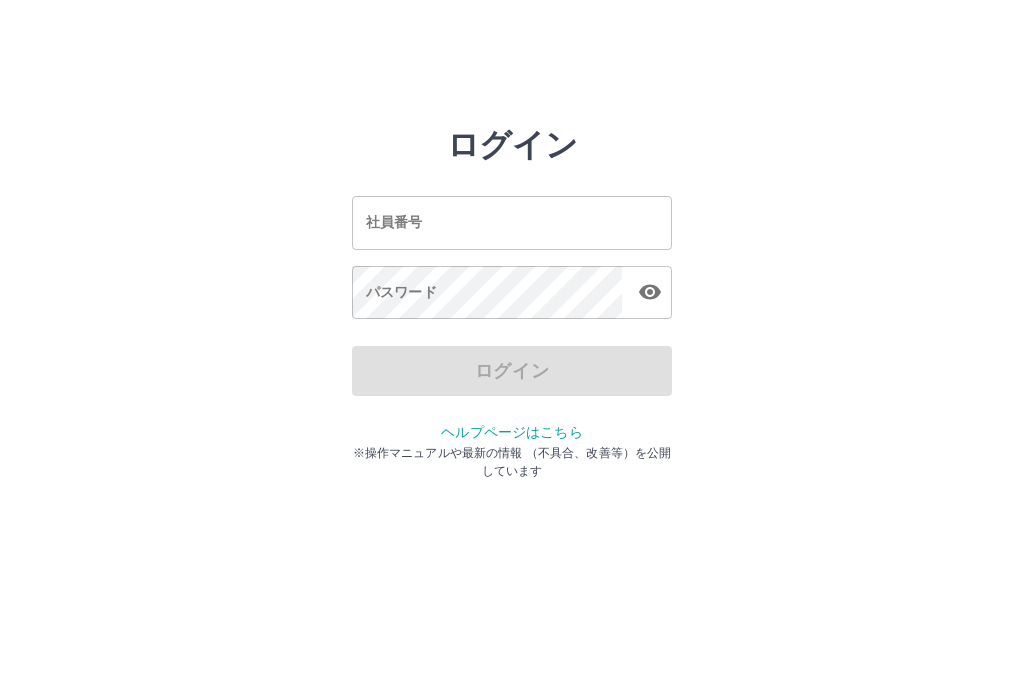 scroll, scrollTop: 0, scrollLeft: 0, axis: both 